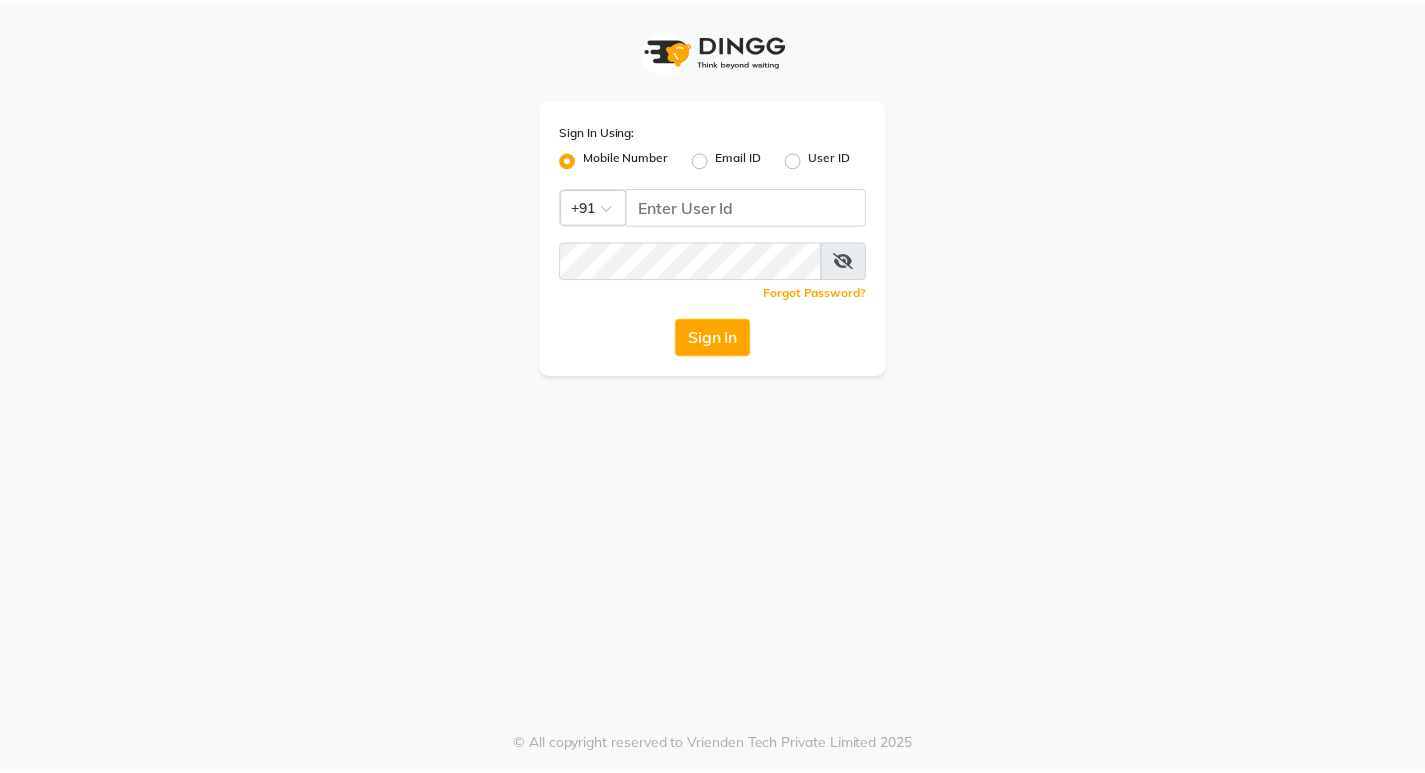 scroll, scrollTop: 0, scrollLeft: 0, axis: both 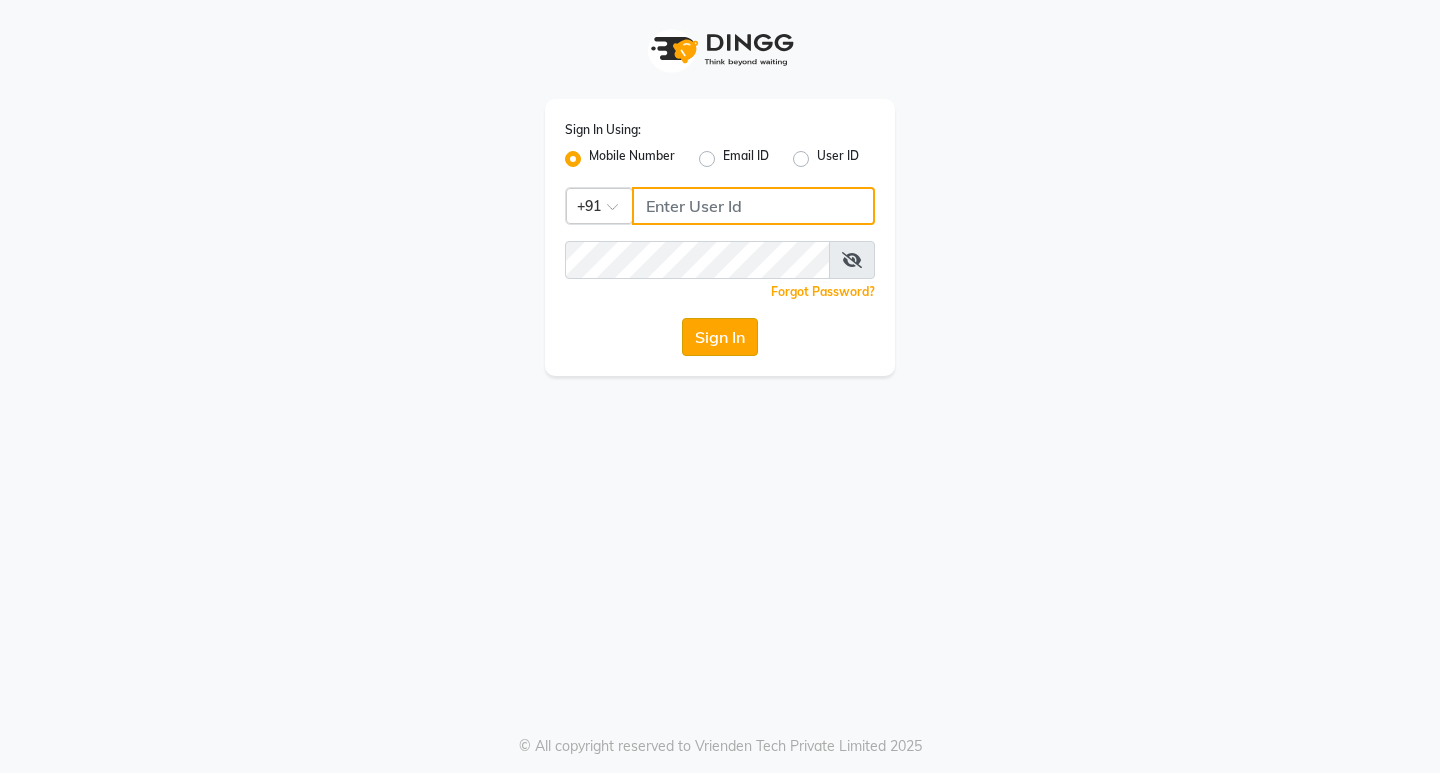 type on "8280086186" 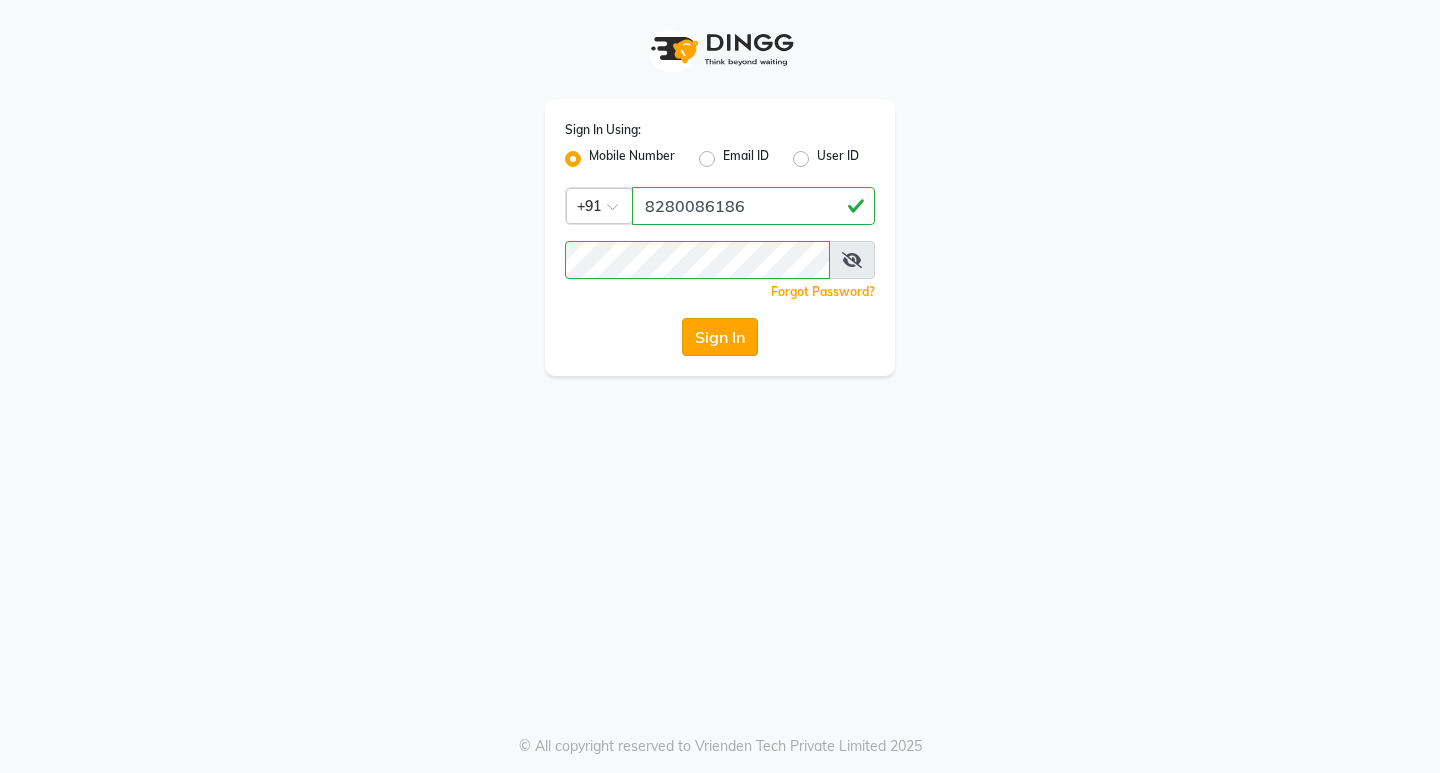 click on "Sign In" 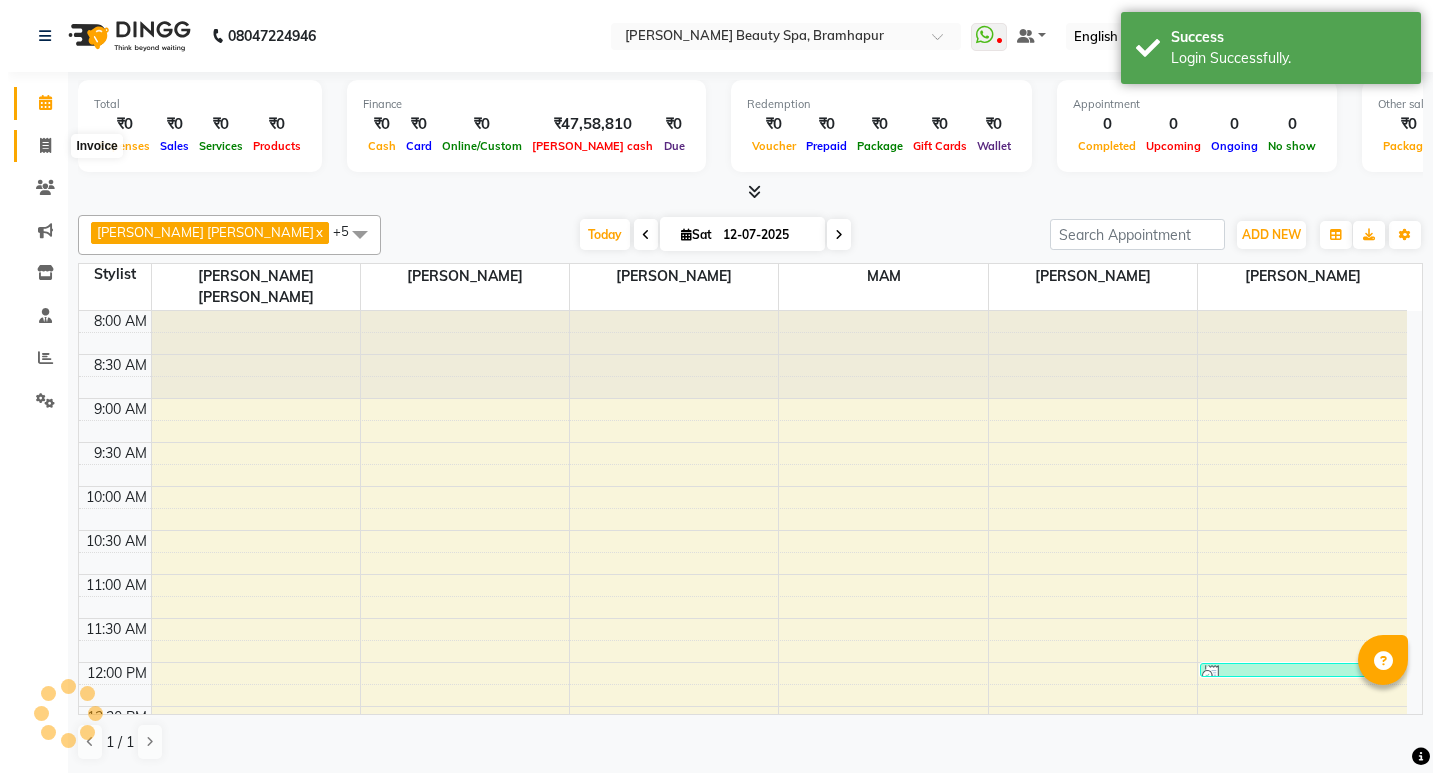 scroll, scrollTop: 0, scrollLeft: 0, axis: both 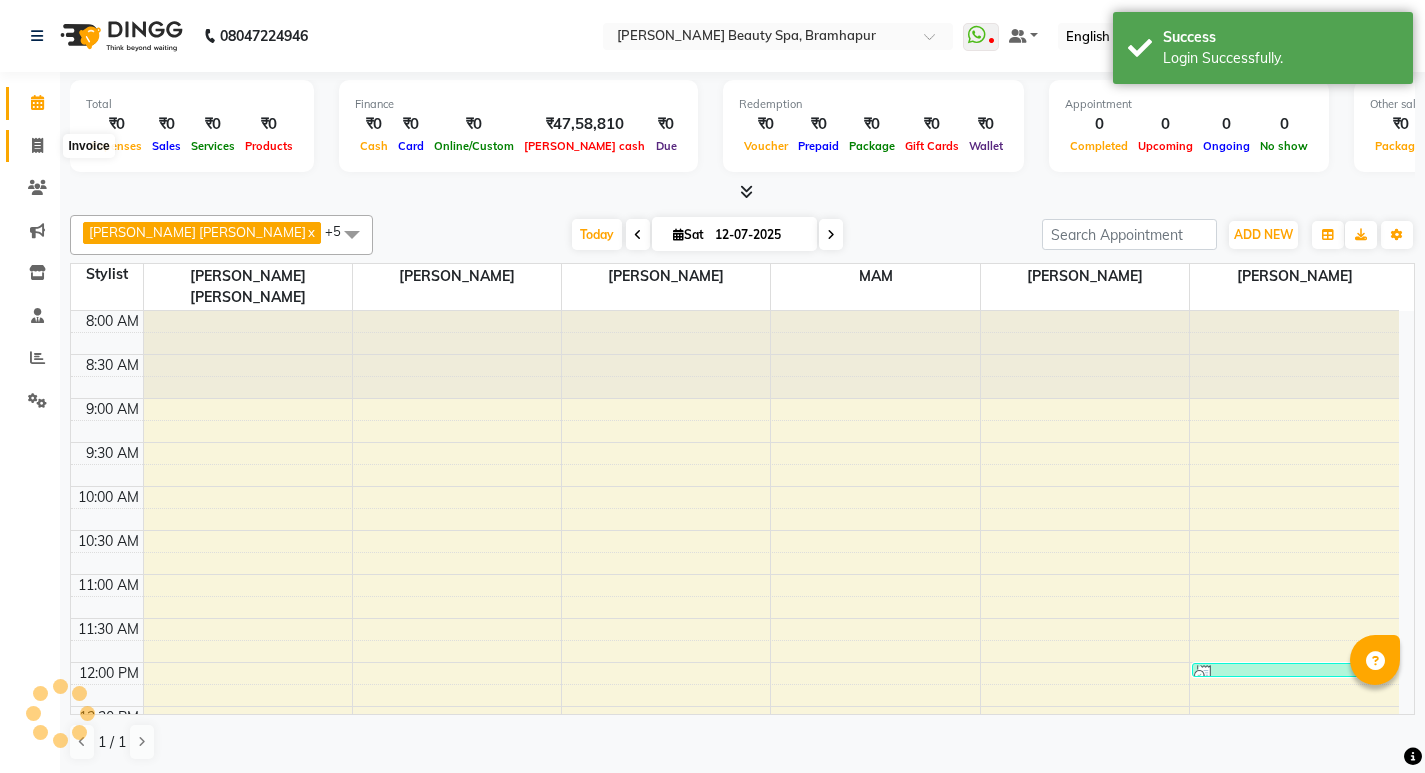 click 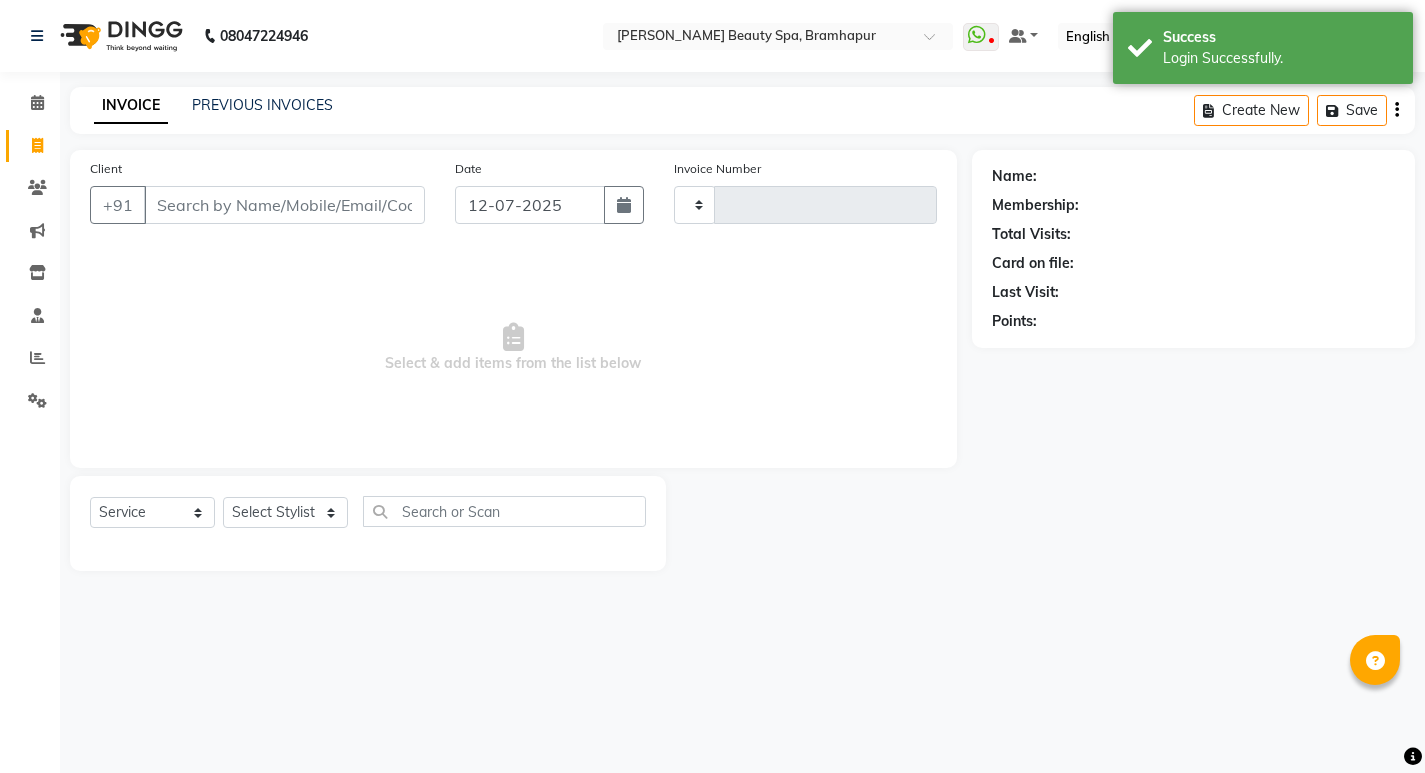 type on "1119" 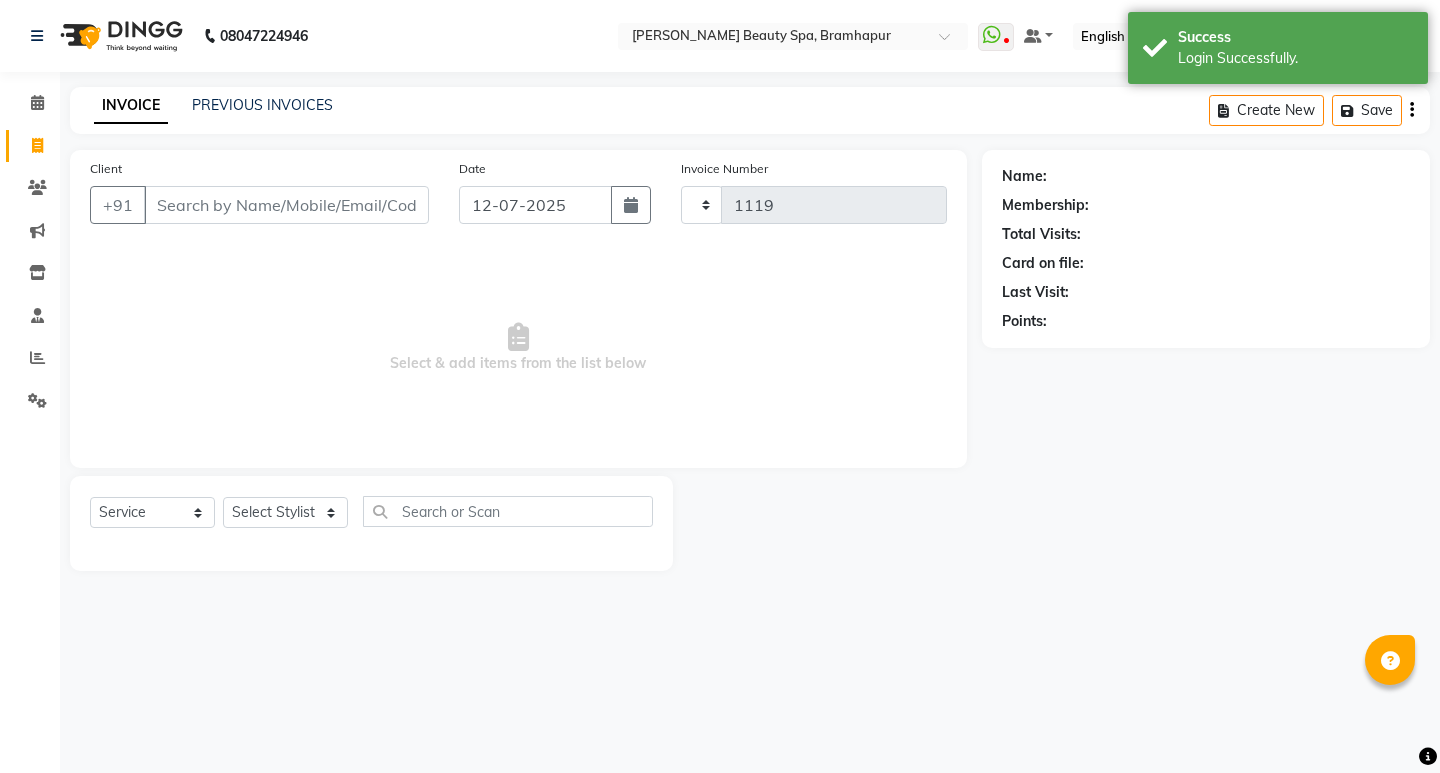 select on "3622" 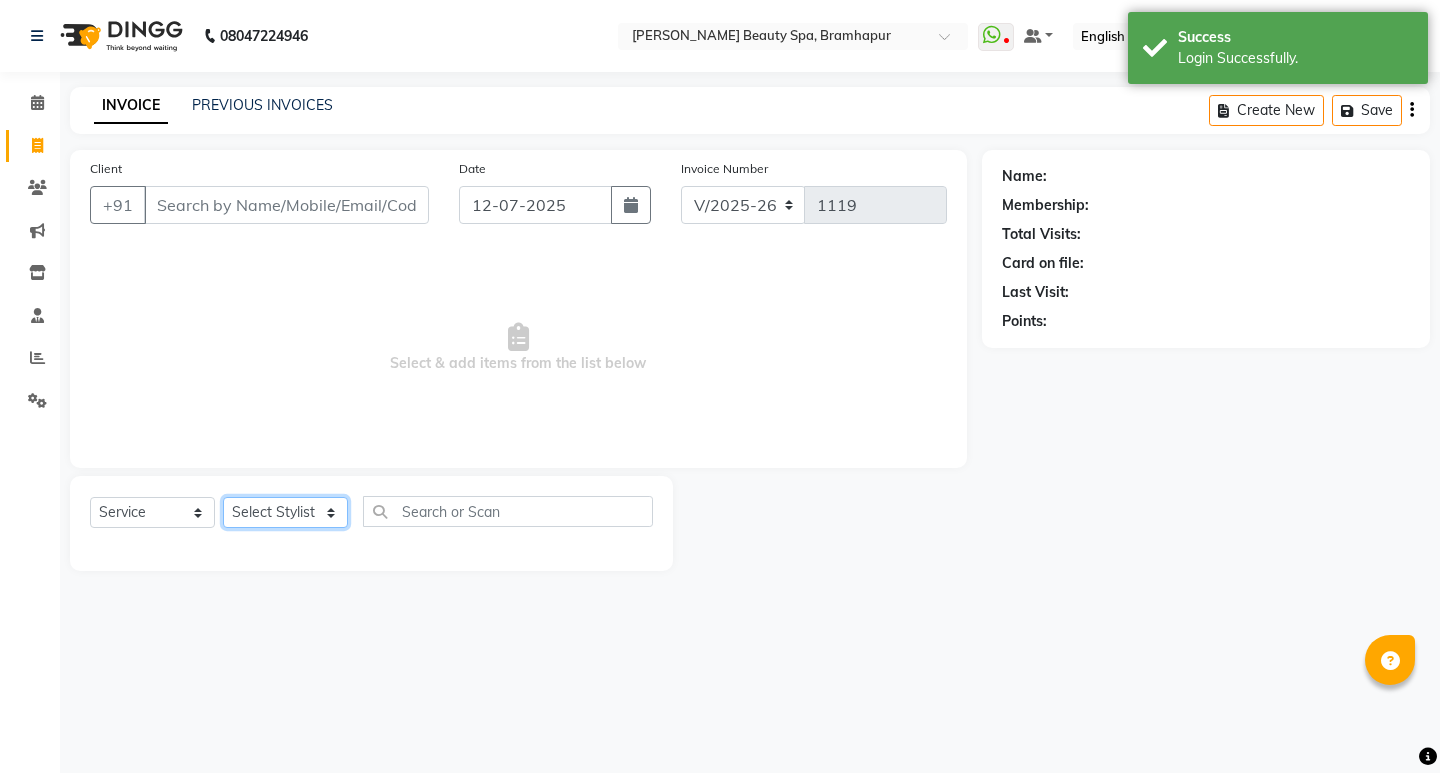 click on "Select Stylist" 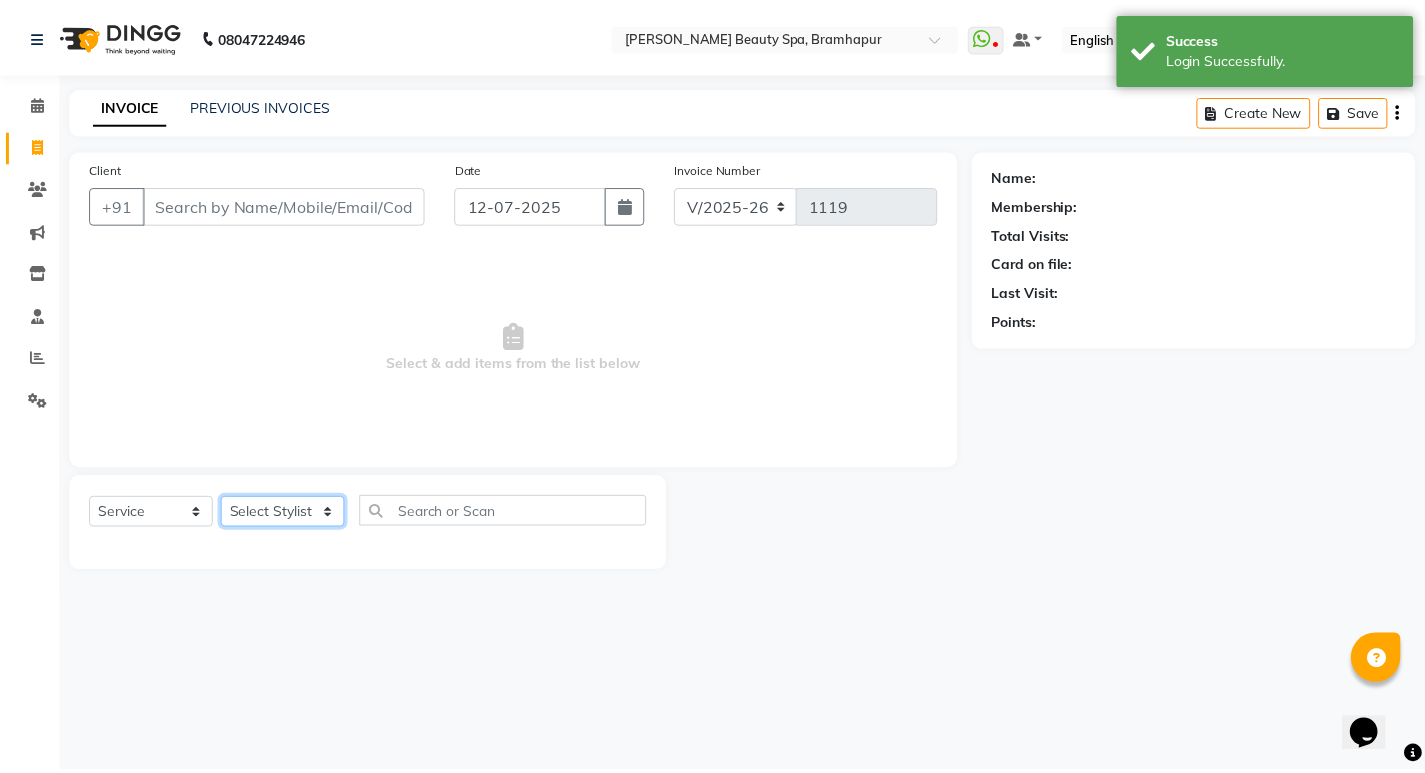 scroll, scrollTop: 0, scrollLeft: 0, axis: both 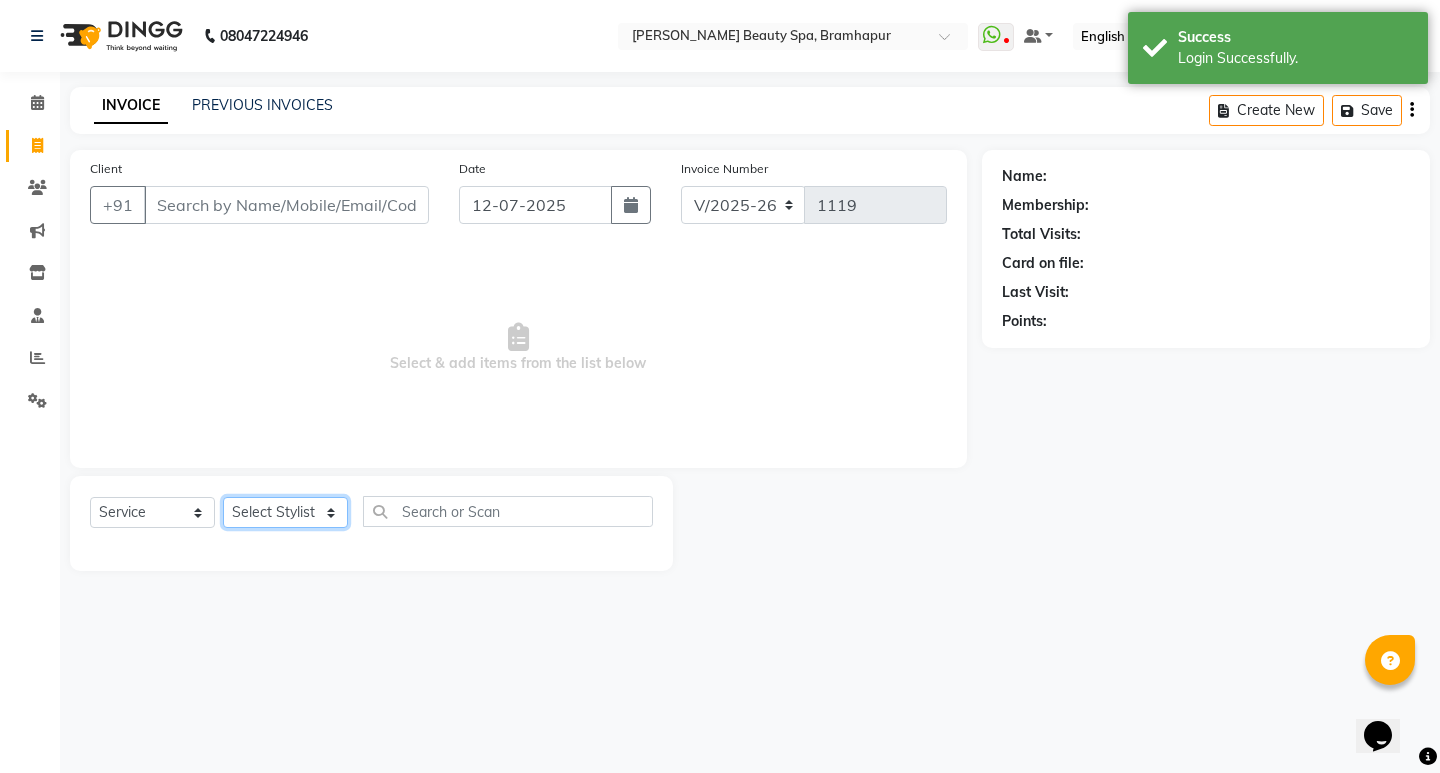 click on "Select Stylist" 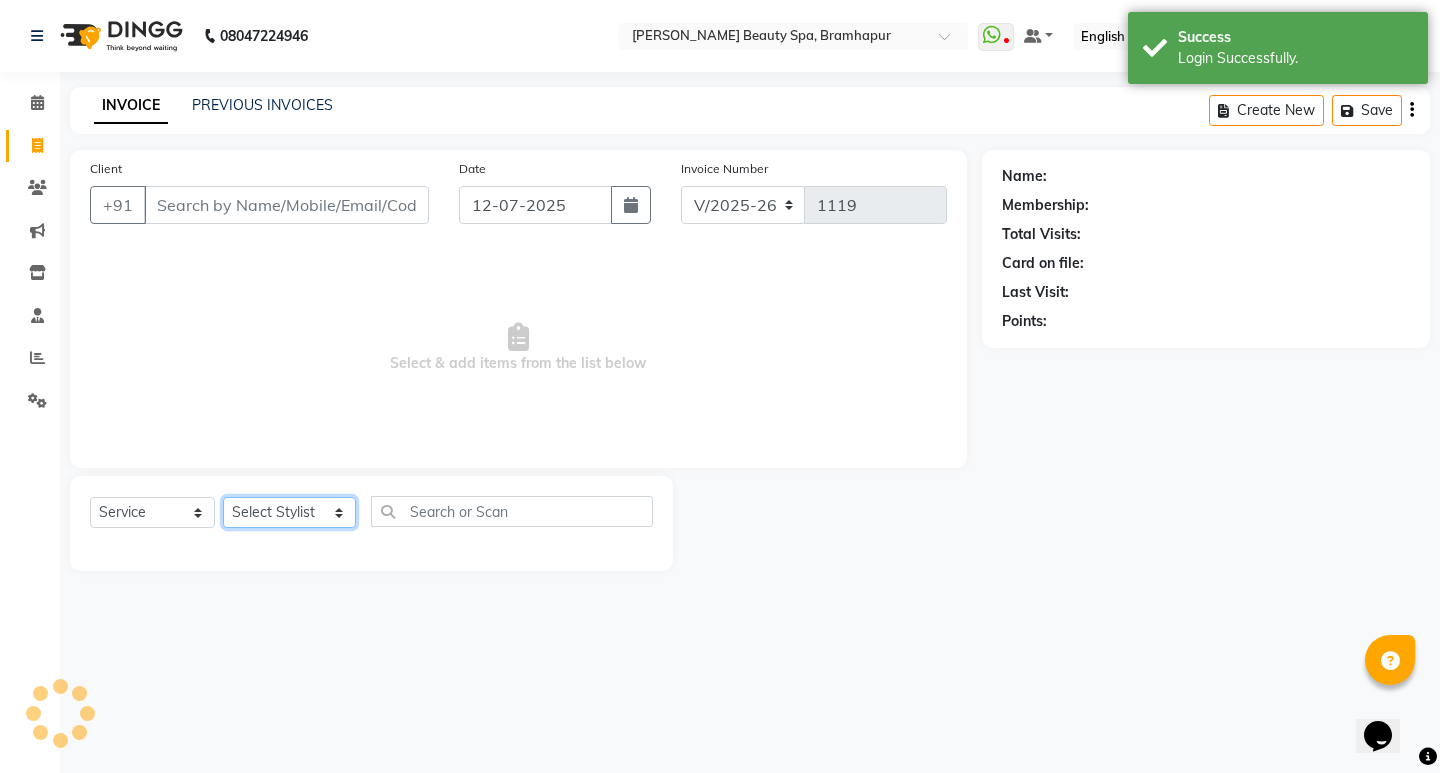 click on "Select Stylist ANANYA SPA Bindiya Hati jhuma JYOTI KABITA PATTNAIK JOLLY MAM PRANATI SABANA SANDHYA SAHU SIBANI SOUMYA SUNITA DAS" 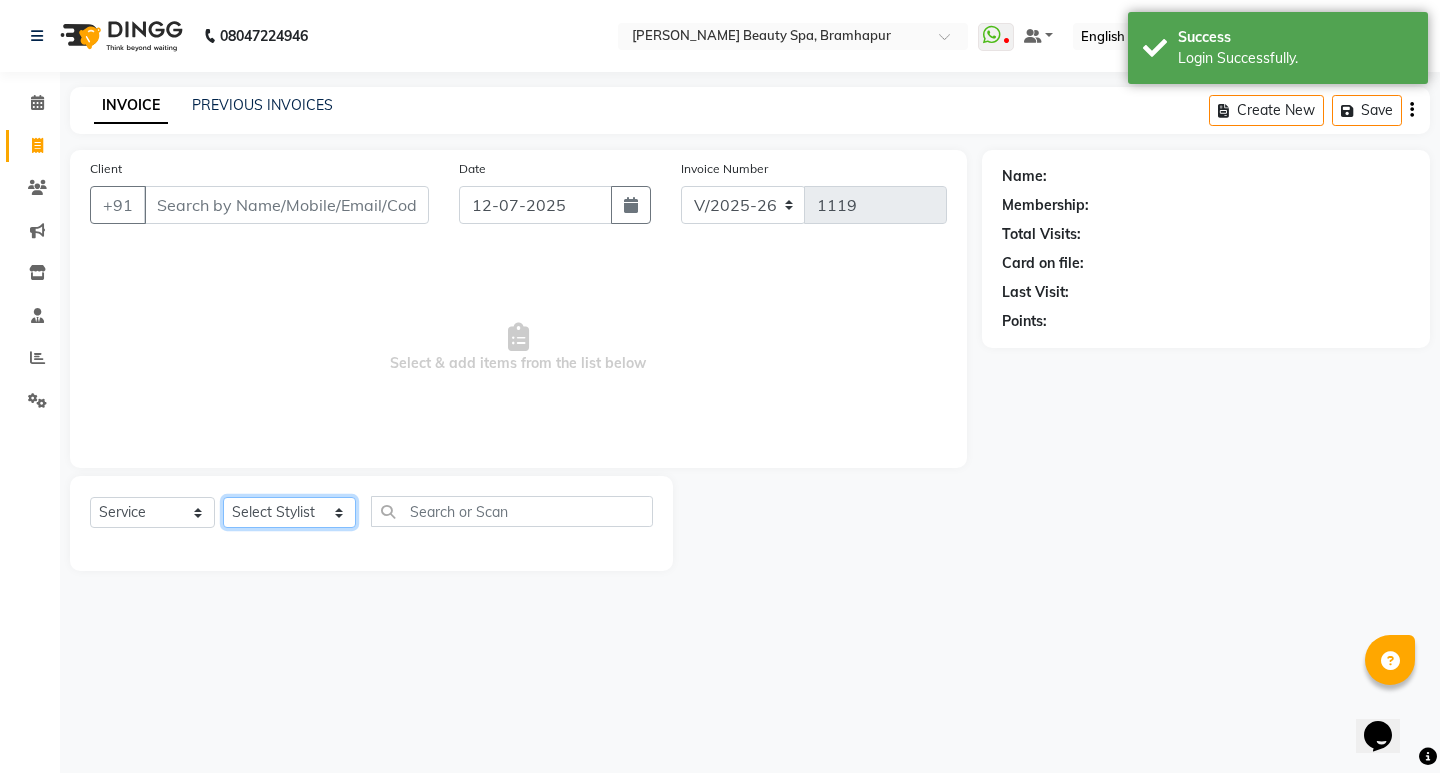 select on "59346" 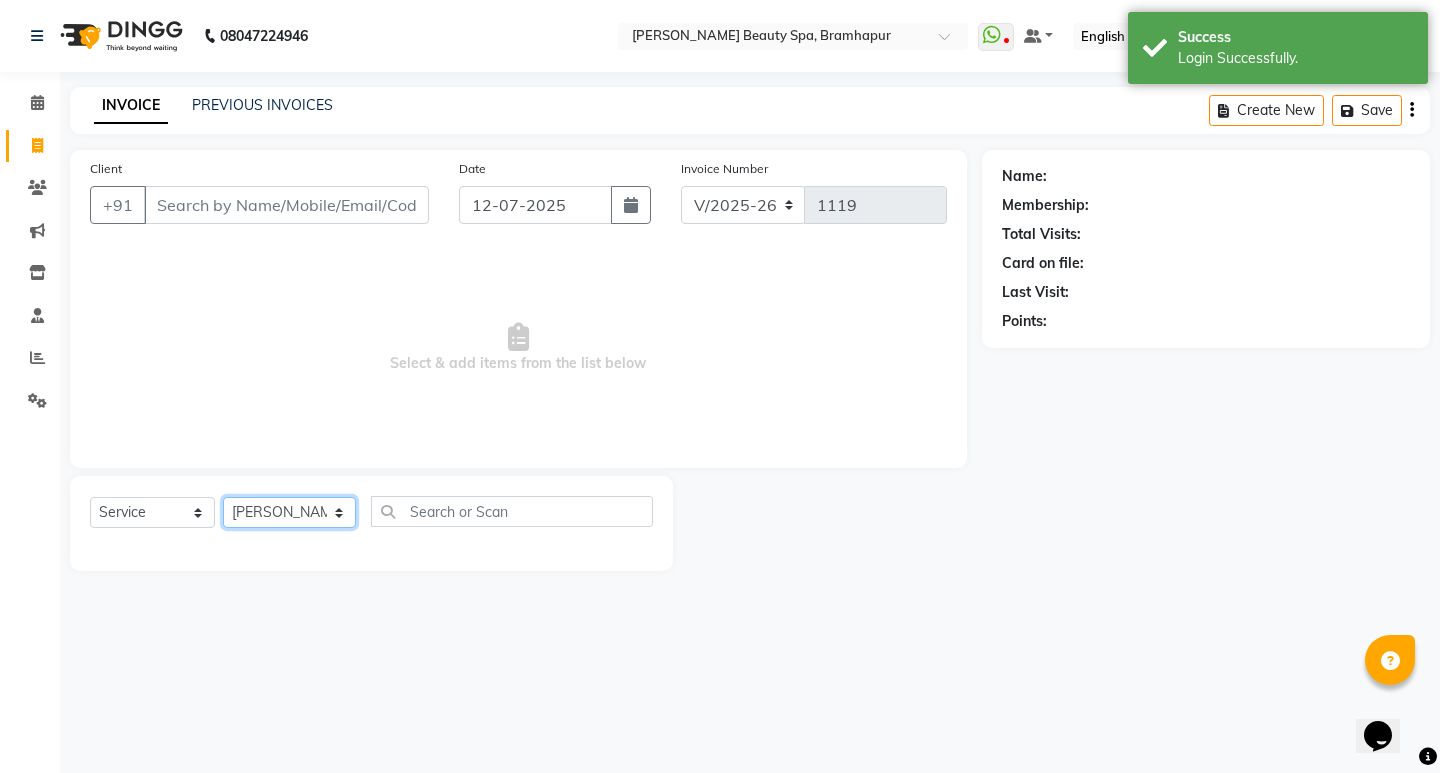 click on "Select Stylist ANANYA SPA Bindiya Hati jhuma JYOTI KABITA PATTNAIK JOLLY MAM PRANATI SABANA SANDHYA SAHU SIBANI SOUMYA SUNITA DAS" 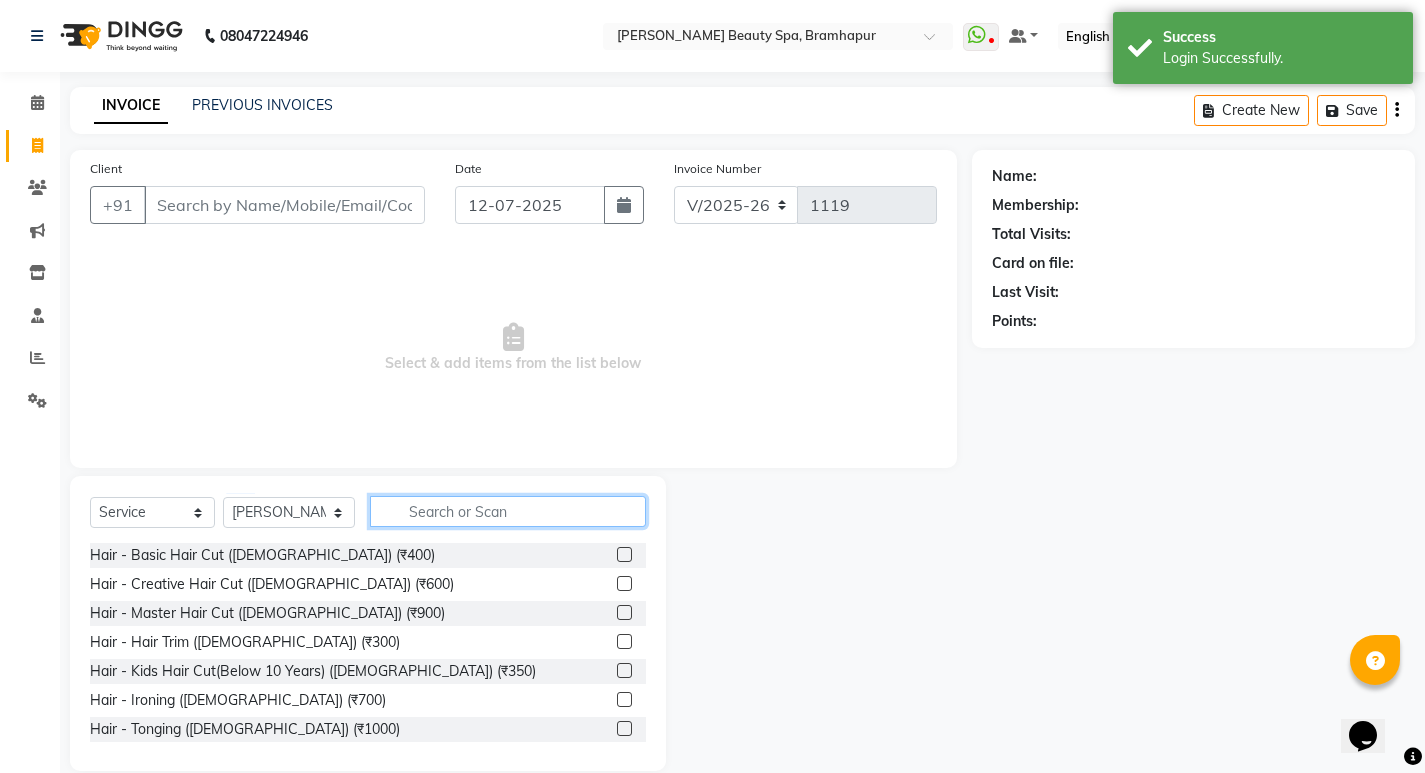 click 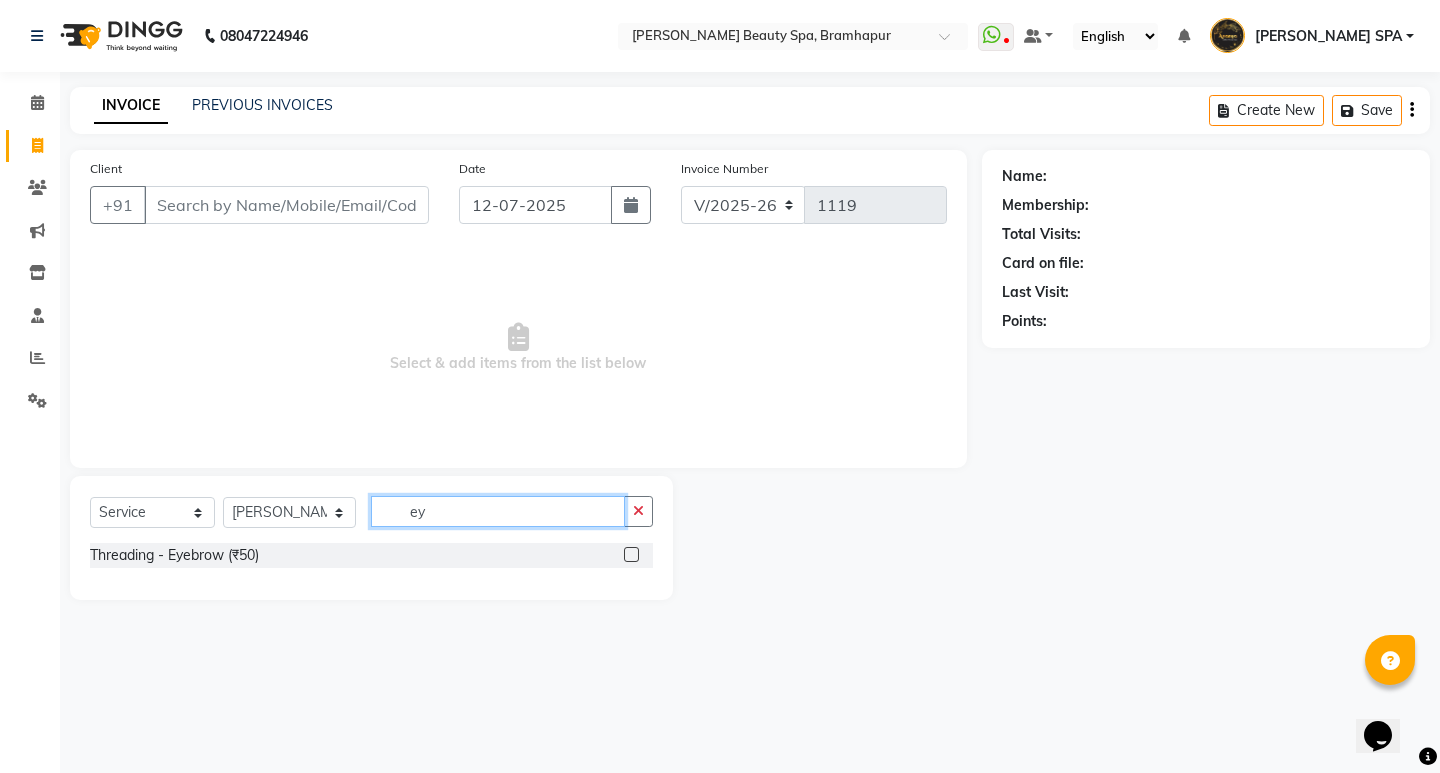 type on "ey" 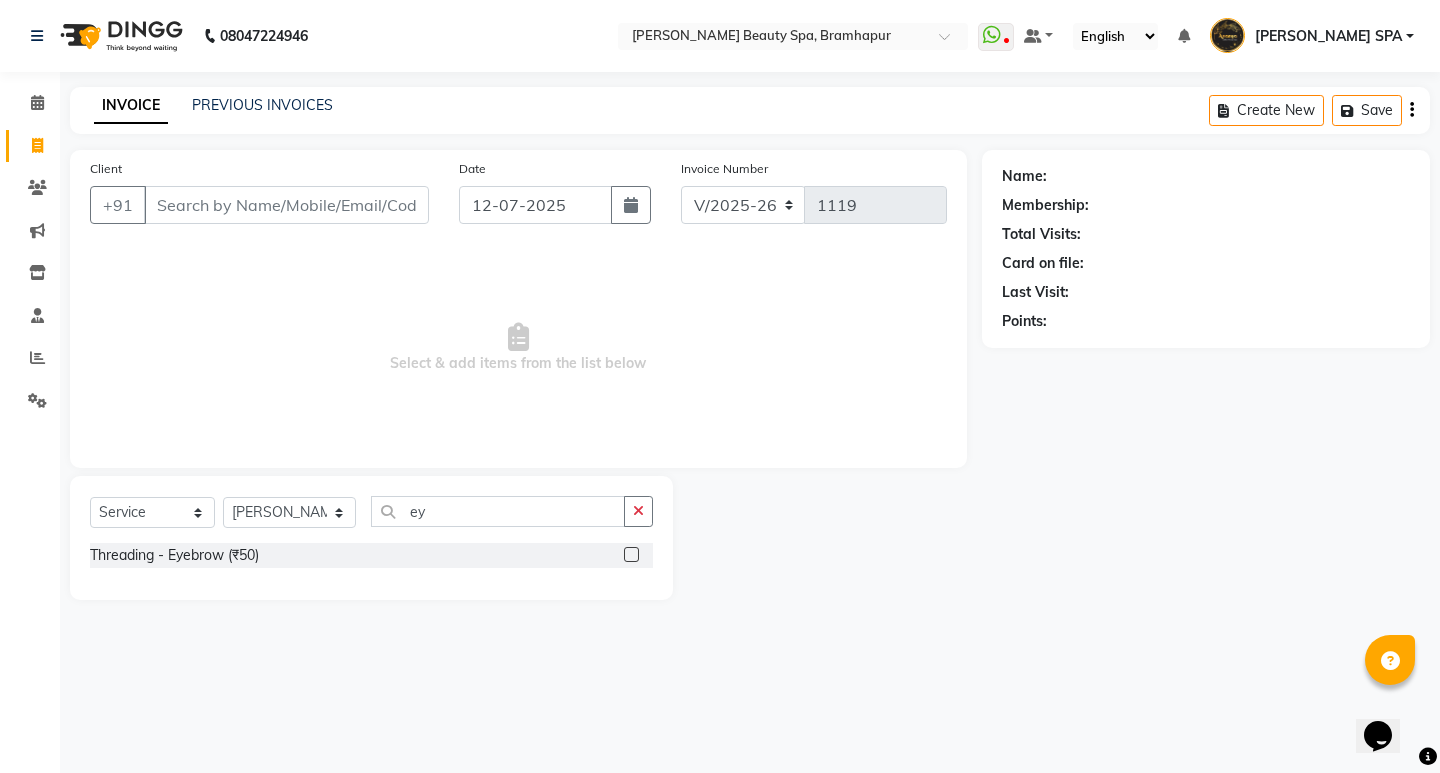 click 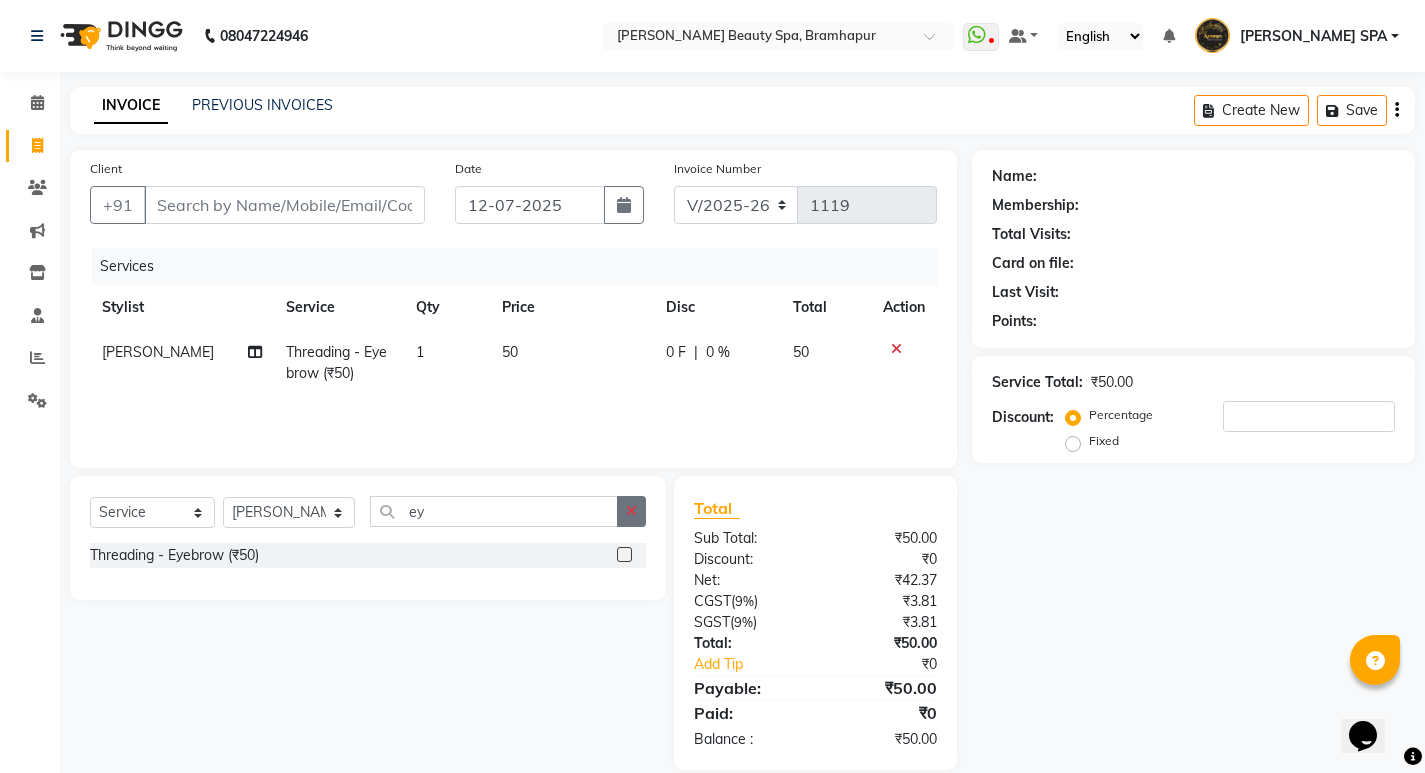 checkbox on "false" 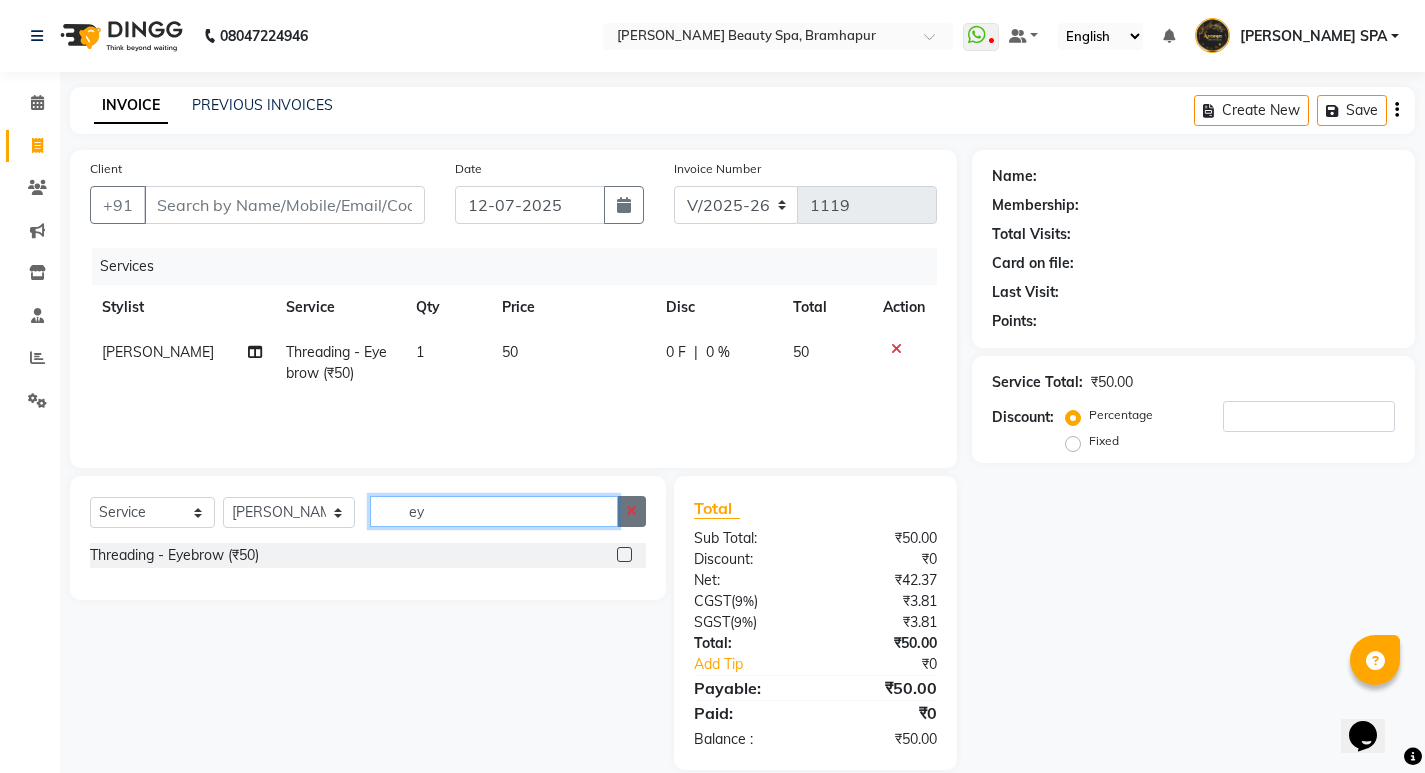 type 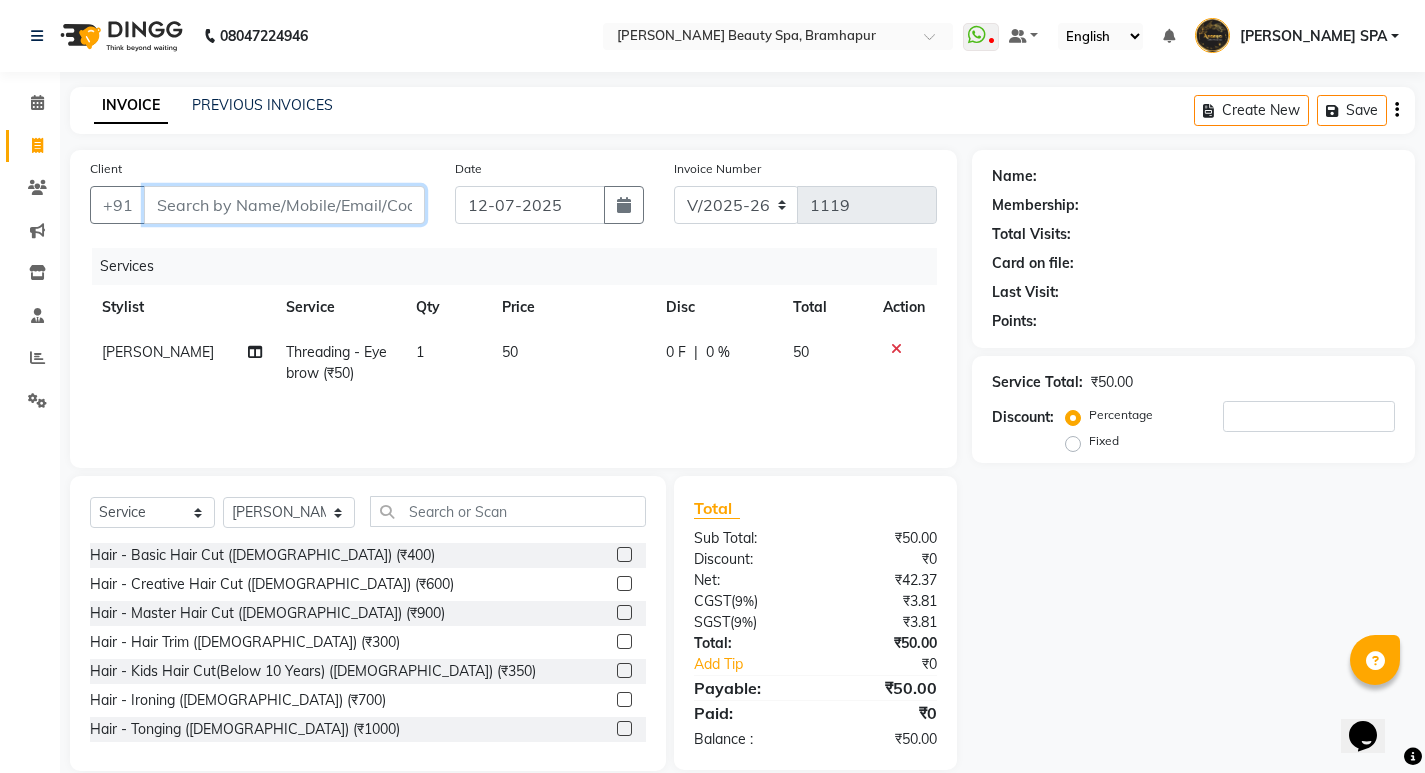click on "Client" at bounding box center [284, 205] 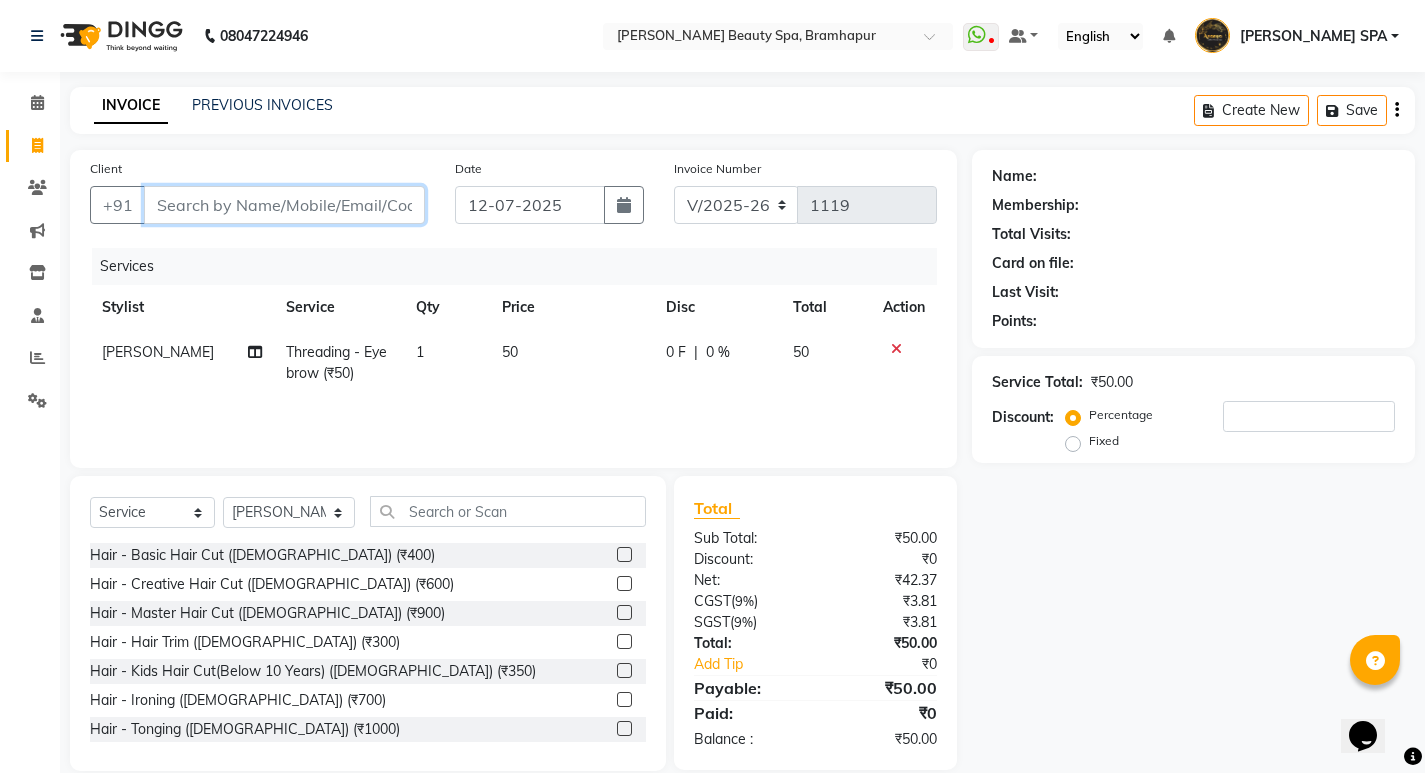 type on "7" 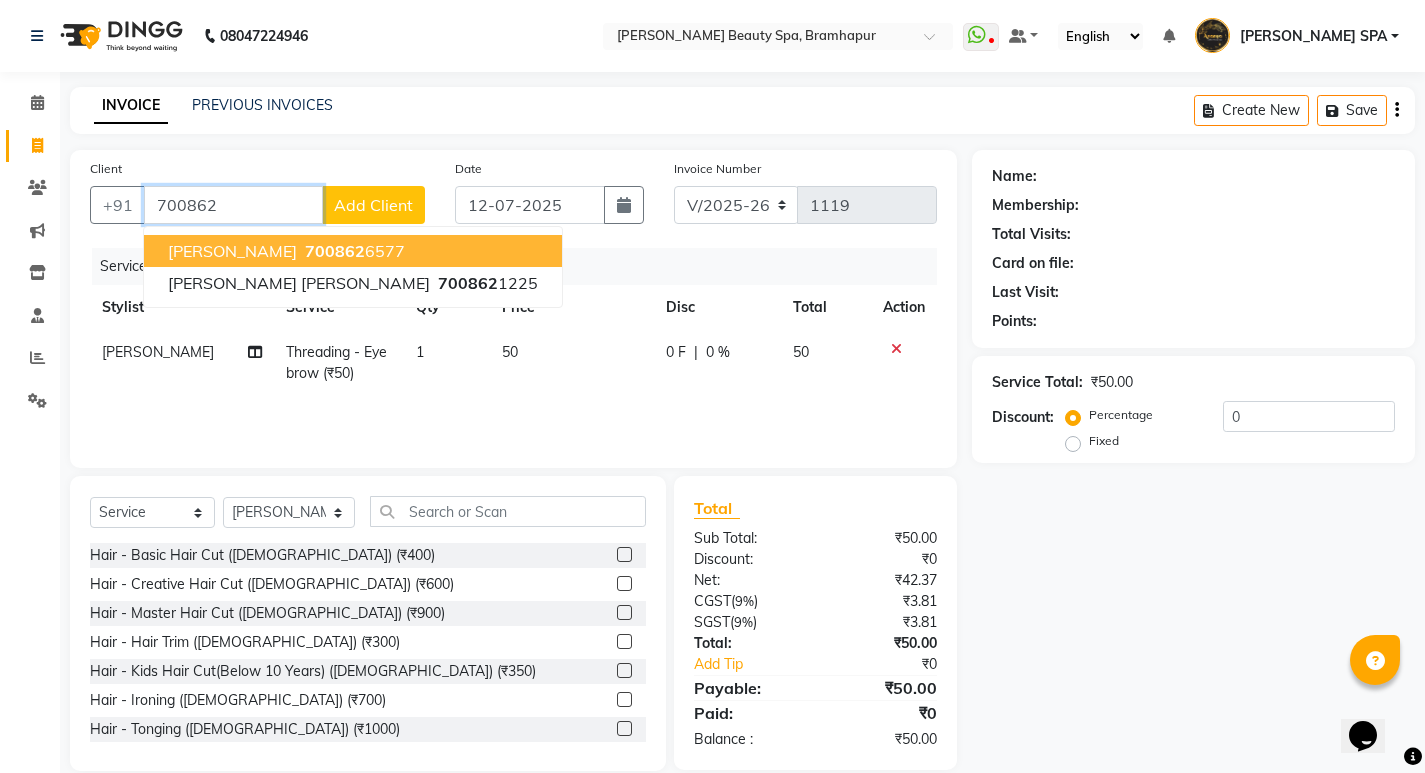 click on "bandita sathpathy" at bounding box center [232, 251] 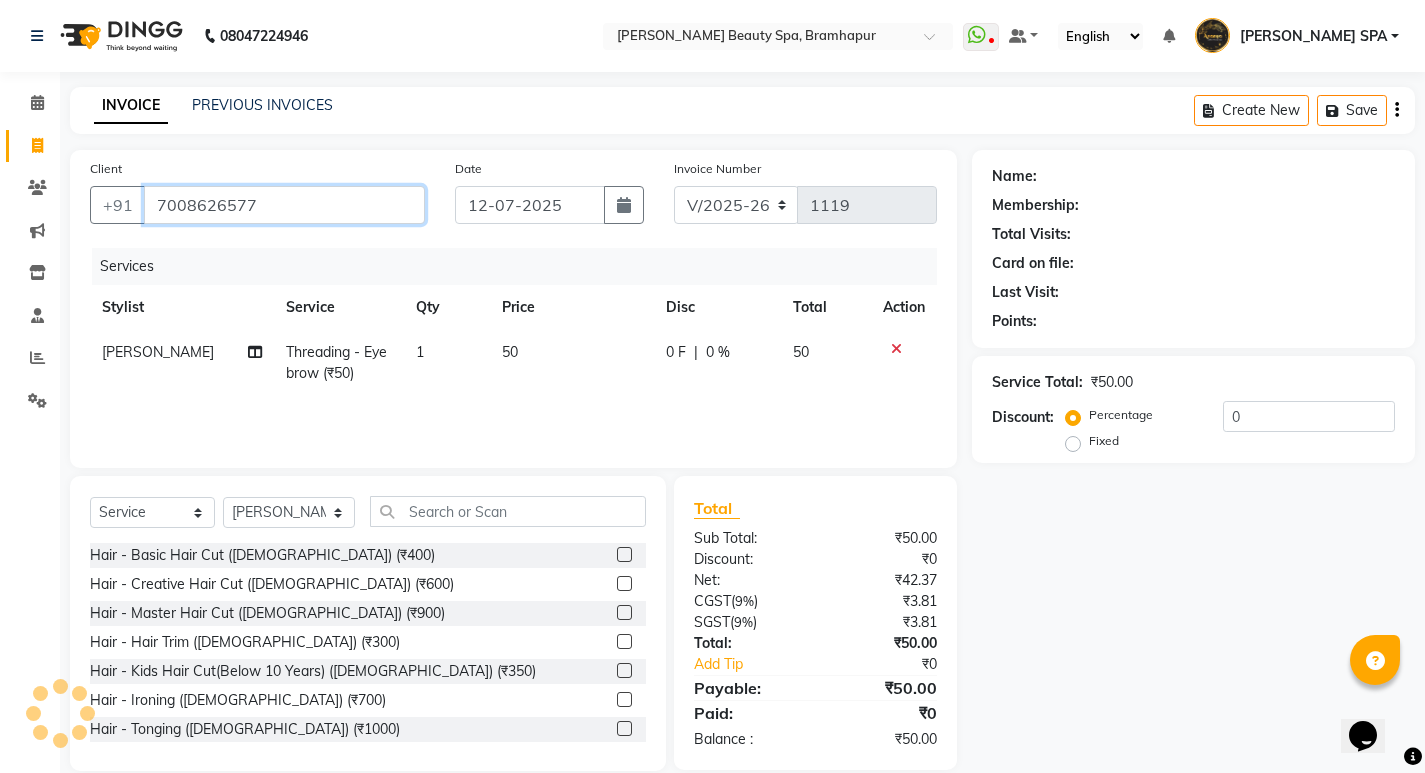 type on "7008626577" 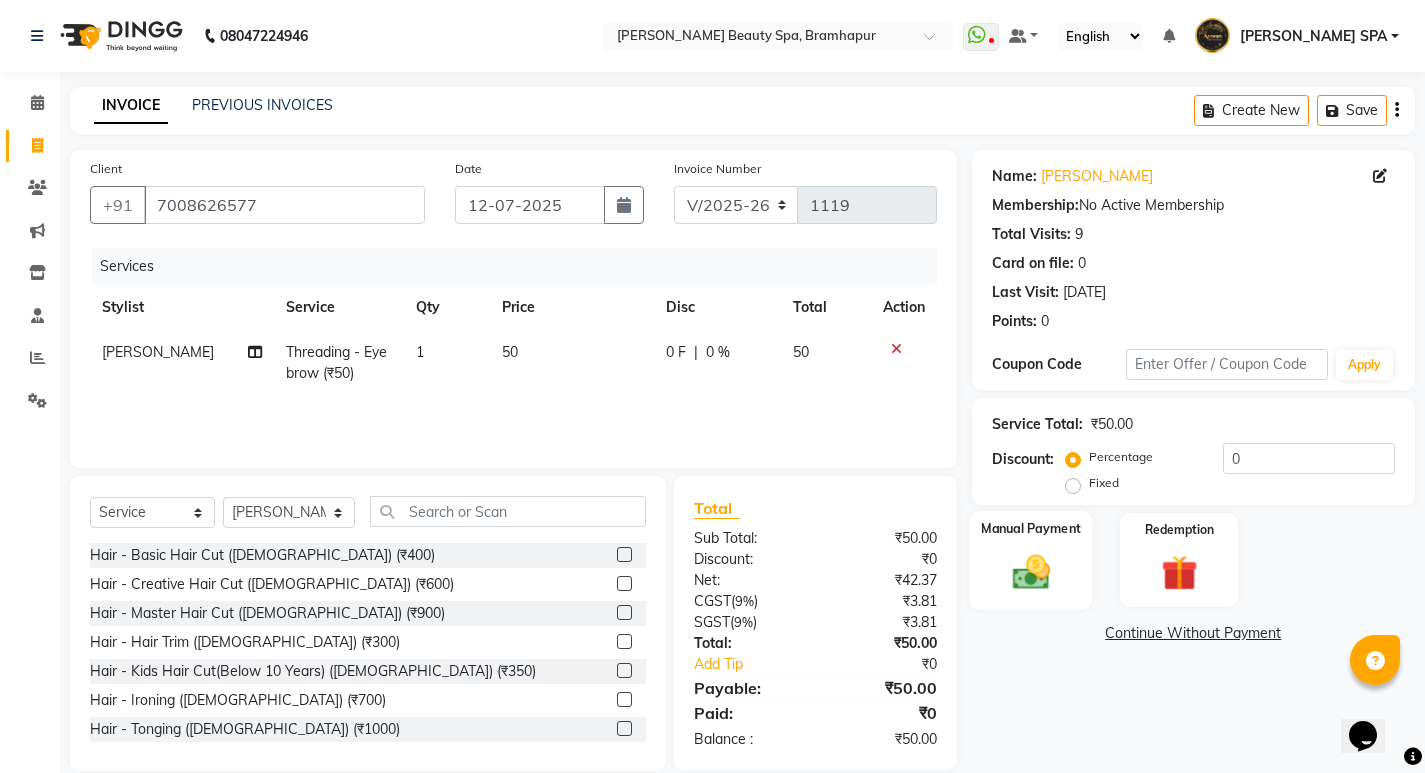 click on "Manual Payment" 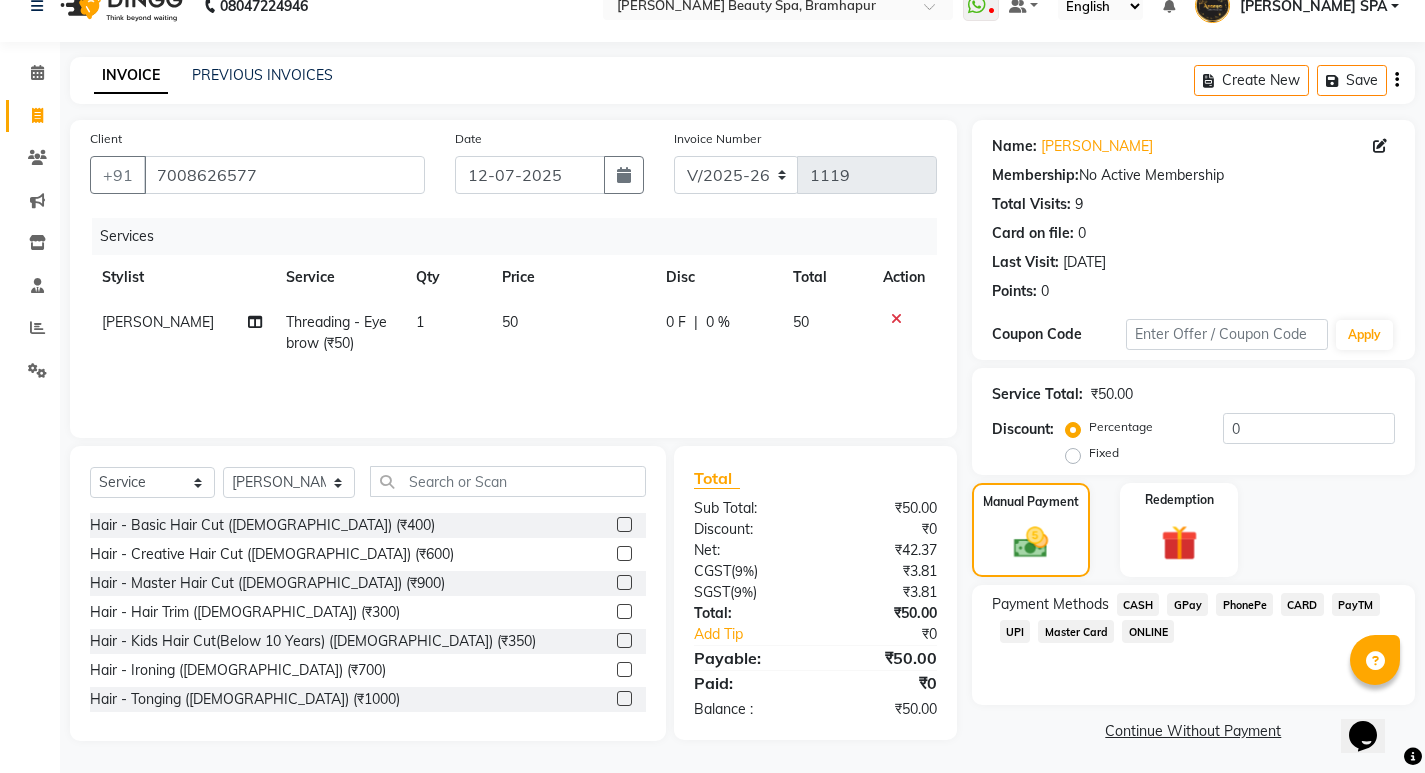 scroll, scrollTop: 33, scrollLeft: 0, axis: vertical 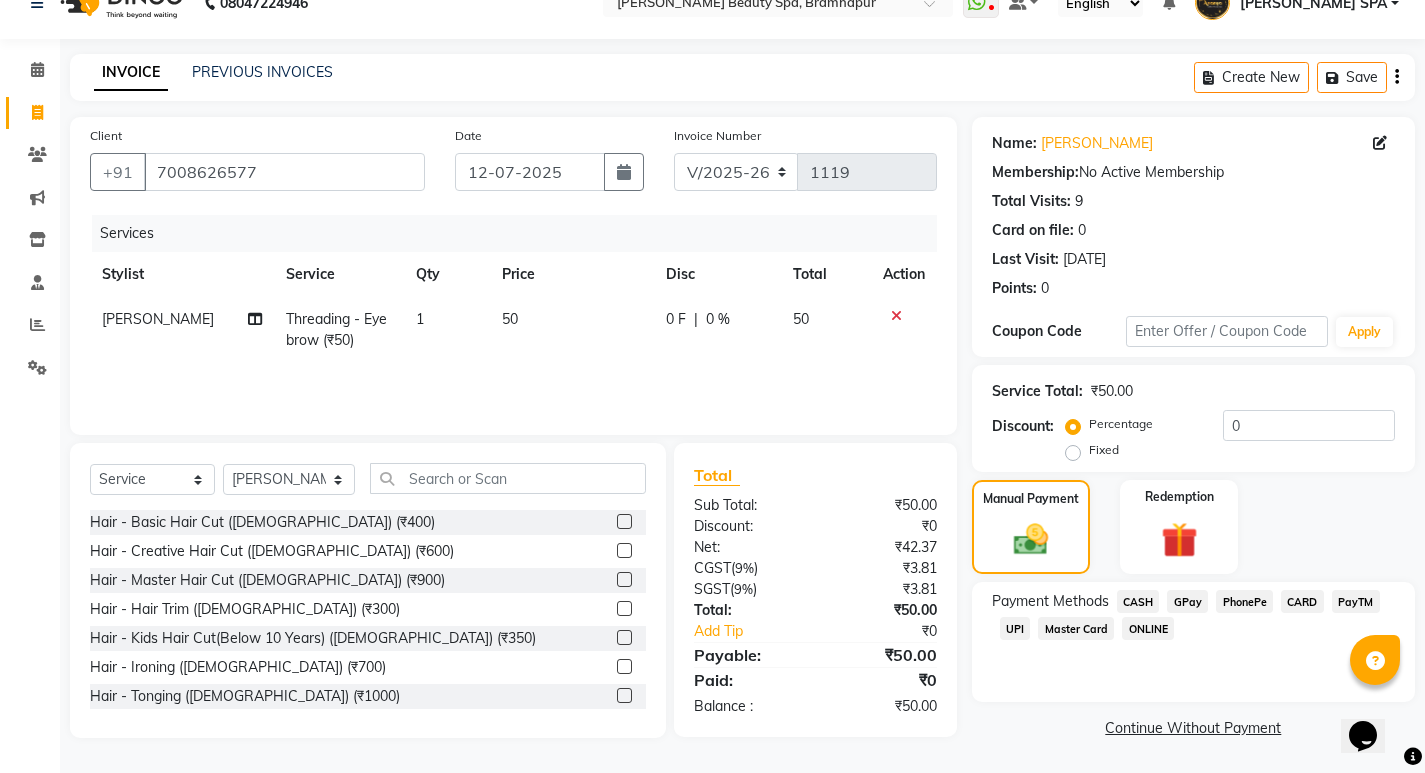 click on "CASH" 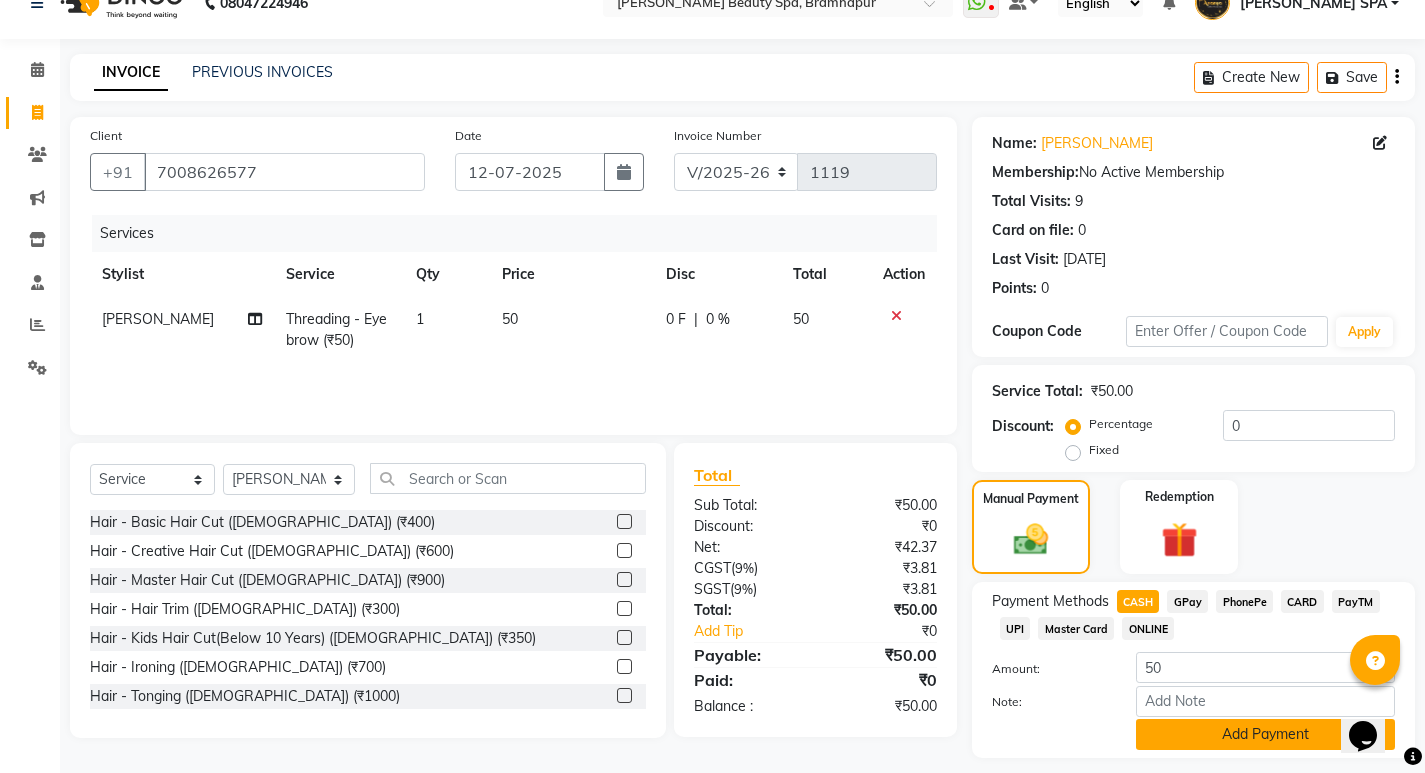 click on "Add Payment" 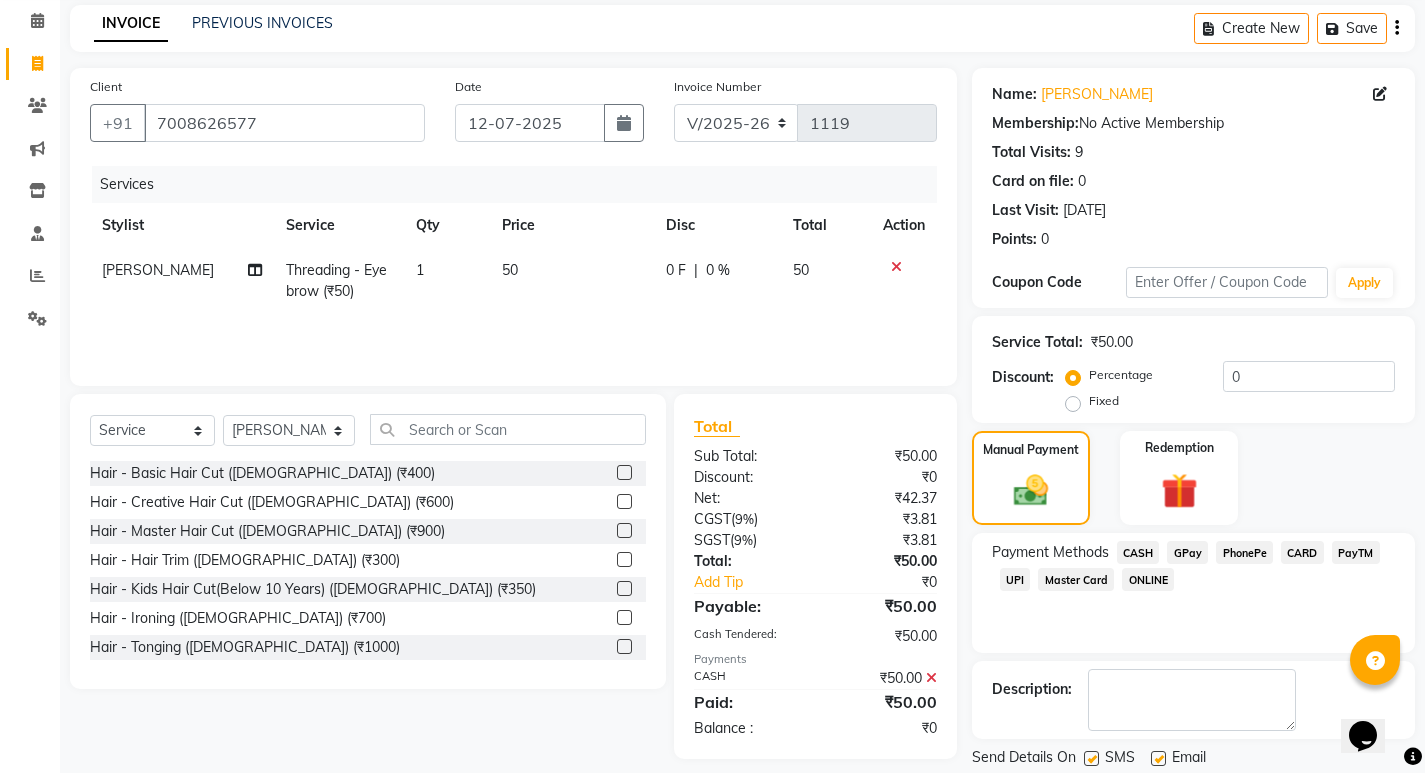 scroll, scrollTop: 146, scrollLeft: 0, axis: vertical 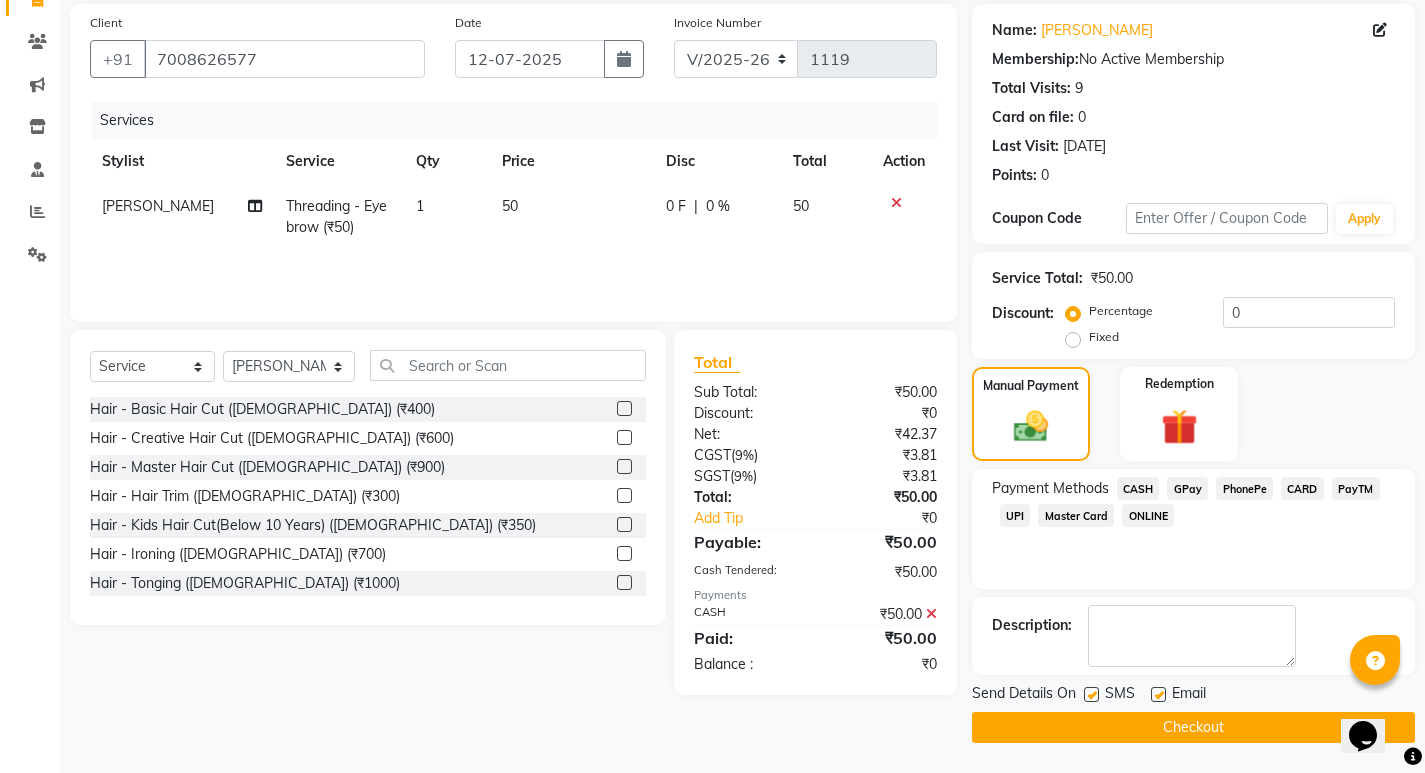 click on "Checkout" 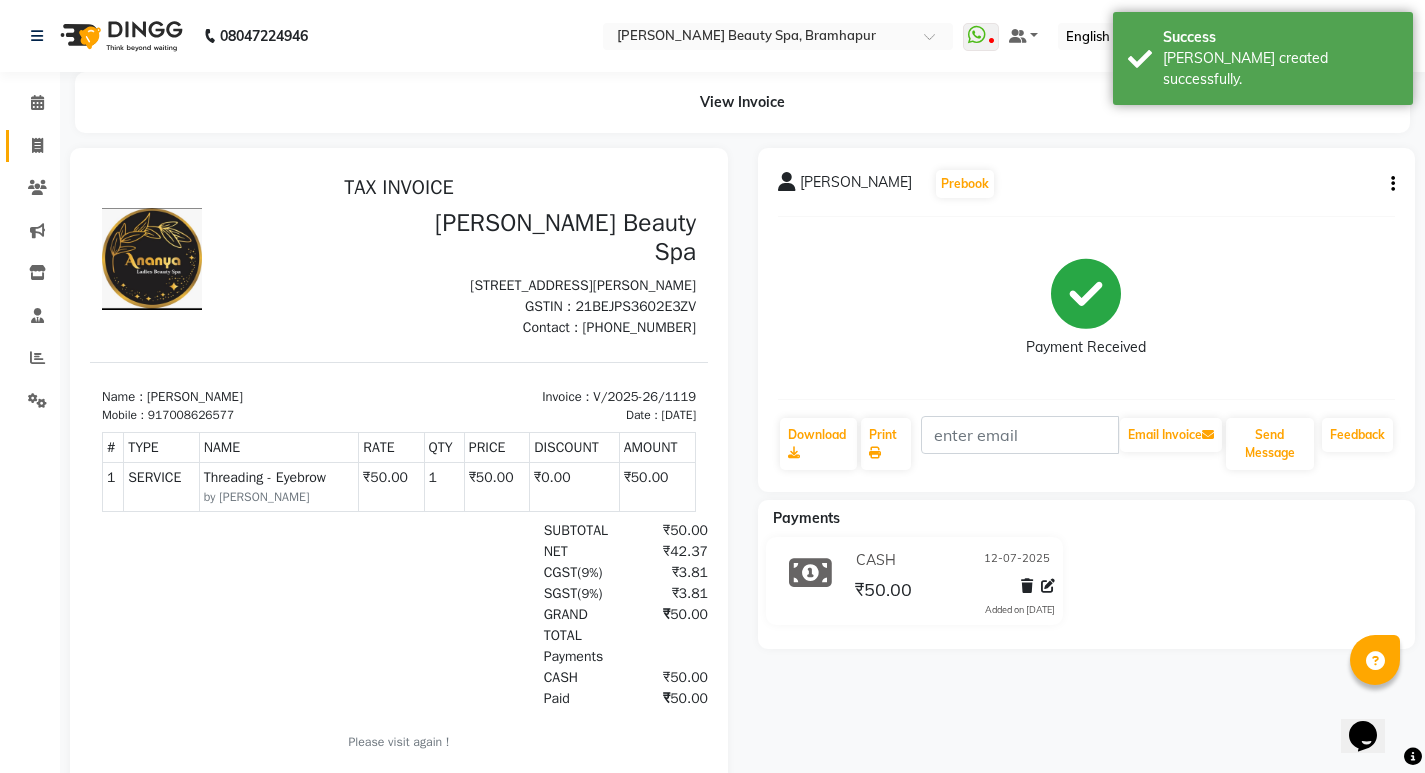 scroll, scrollTop: 0, scrollLeft: 0, axis: both 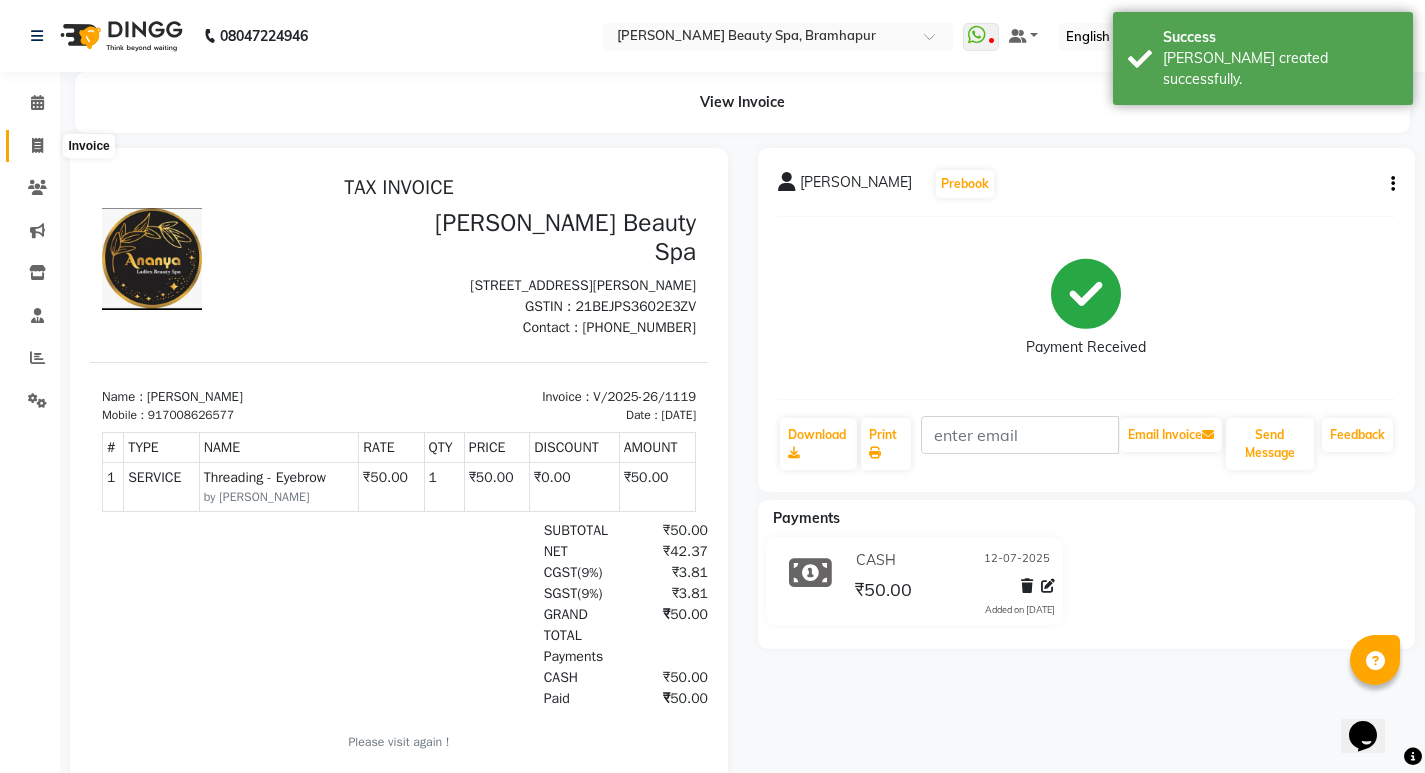 click 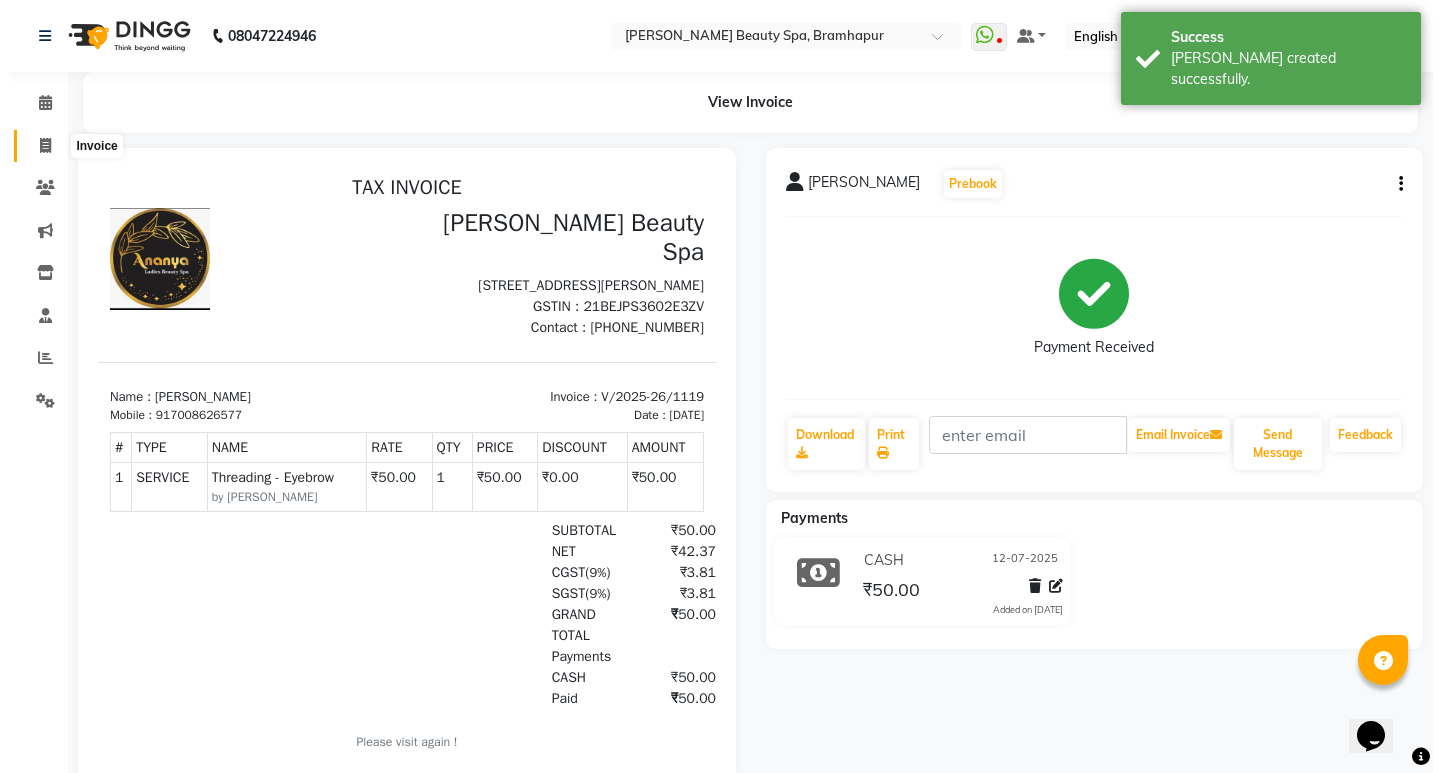 select on "service" 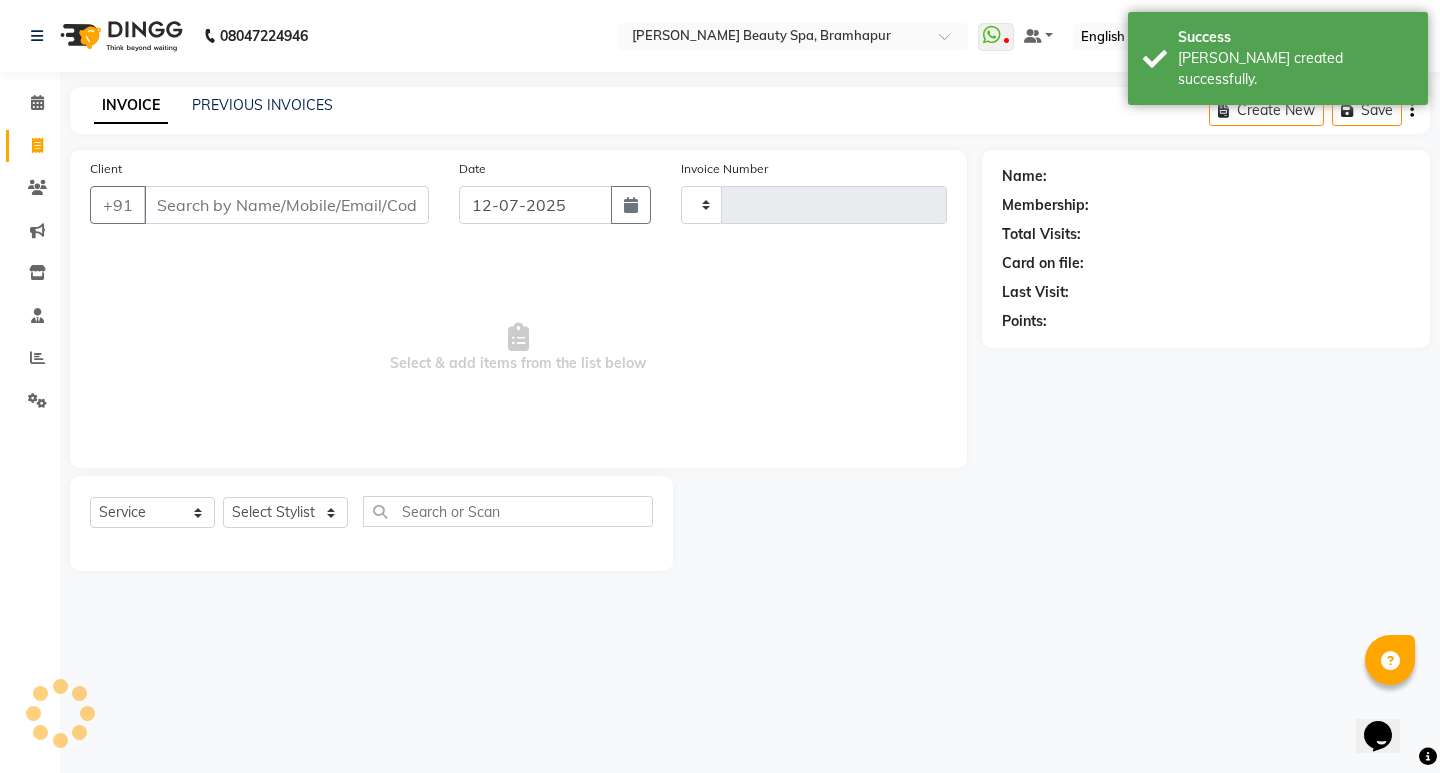 type on "1120" 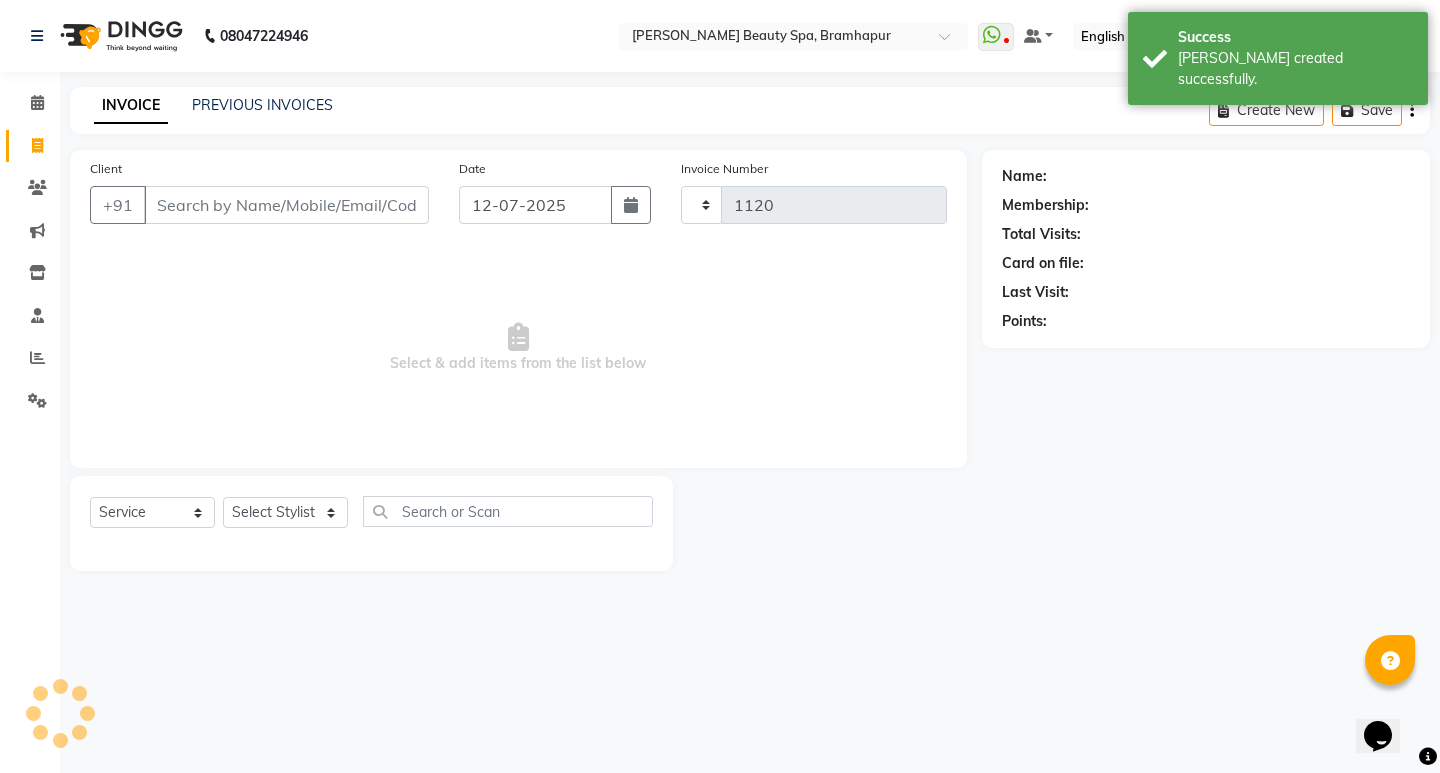 select on "3622" 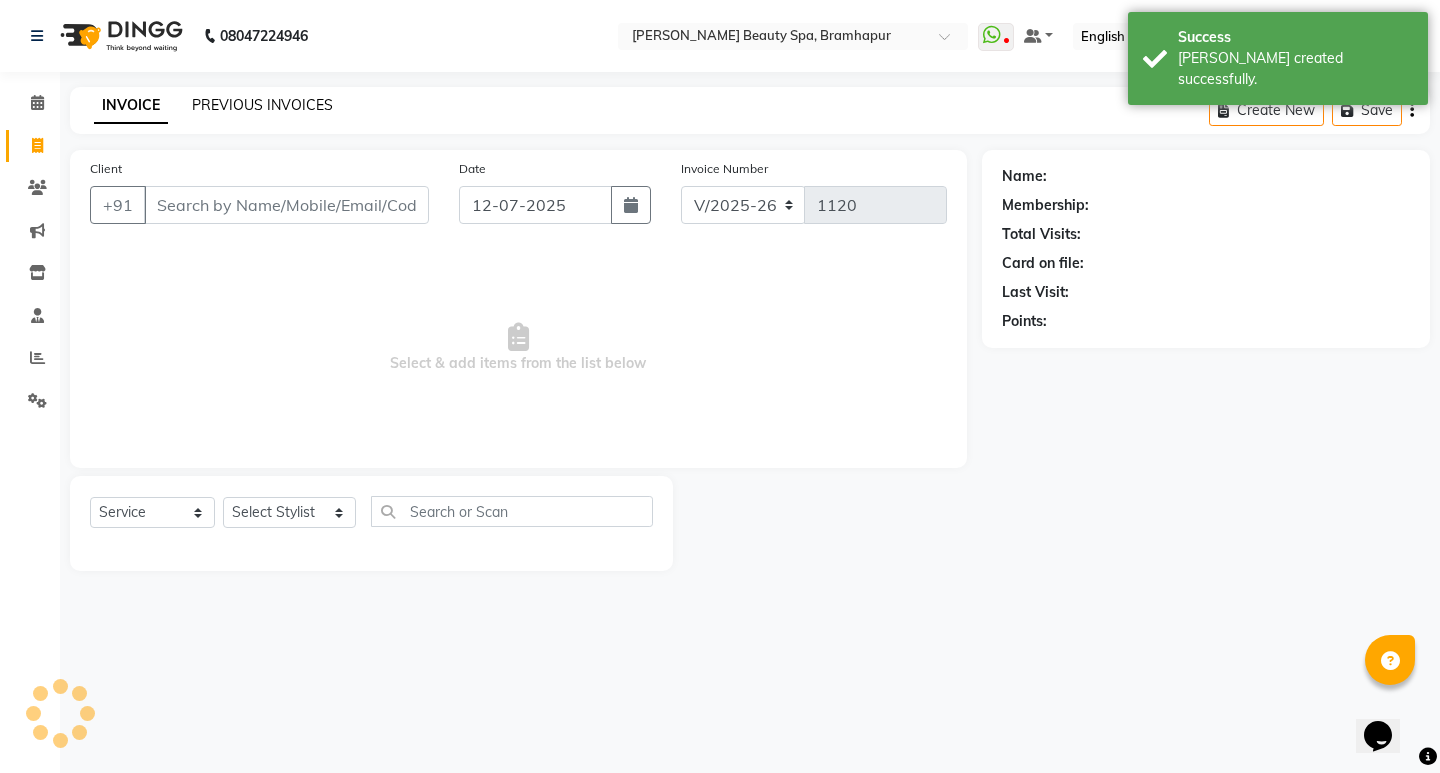 click on "INVOICE PREVIOUS INVOICES Create New   Save" 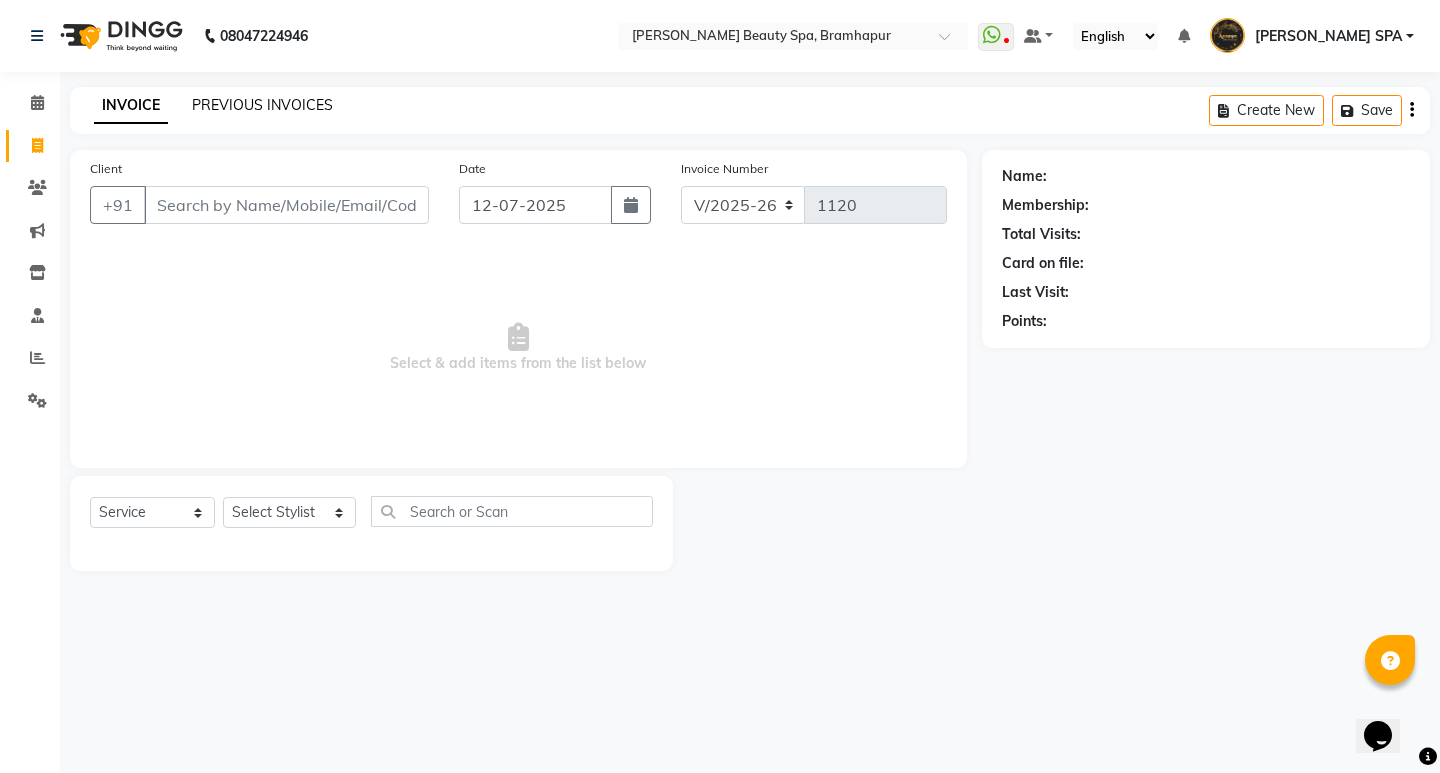 click on "PREVIOUS INVOICES" 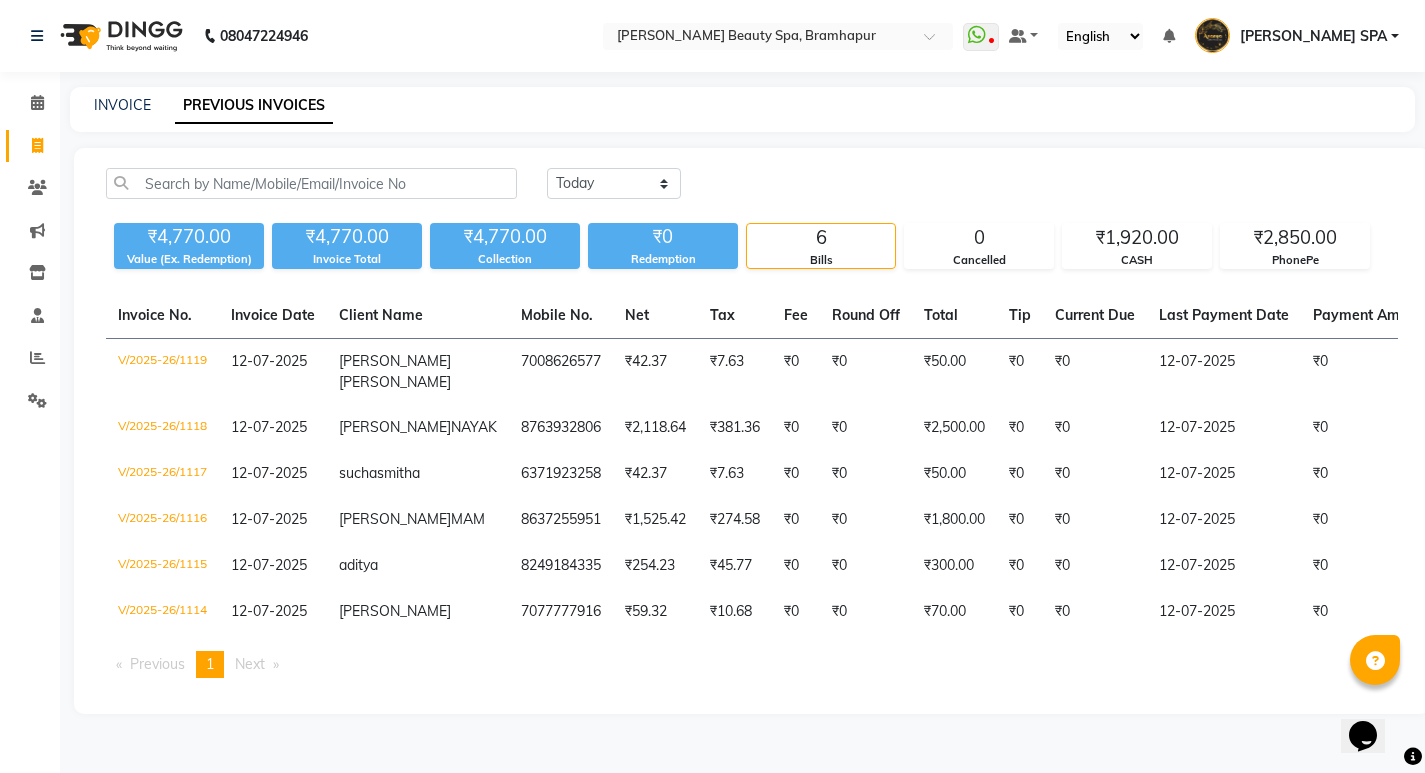scroll, scrollTop: 26, scrollLeft: 0, axis: vertical 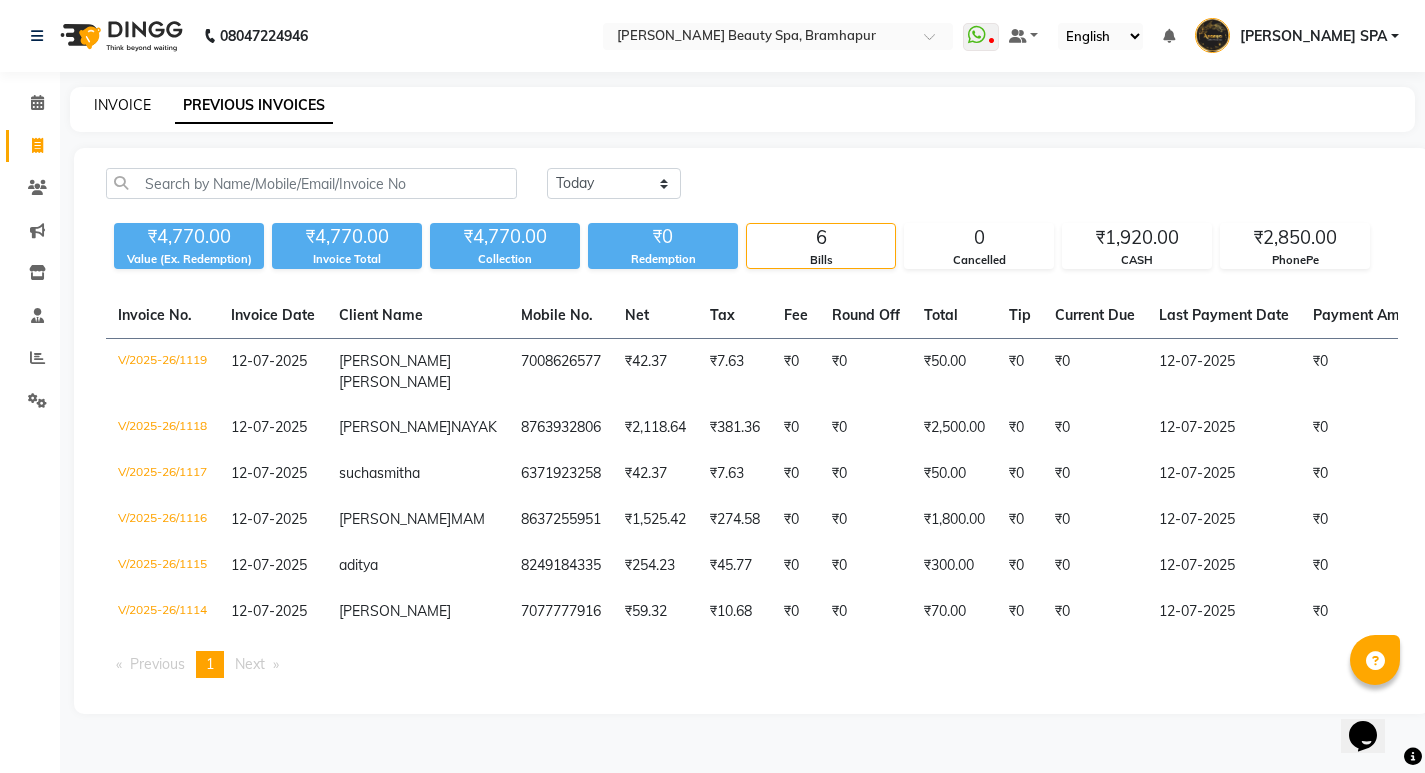click on "INVOICE" 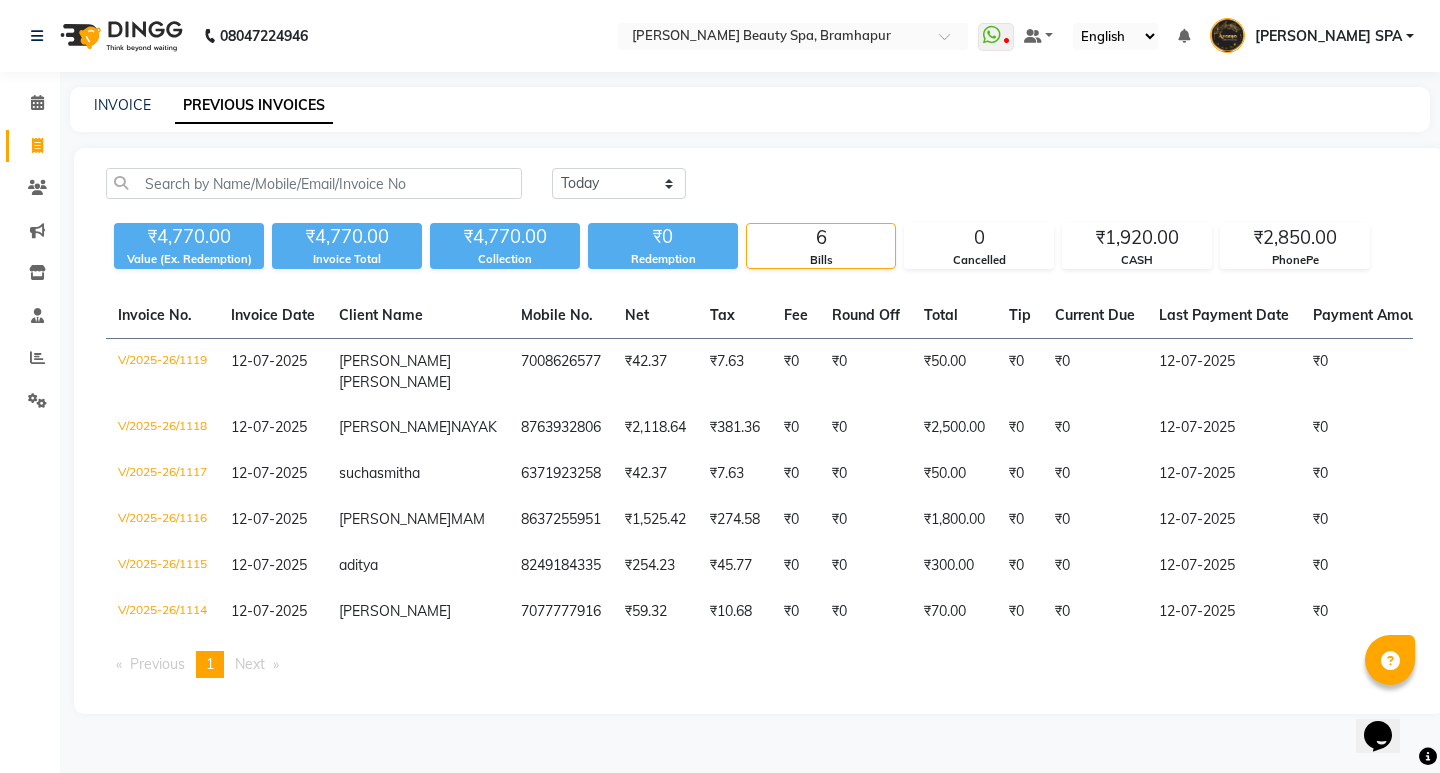 select on "3622" 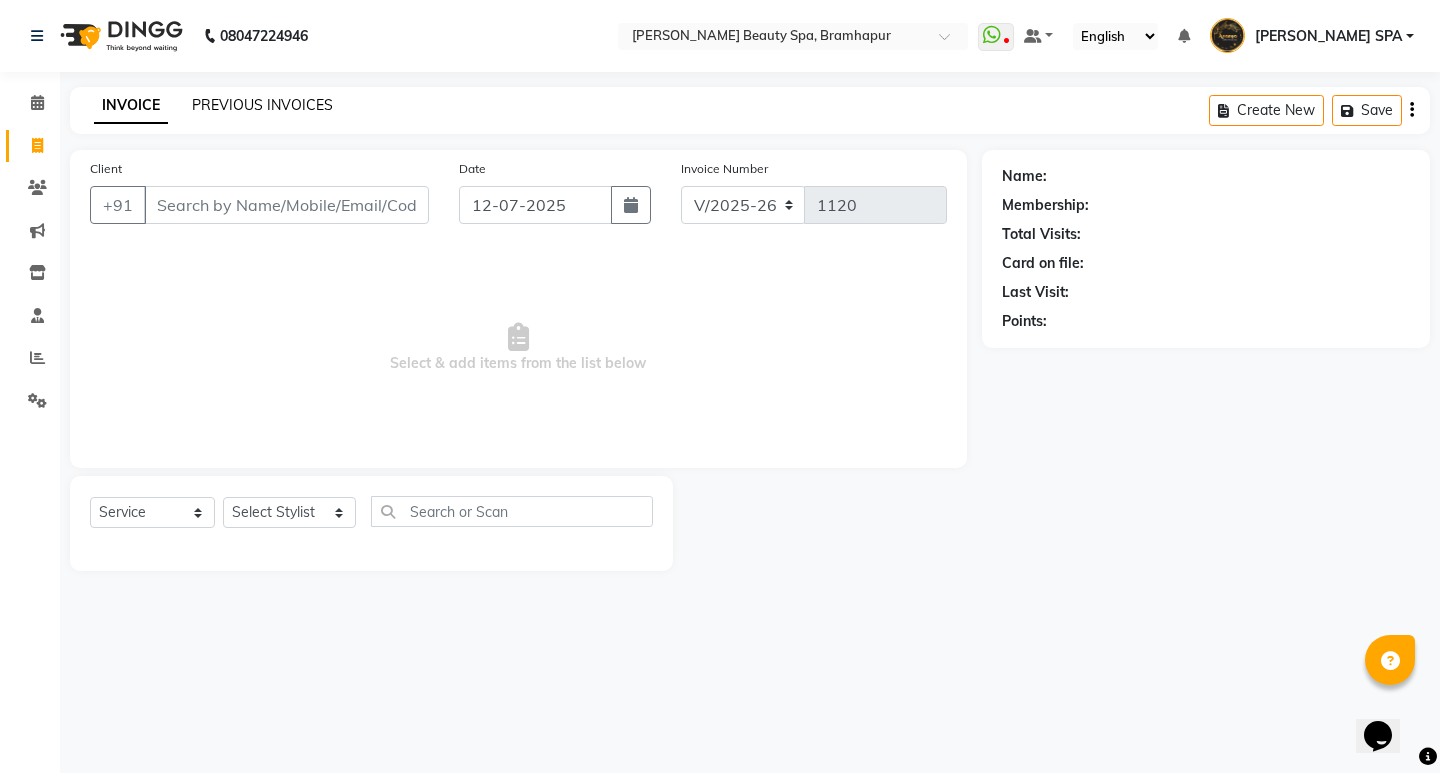 click on "PREVIOUS INVOICES" 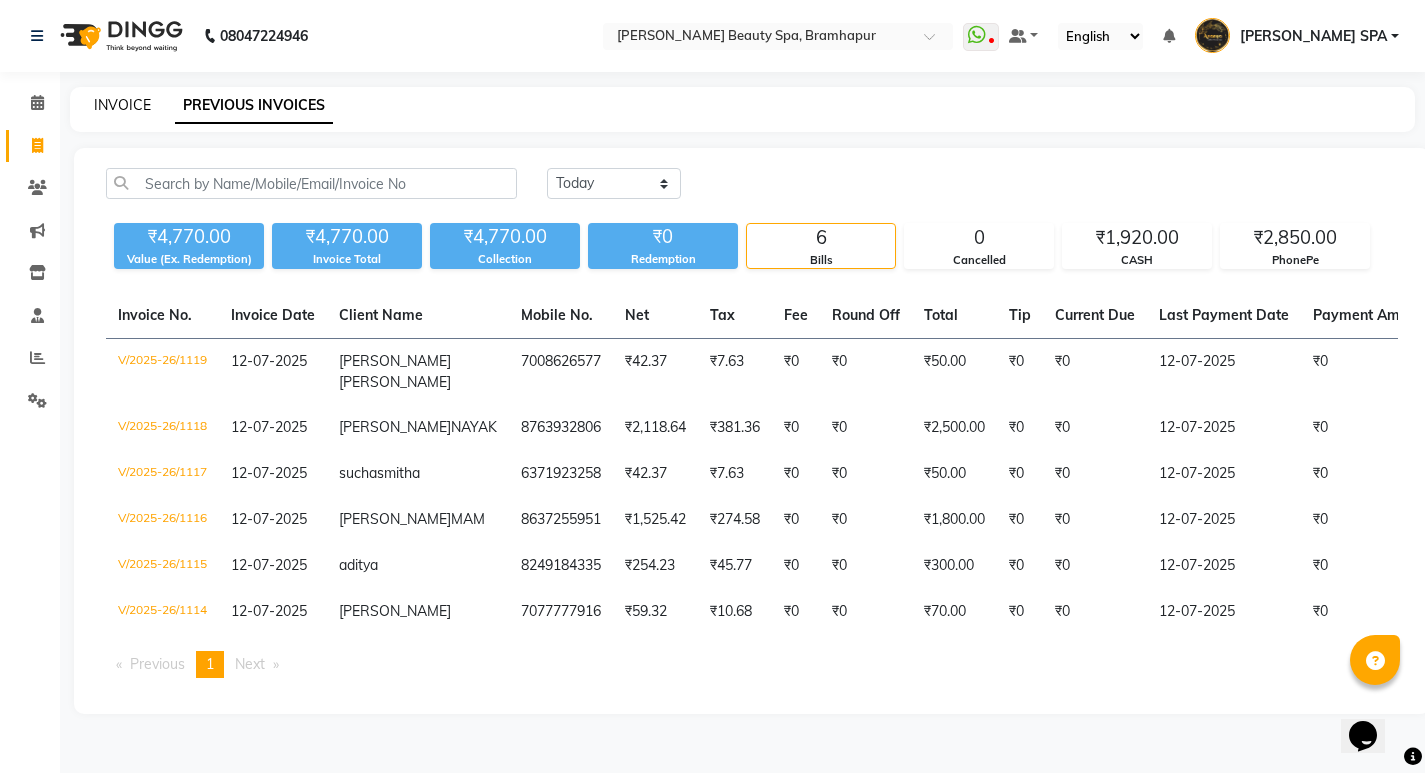 click on "INVOICE" 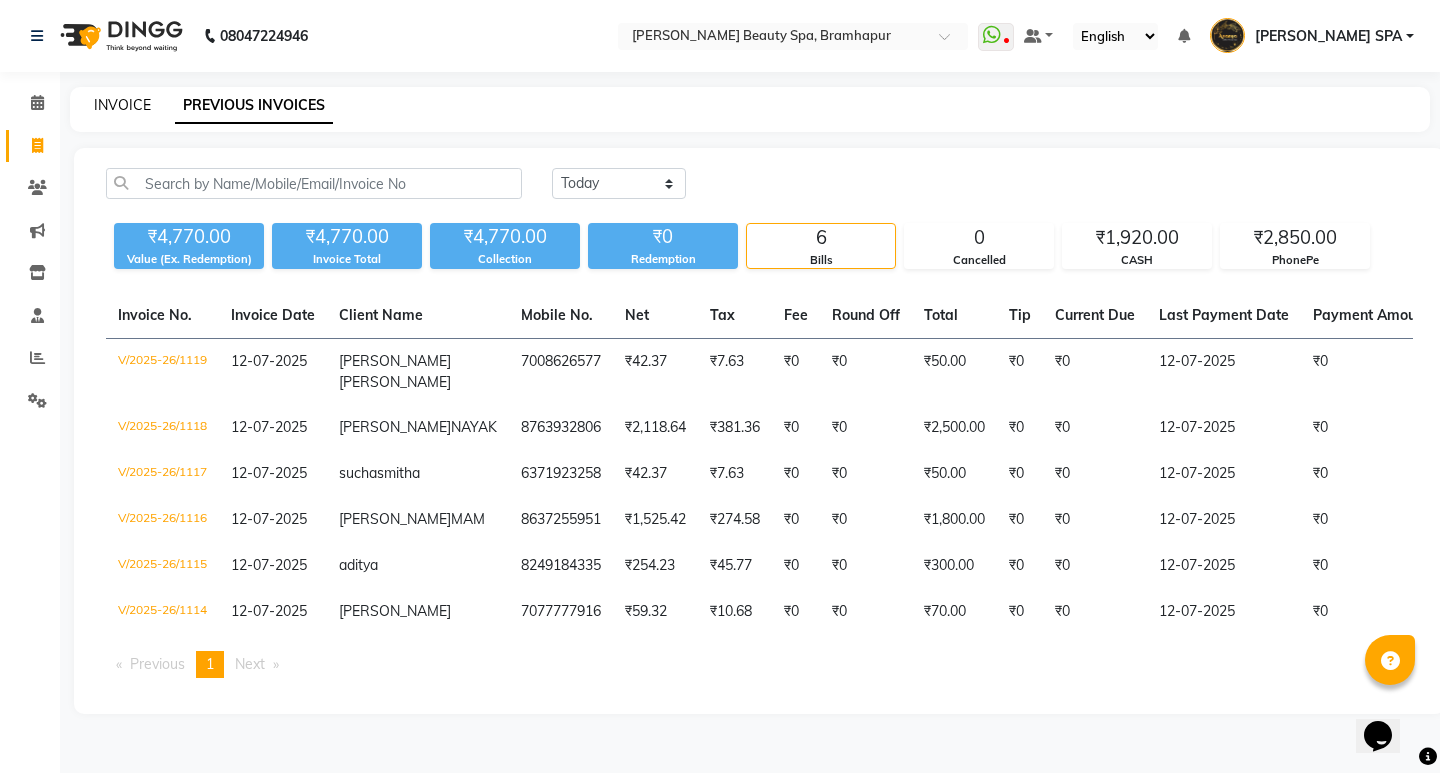 select on "3622" 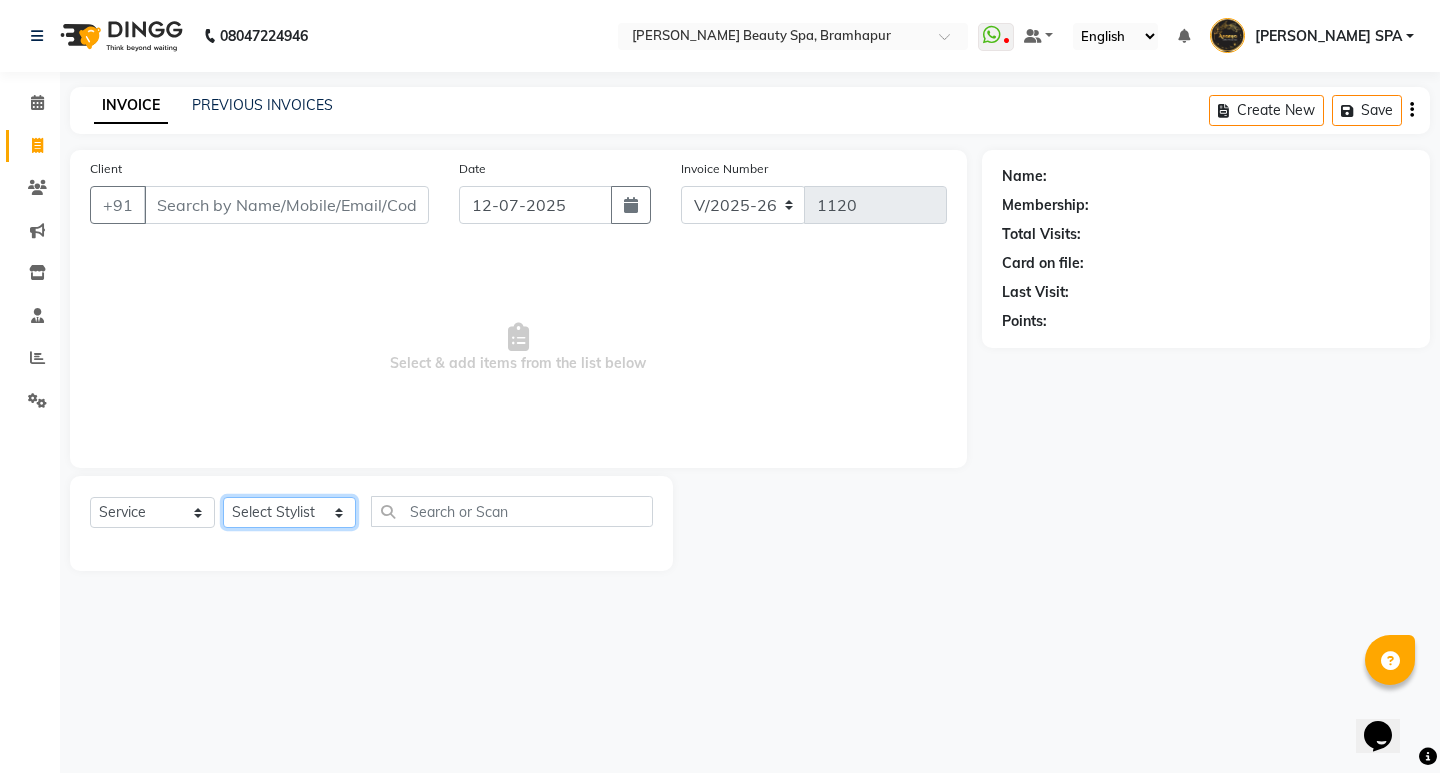 click on "Select Stylist ANANYA SPA Bindiya Hati jhuma JYOTI KABITA PATTNAIK JOLLY MAM PRANATI SABANA SANDHYA SAHU SIBANI SOUMYA SUNITA DAS" 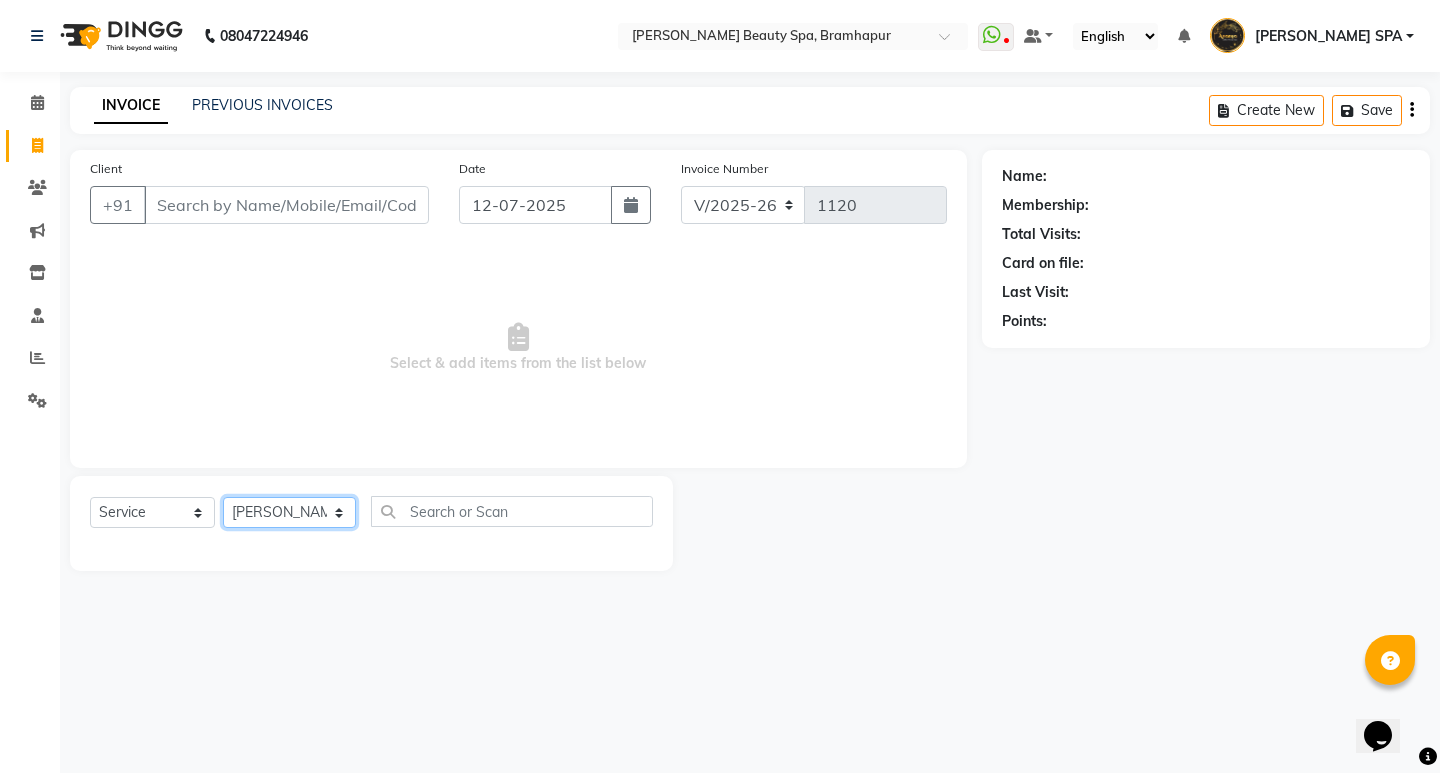 click on "Select Stylist ANANYA SPA Bindiya Hati jhuma JYOTI KABITA PATTNAIK JOLLY MAM PRANATI SABANA SANDHYA SAHU SIBANI SOUMYA SUNITA DAS" 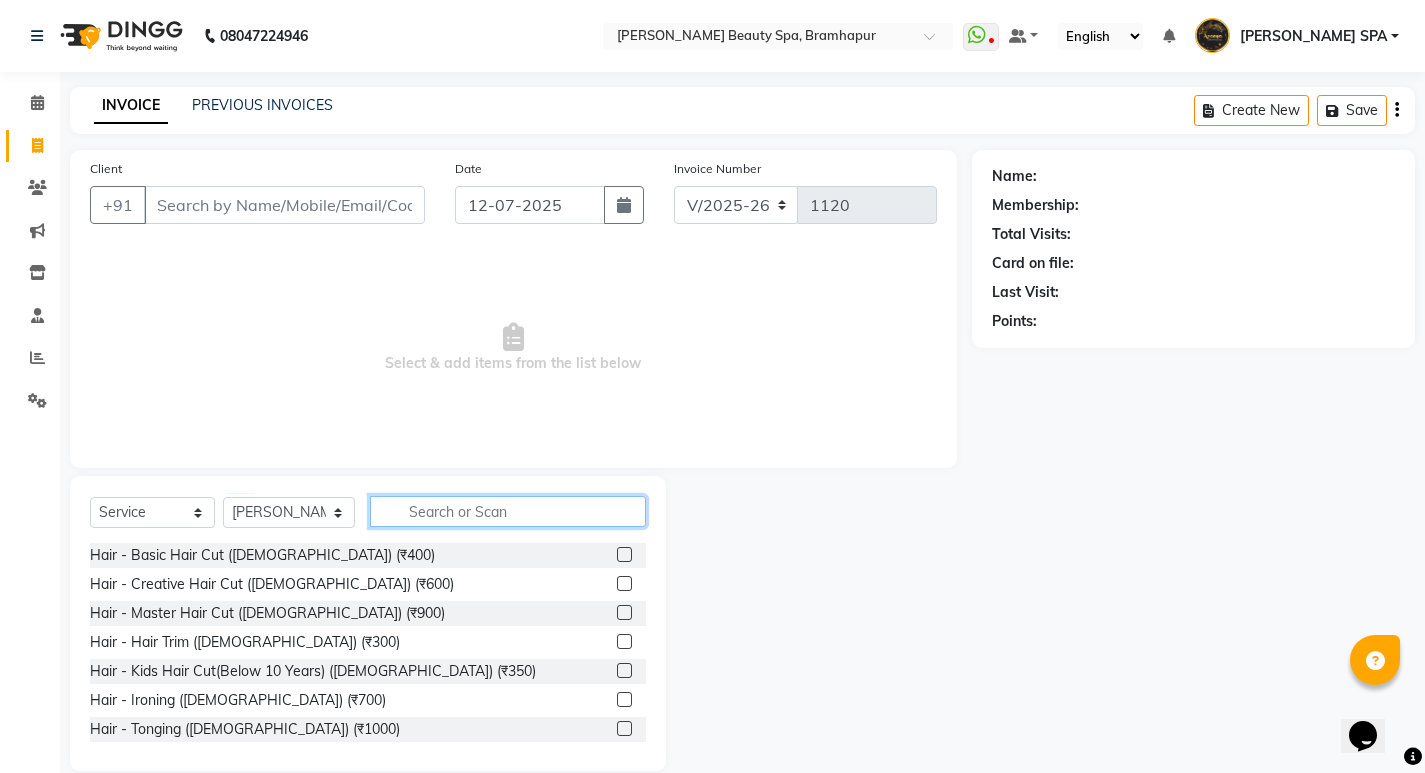 click 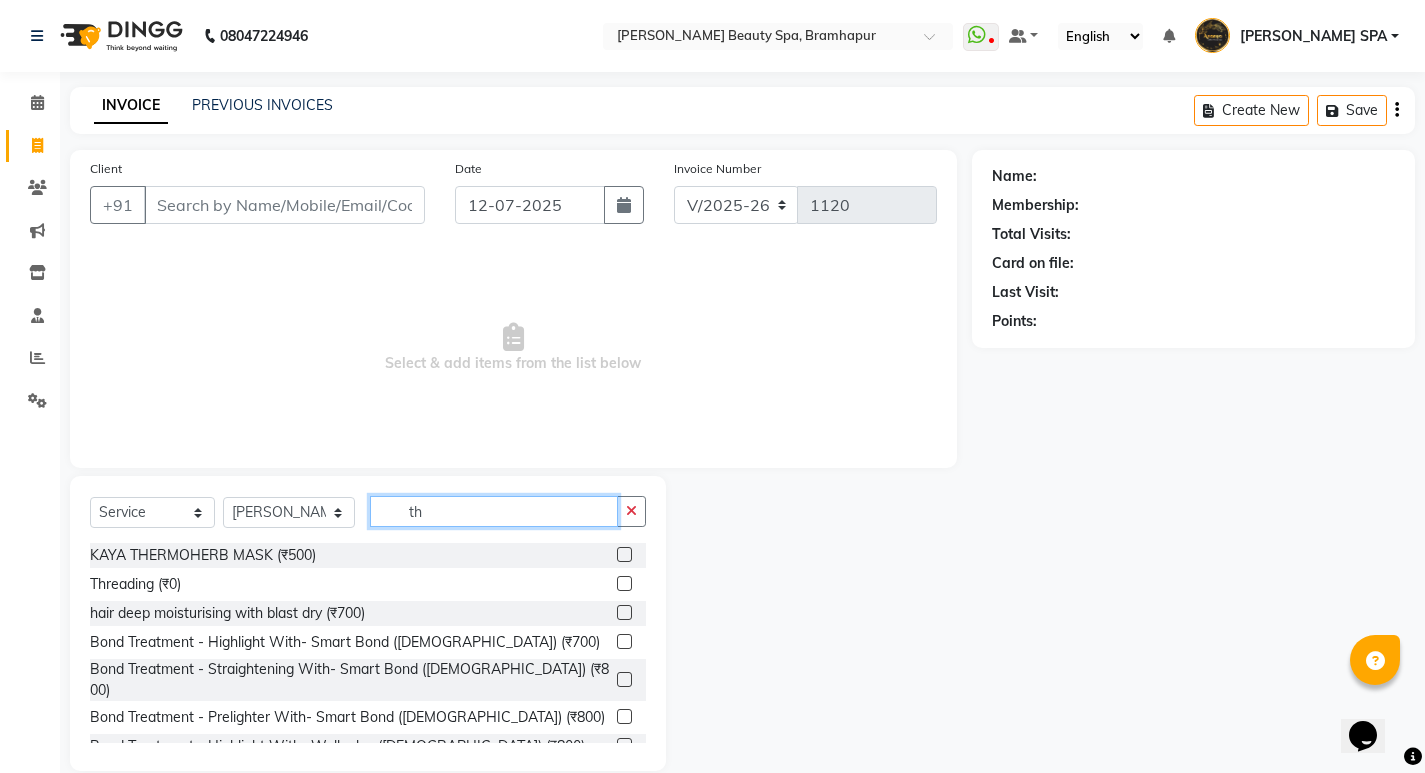 type on "th" 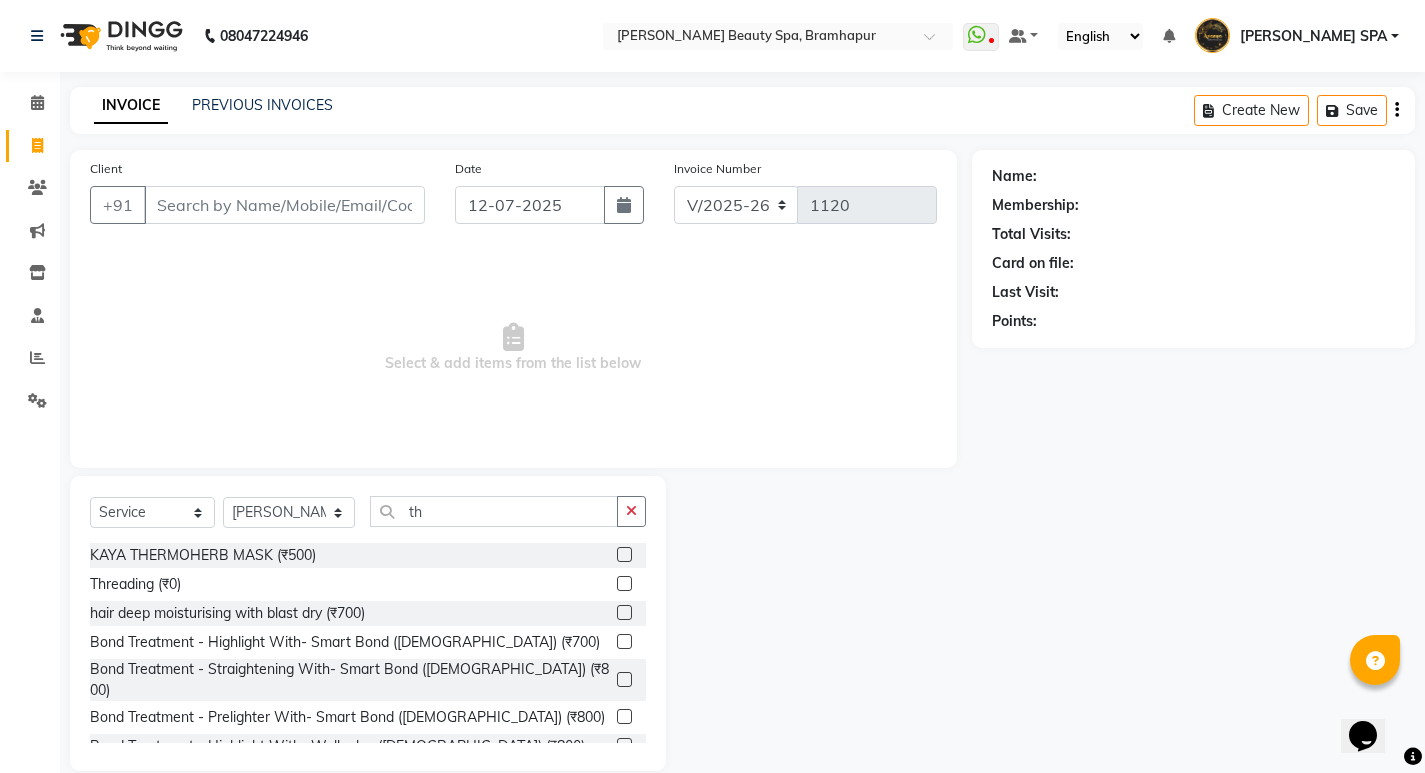 click 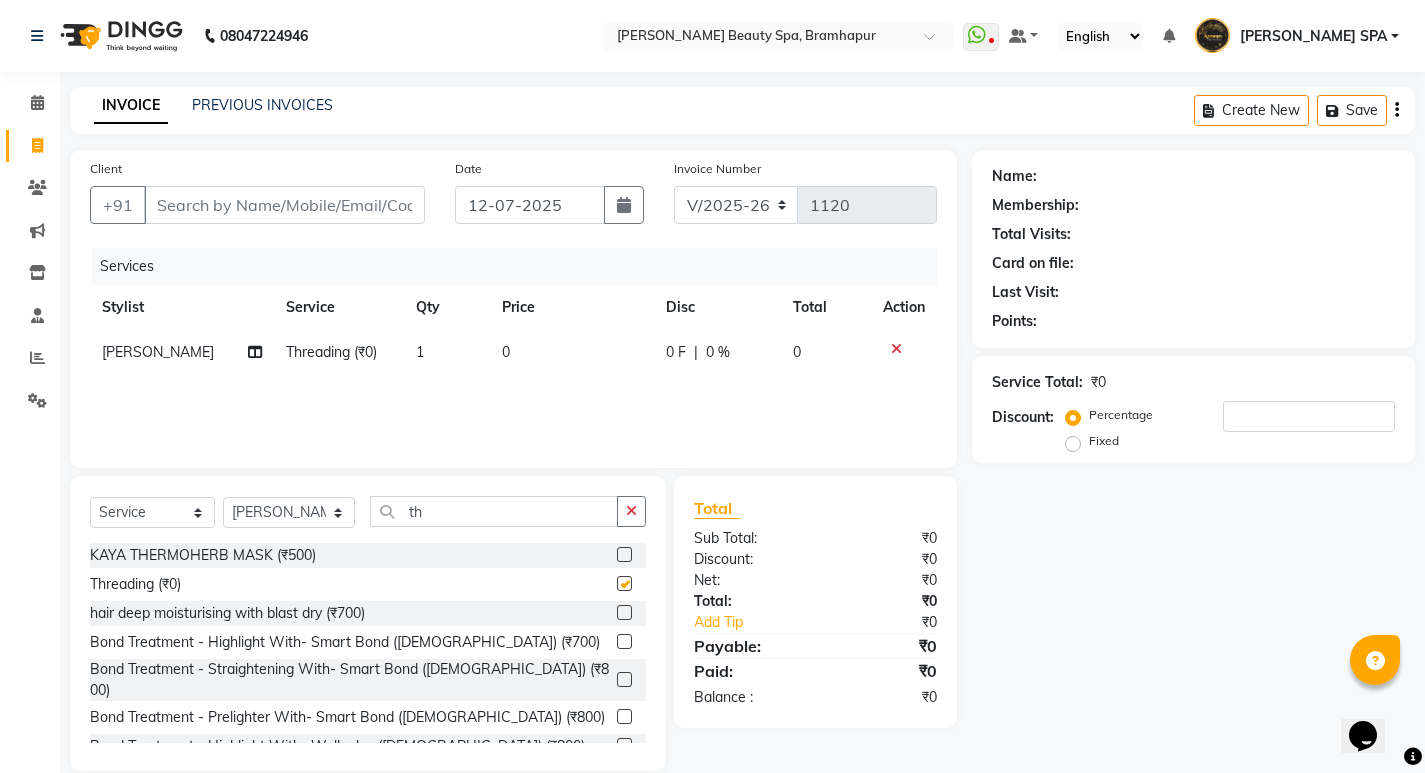checkbox on "false" 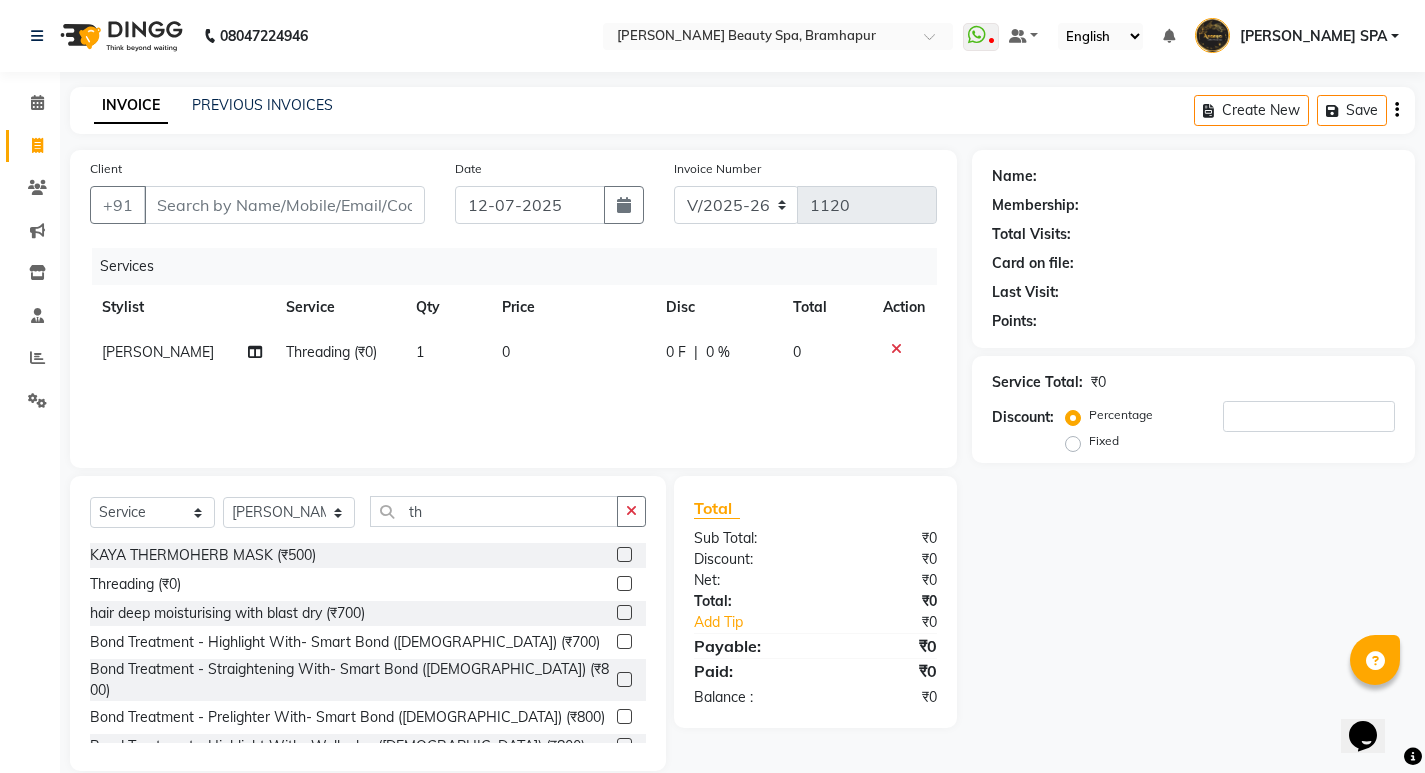 click on "0" 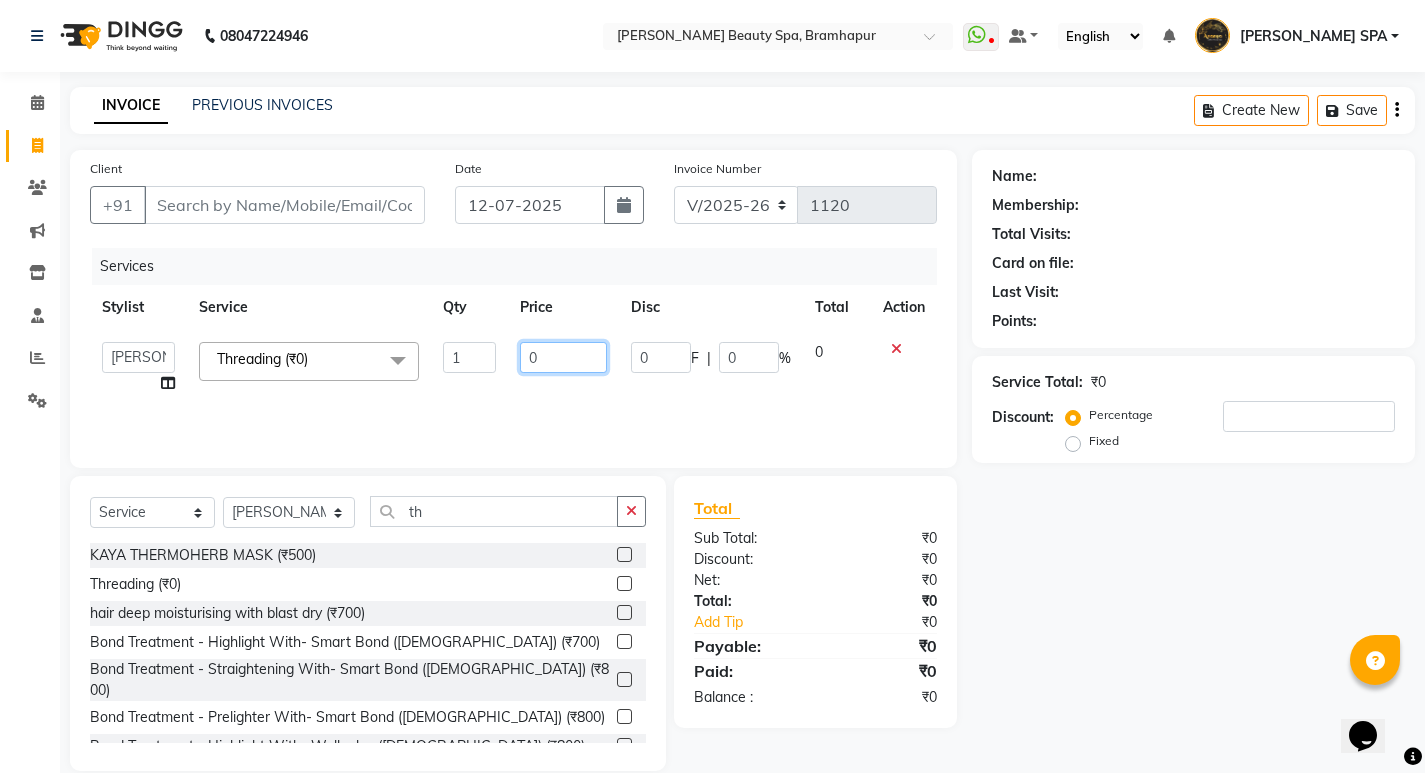 click on "0" 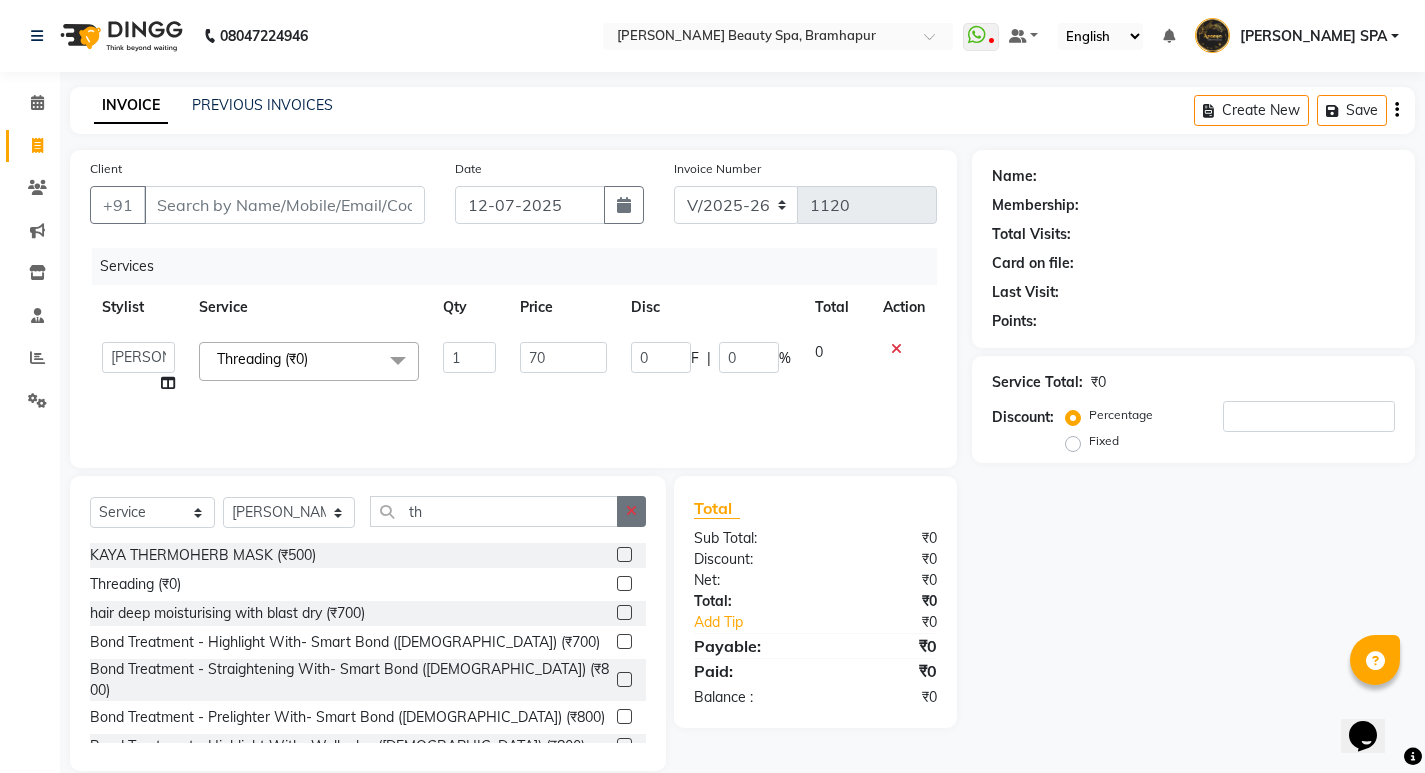 click 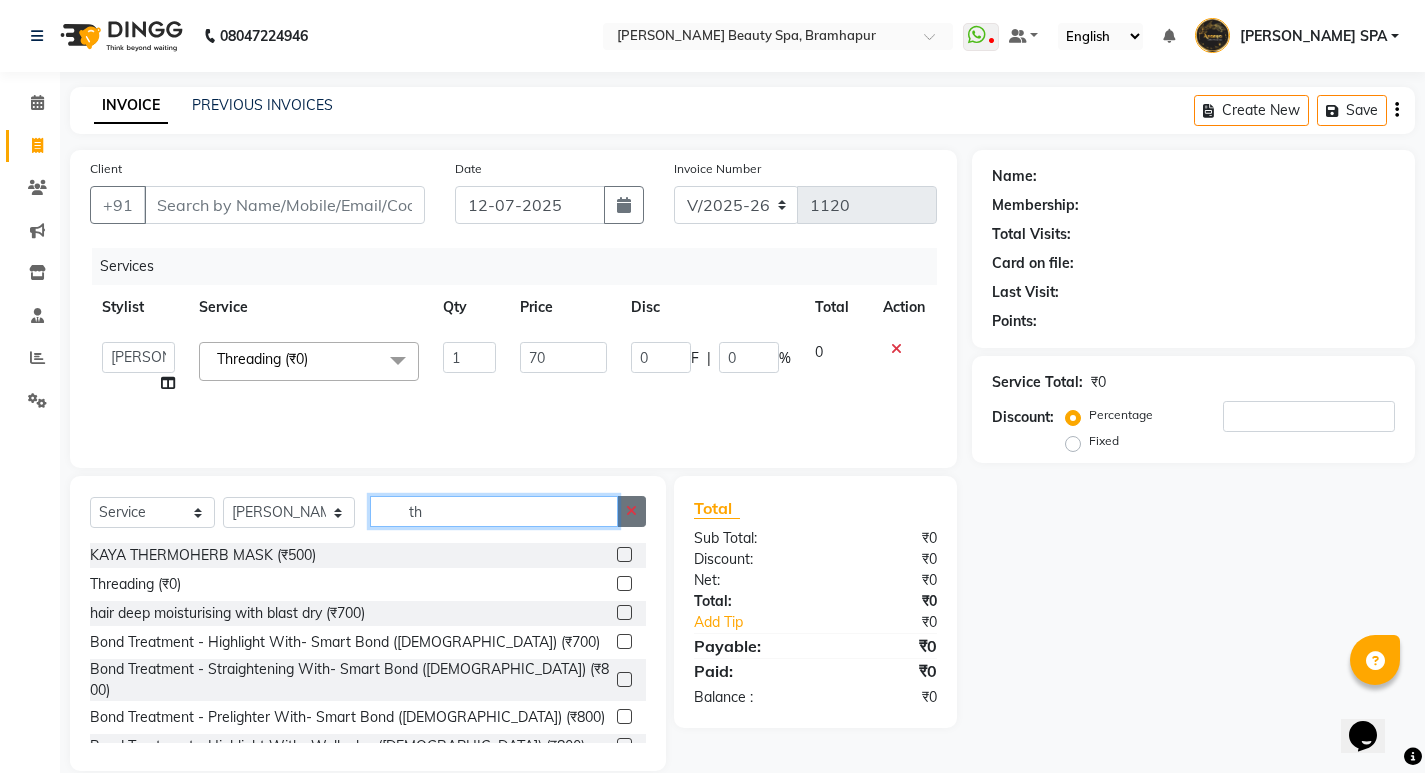 type 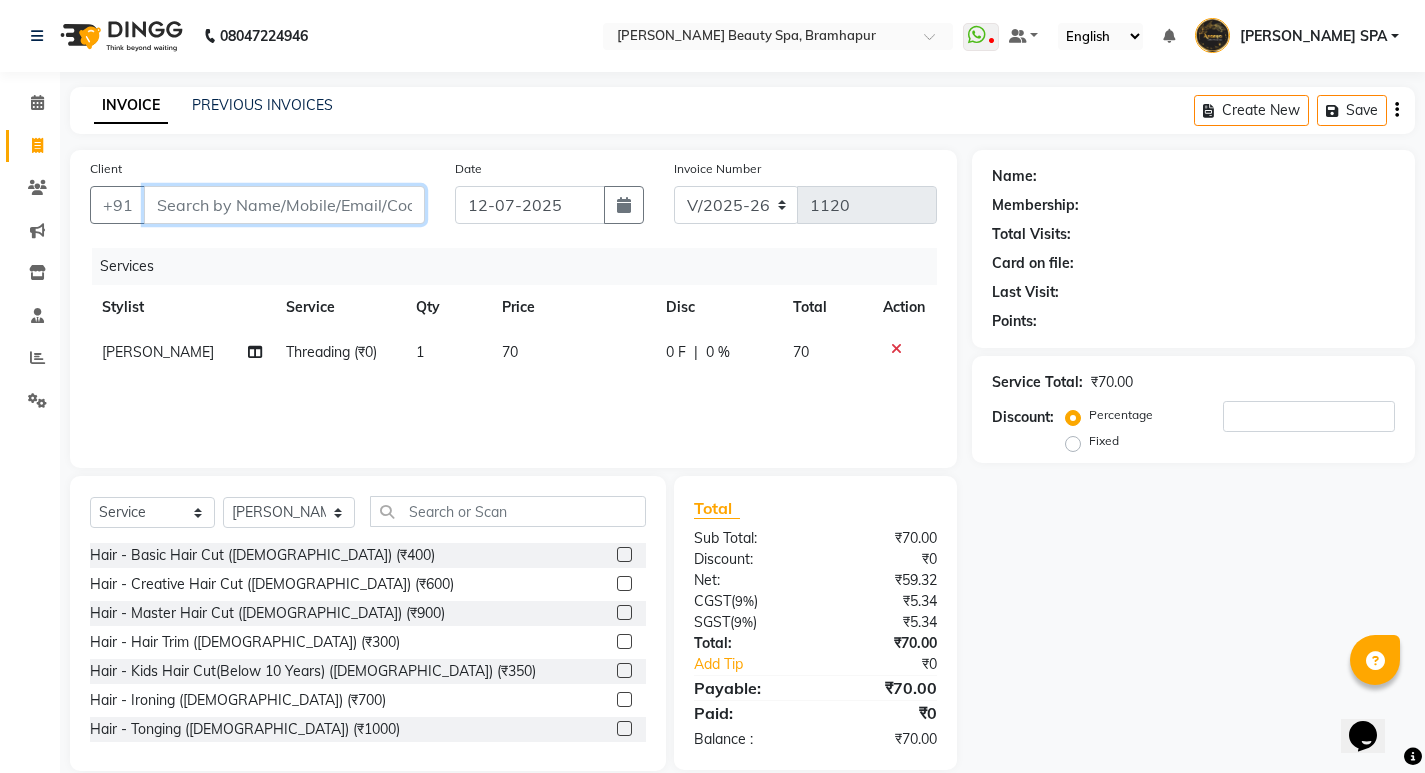 click on "Client" at bounding box center (284, 205) 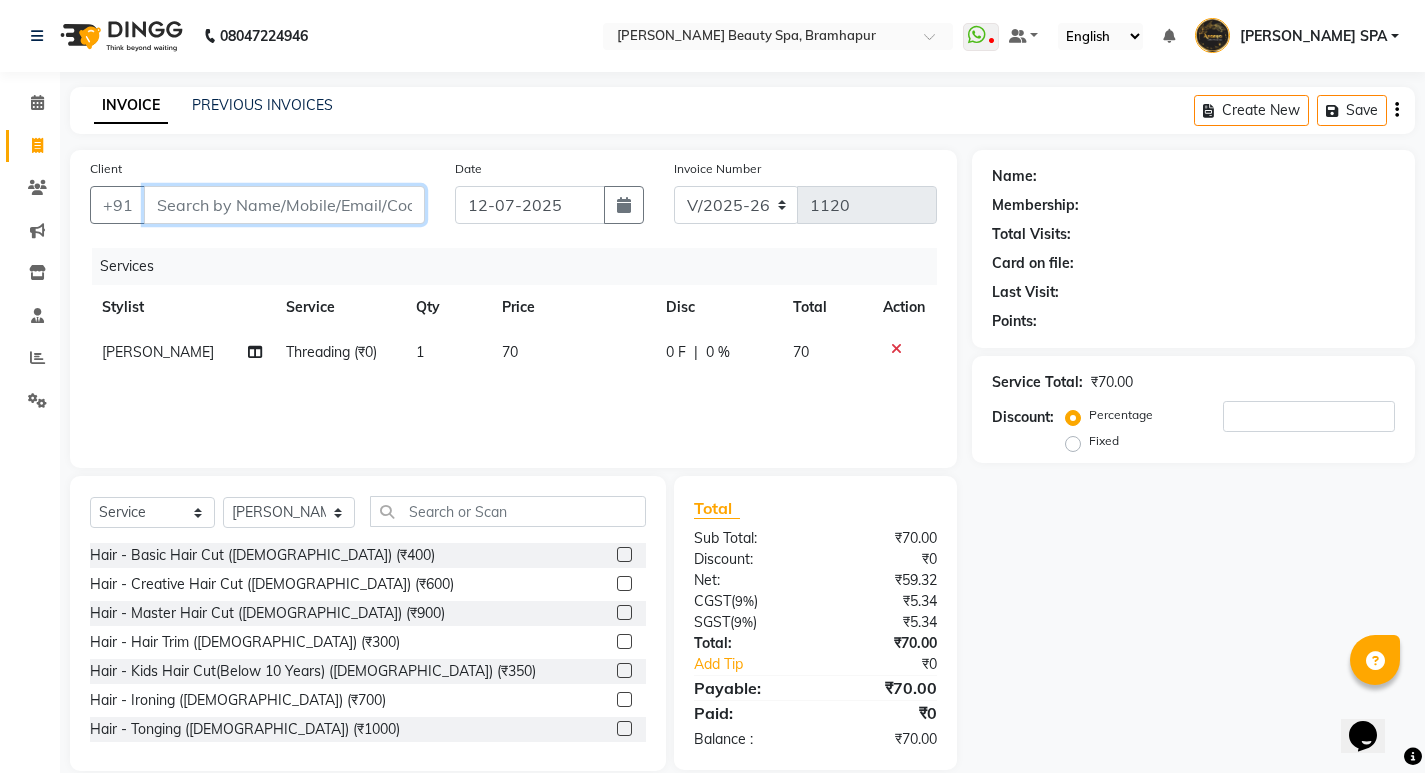 type on "7" 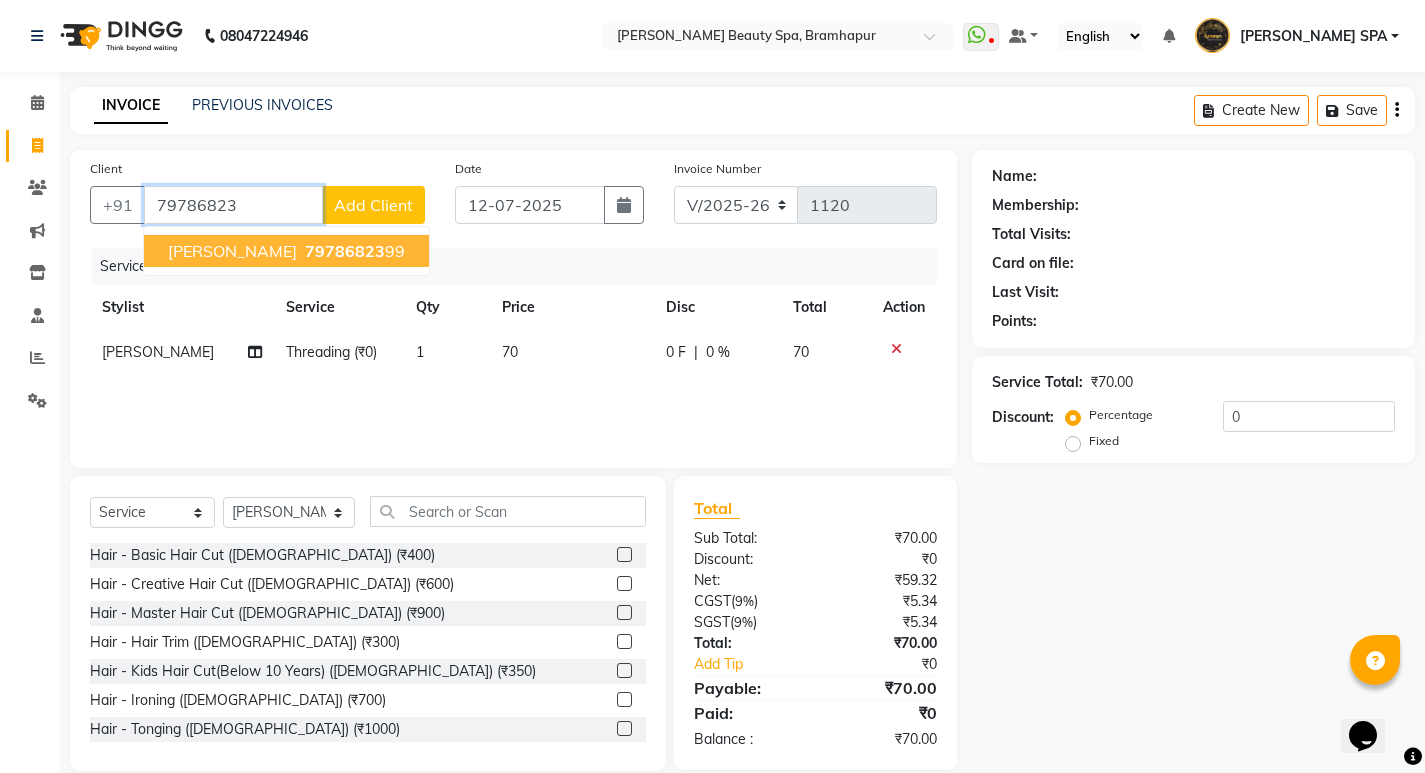click on "79786823" at bounding box center [345, 251] 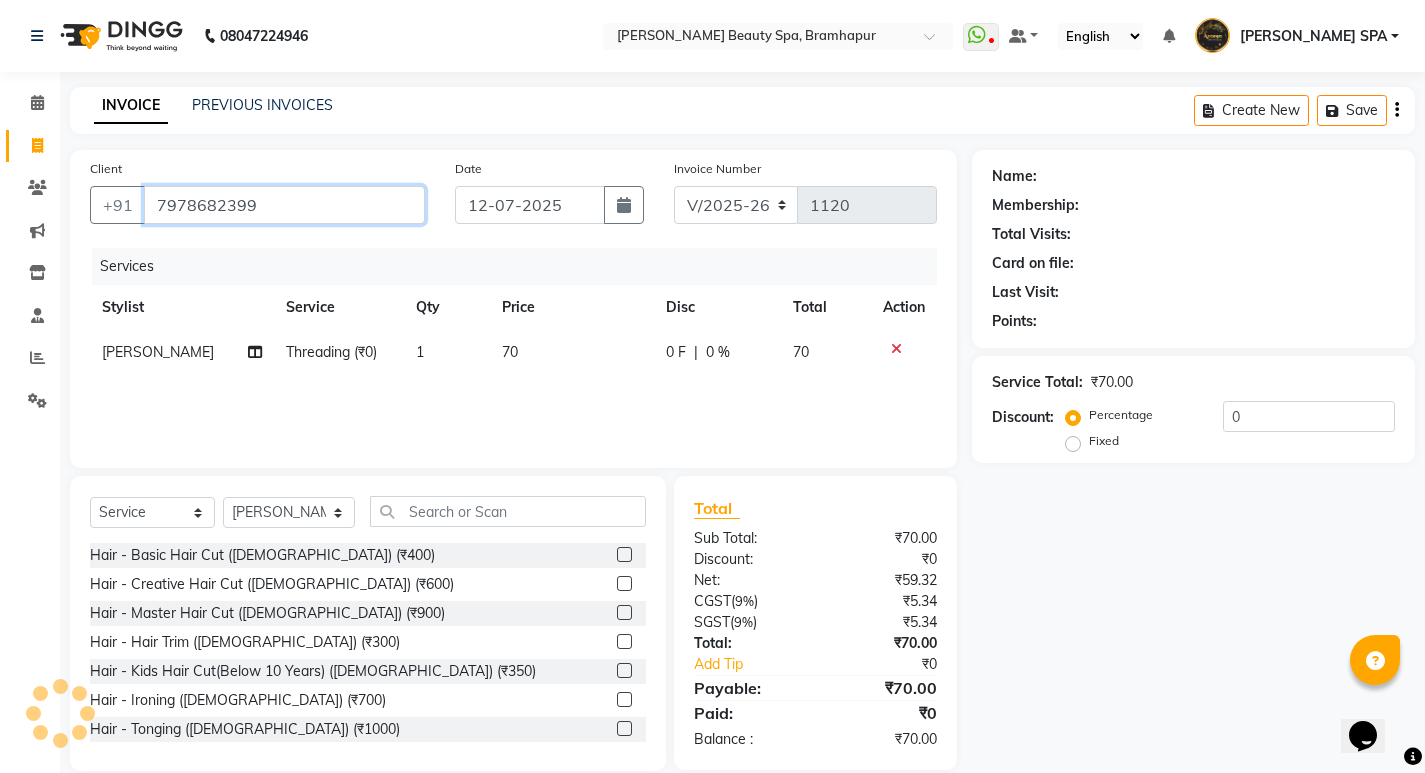 type on "7978682399" 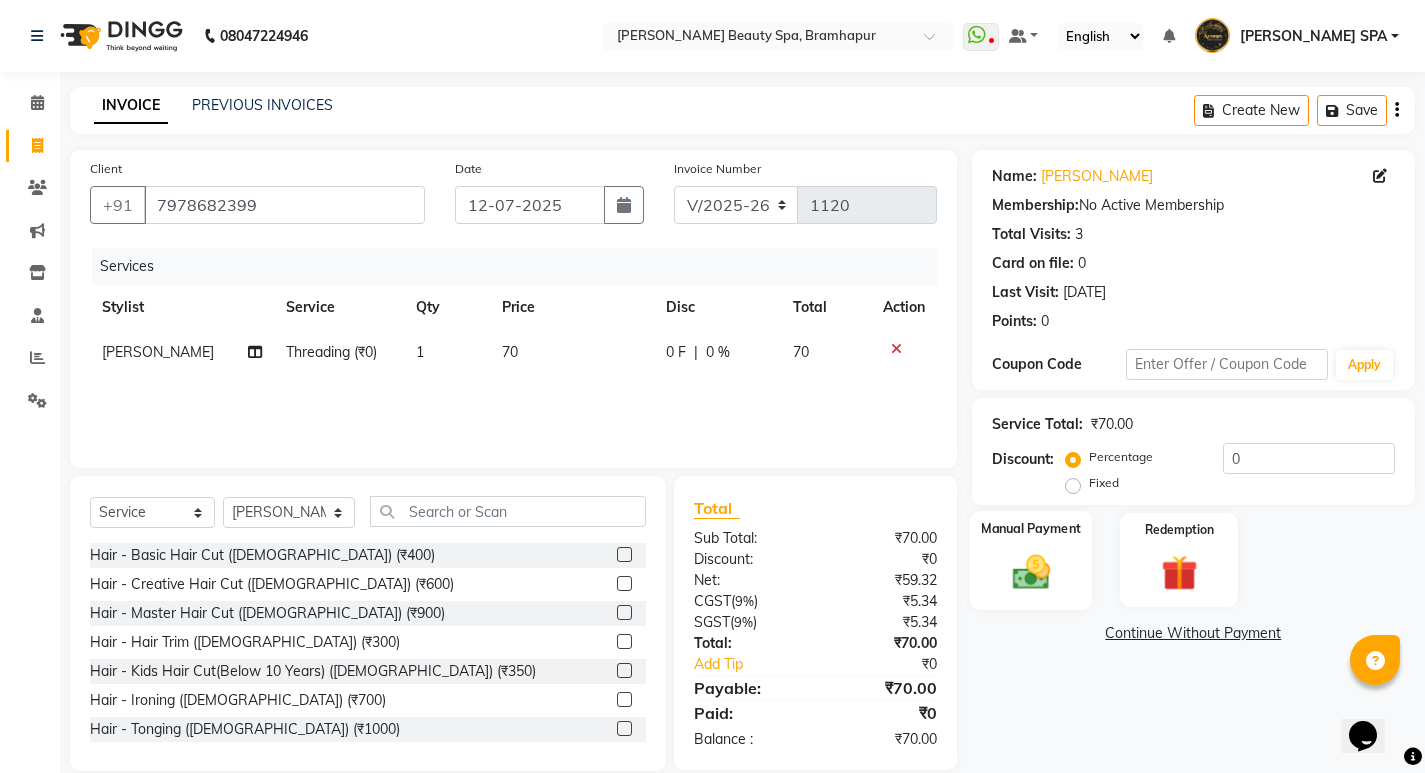 click on "Manual Payment" 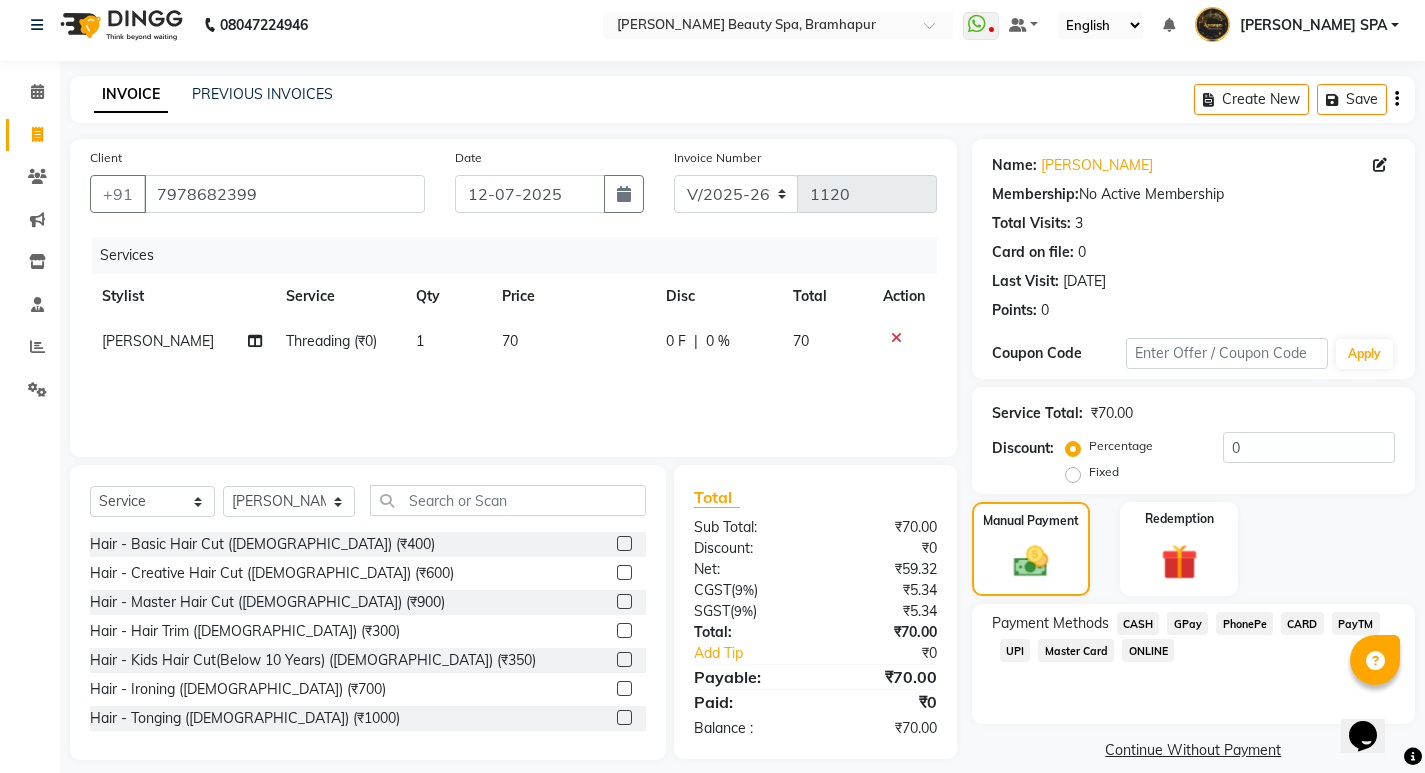 scroll, scrollTop: 0, scrollLeft: 0, axis: both 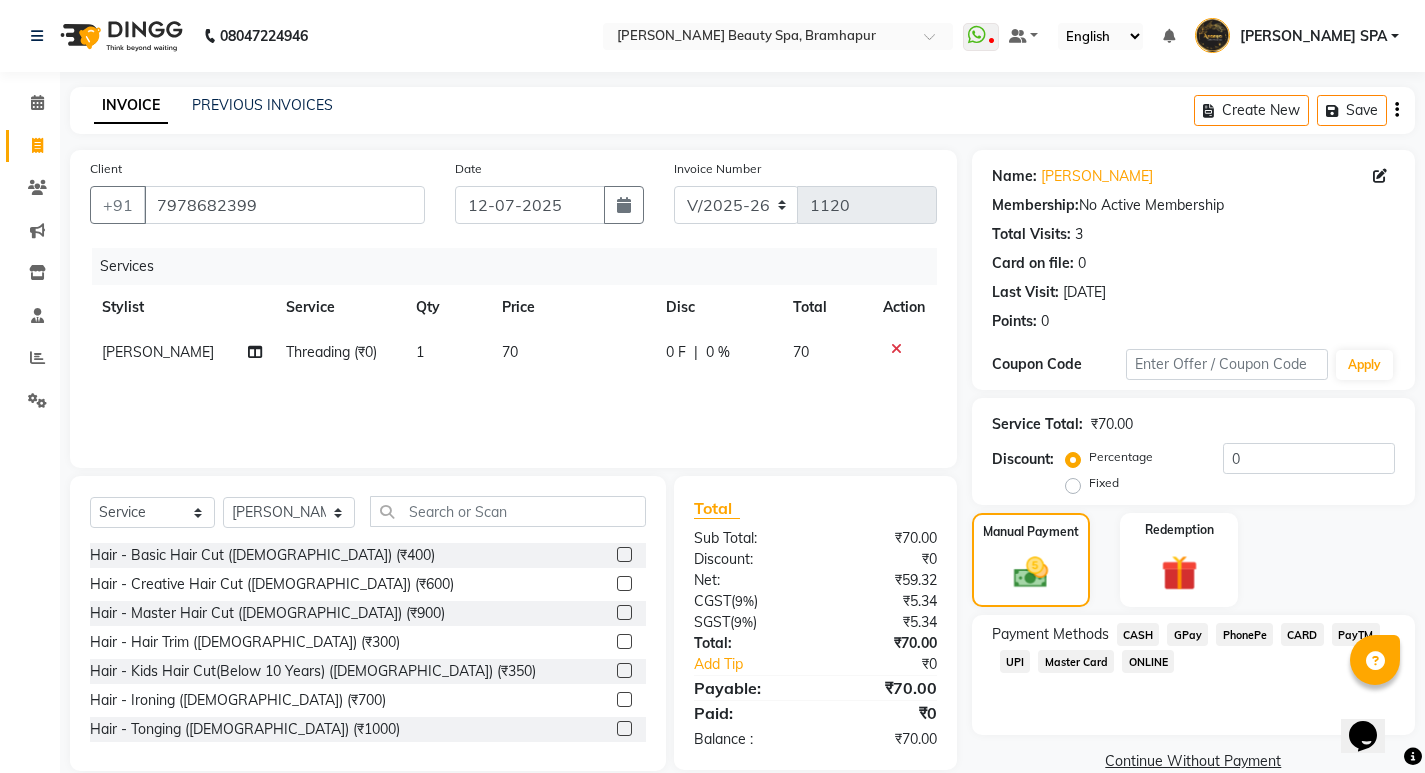 click on "CASH" 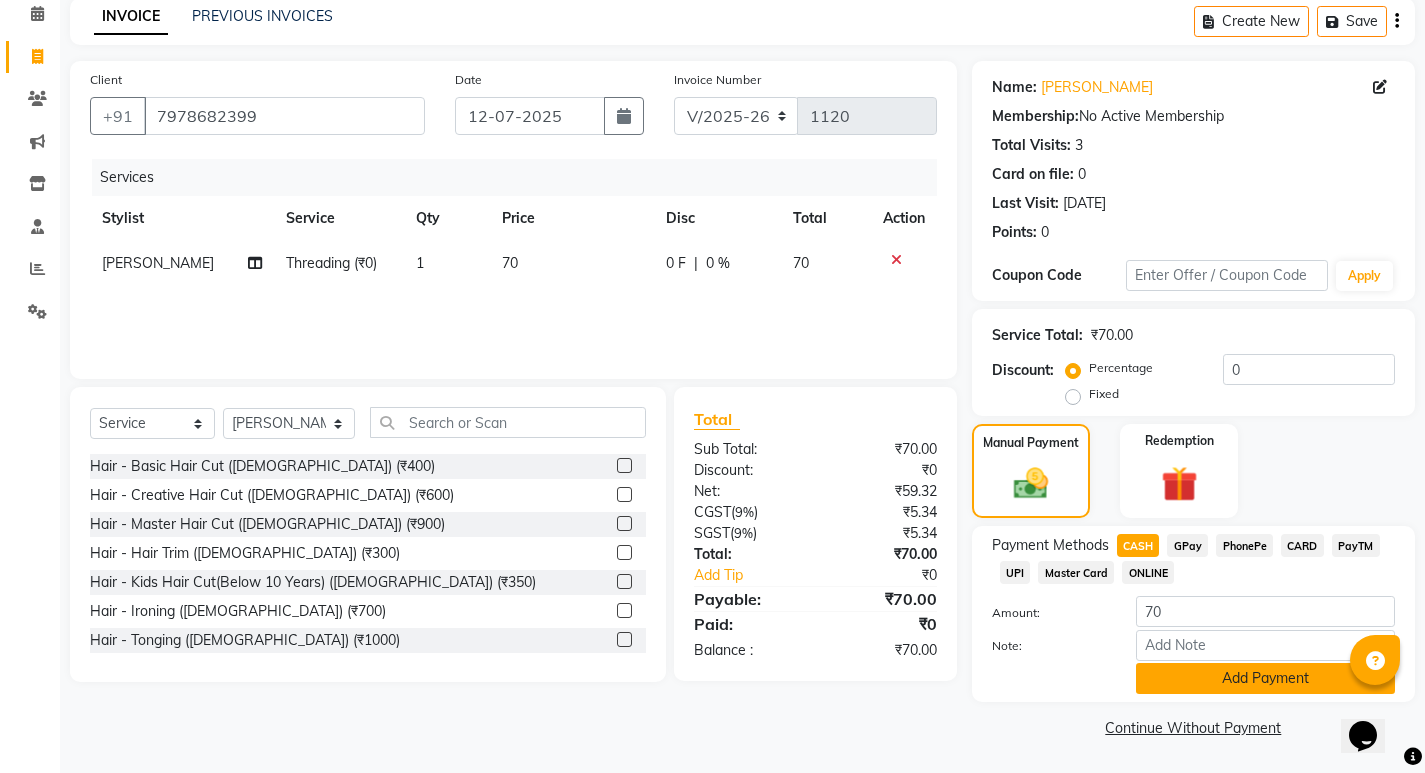 click on "Add Payment" 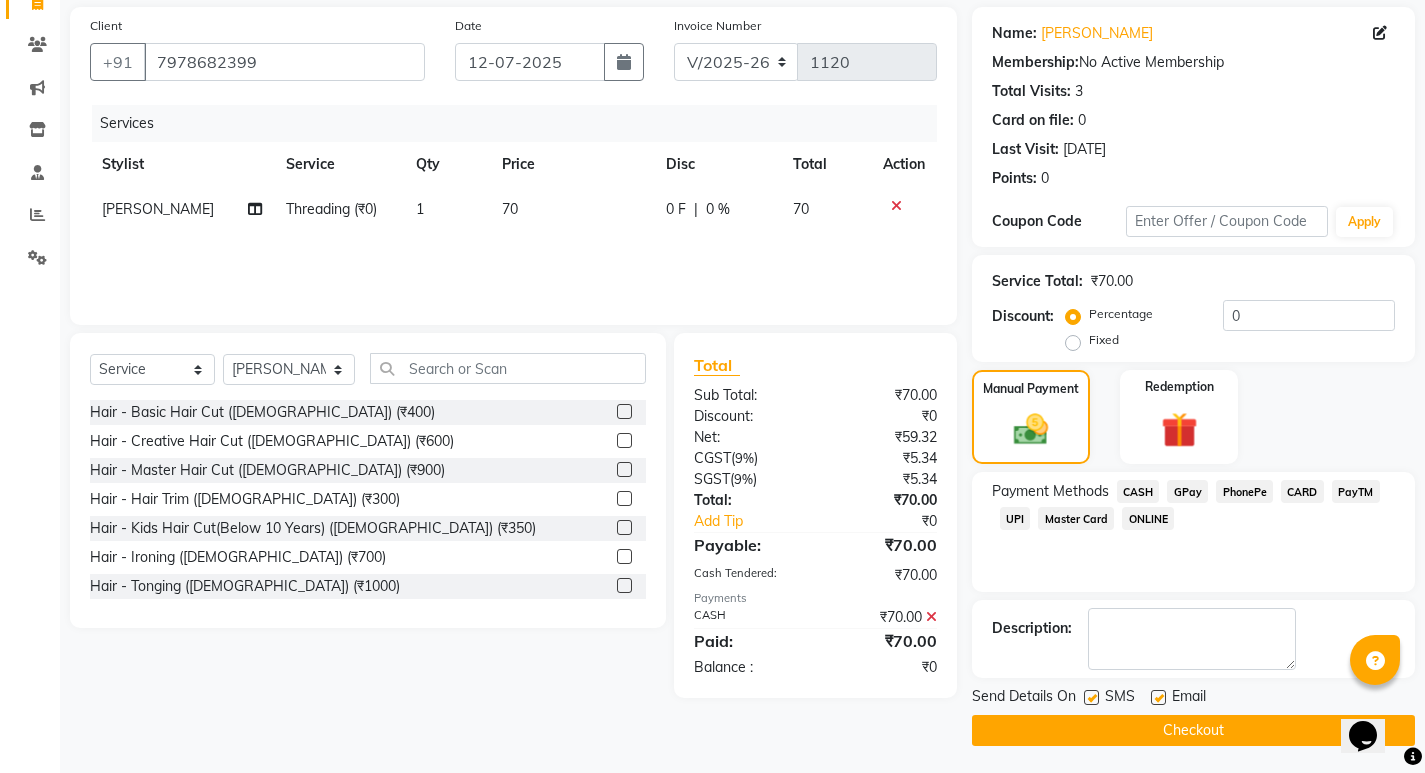 scroll, scrollTop: 146, scrollLeft: 0, axis: vertical 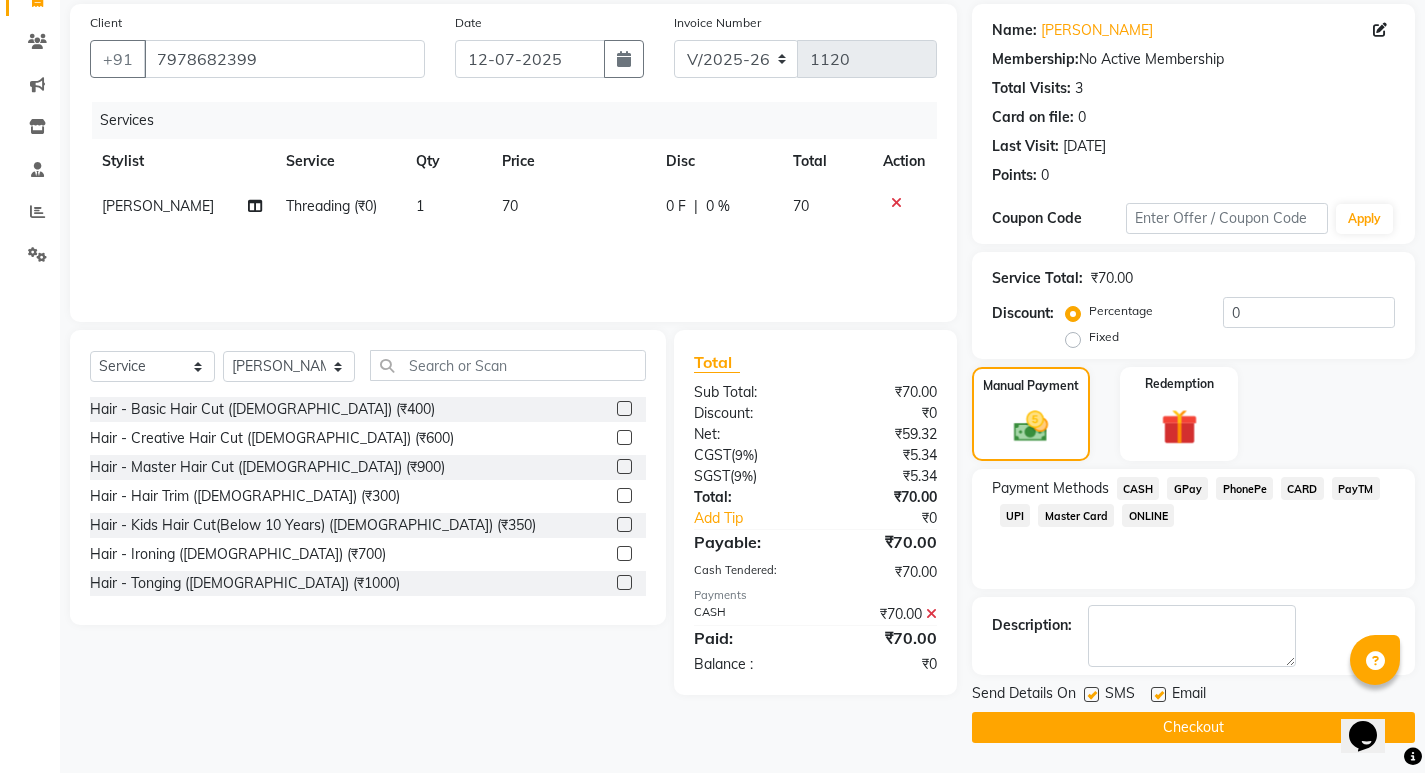 click on "Checkout" 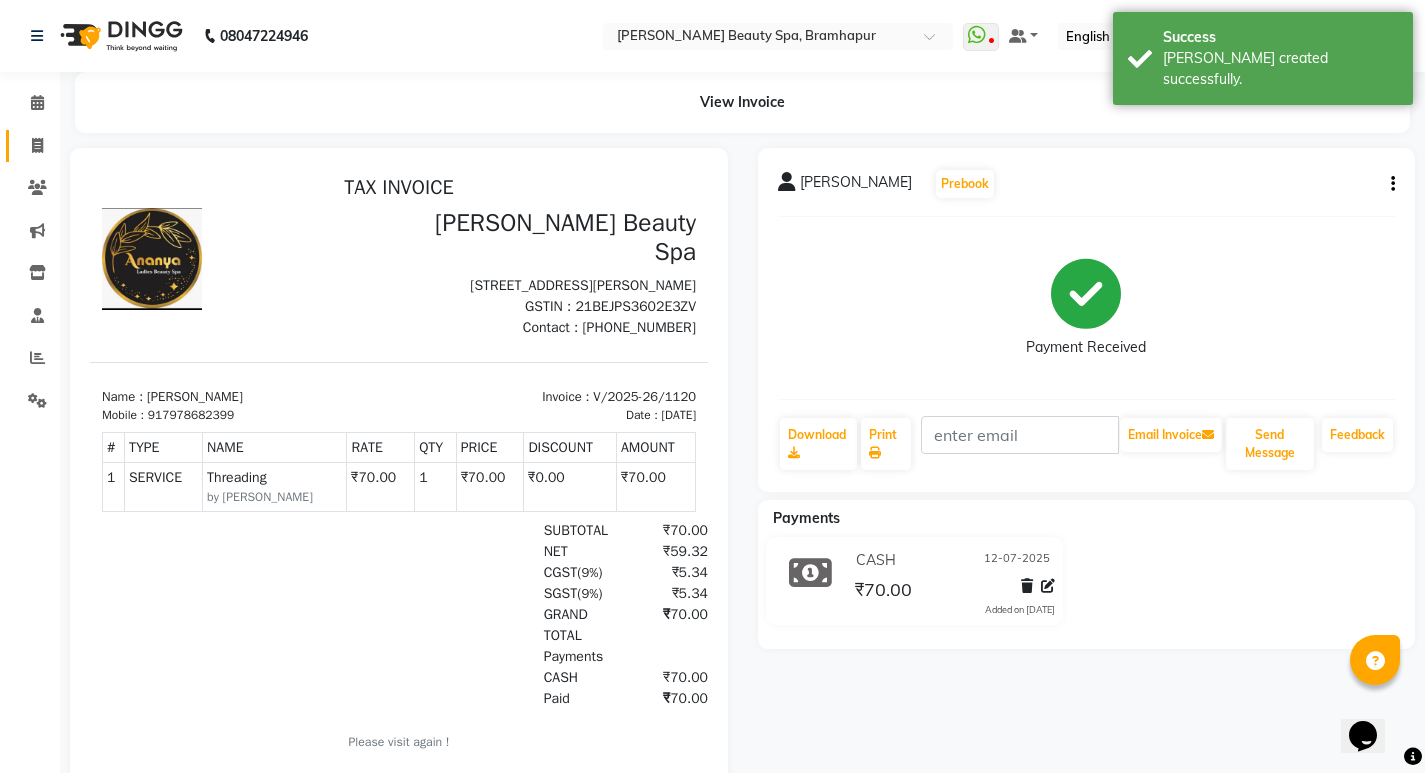 scroll, scrollTop: 0, scrollLeft: 0, axis: both 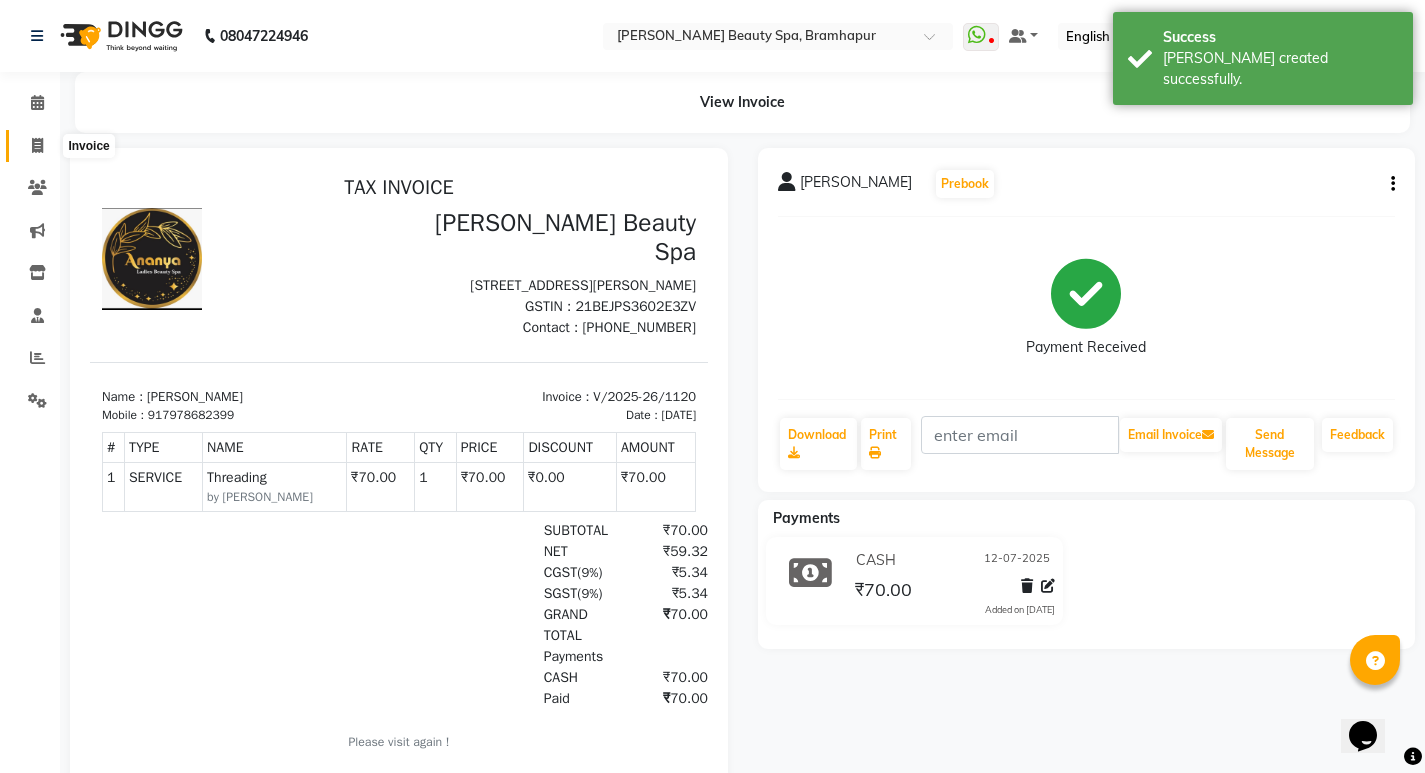 click 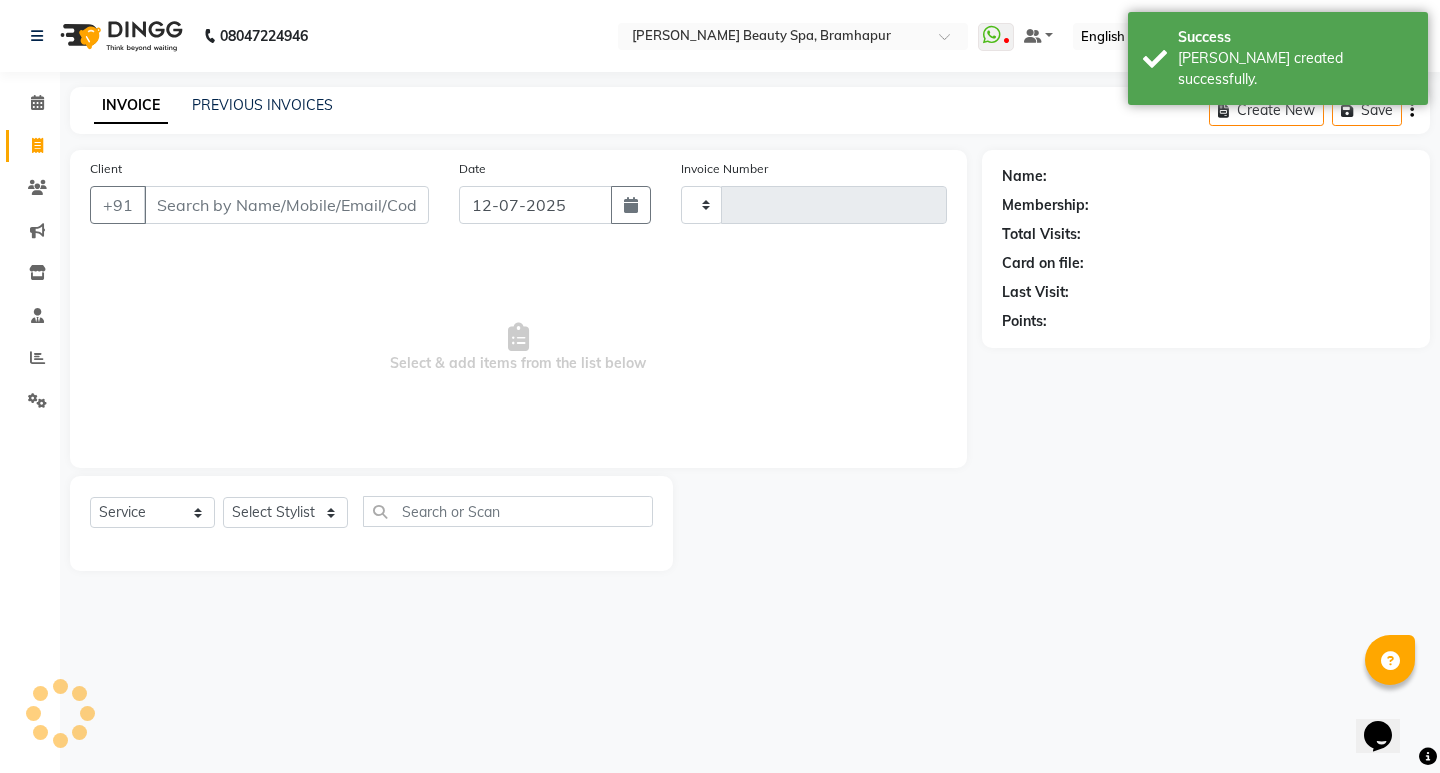 type on "1121" 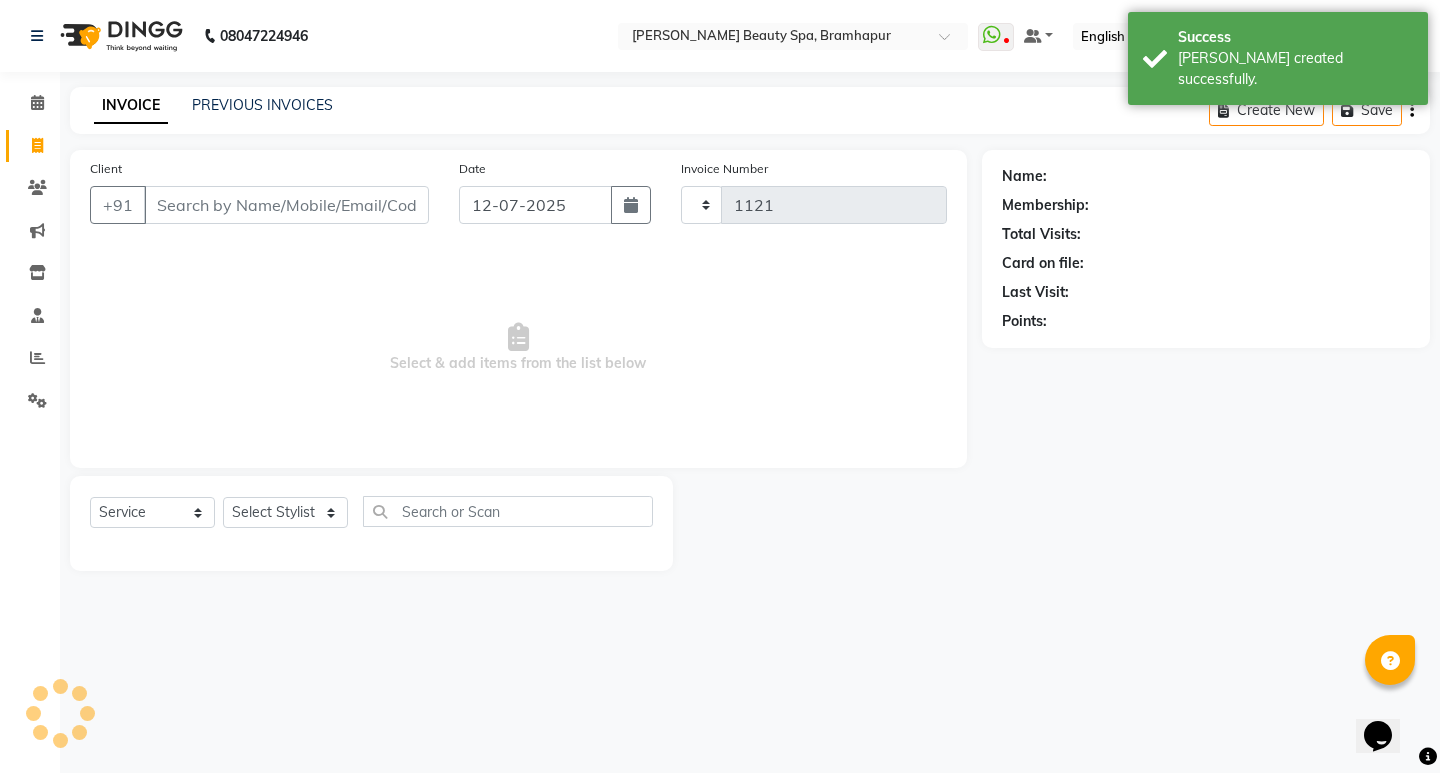 select on "3622" 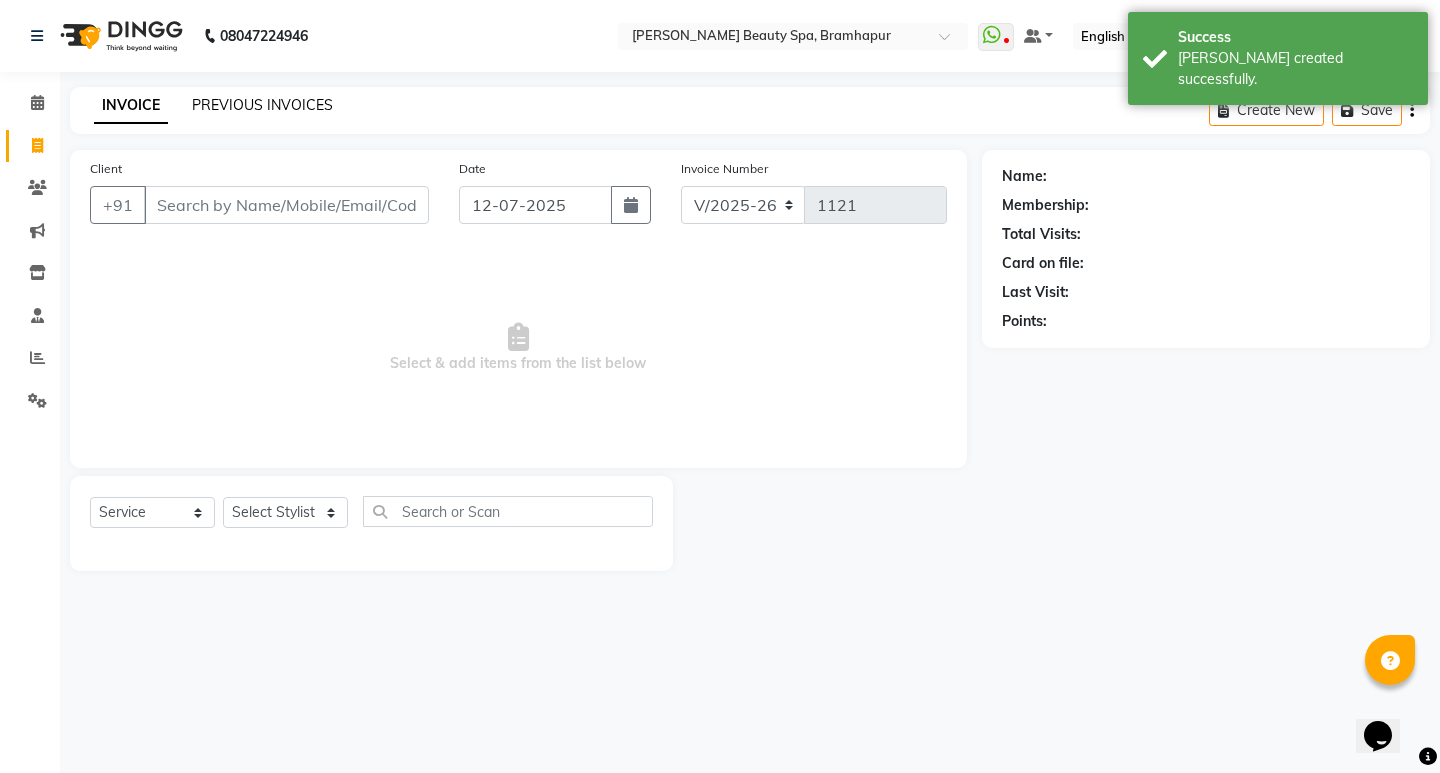 click on "PREVIOUS INVOICES" 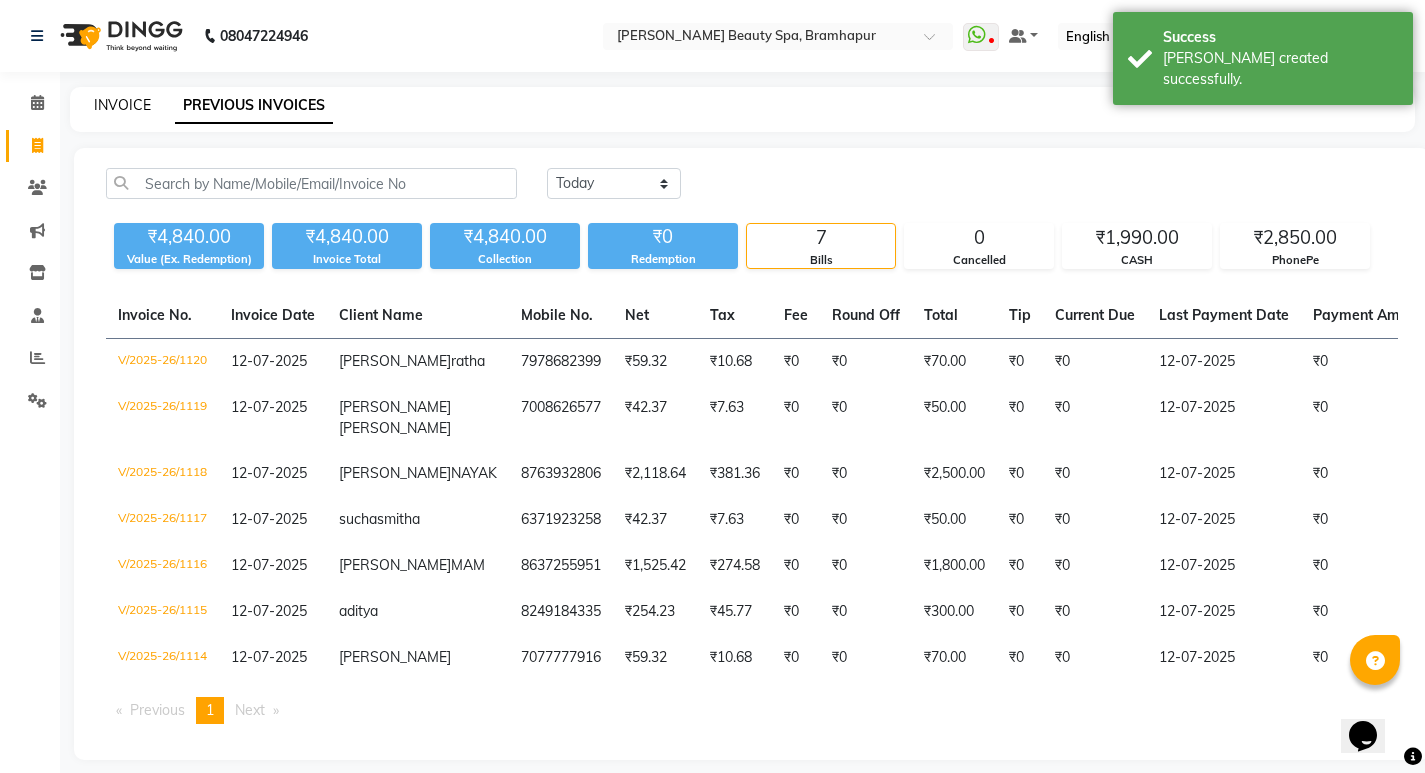 click on "INVOICE" 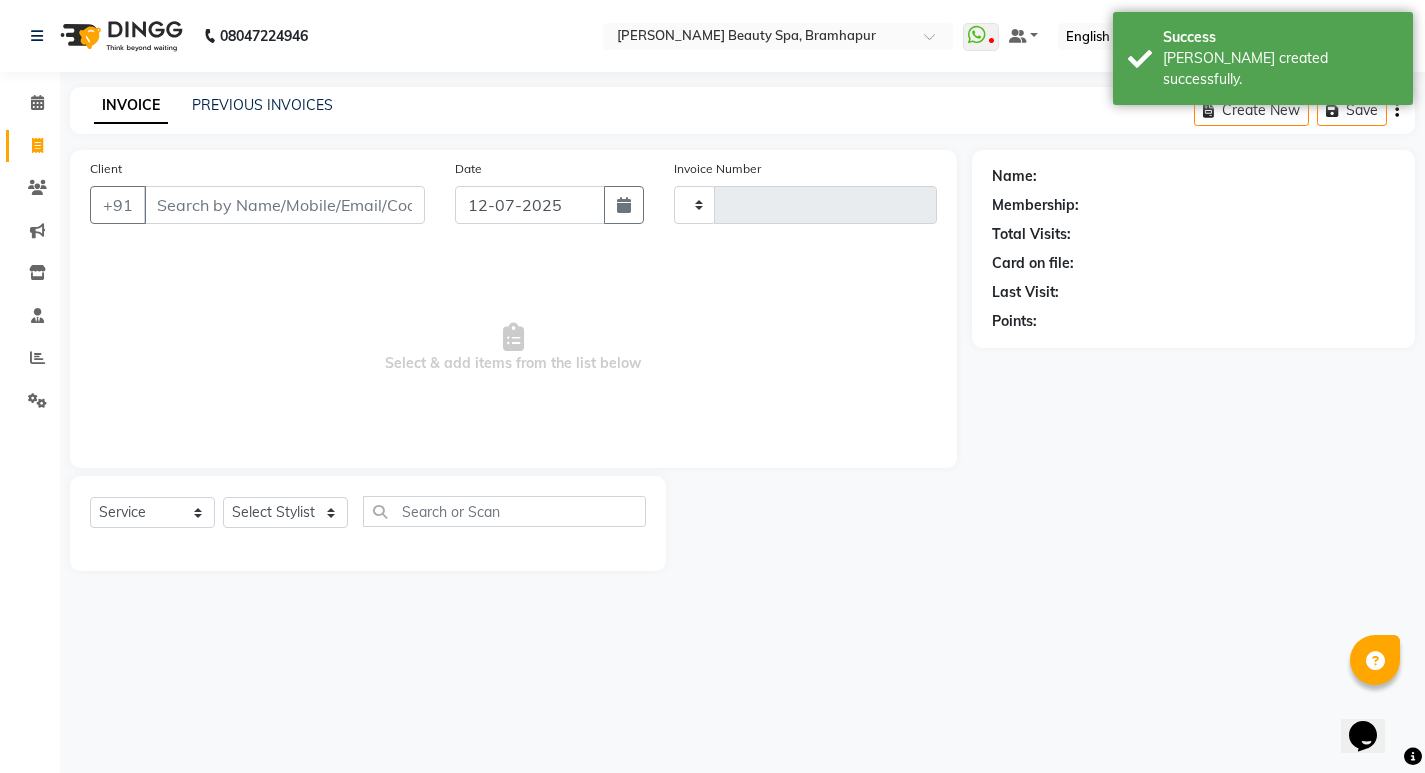 type on "1121" 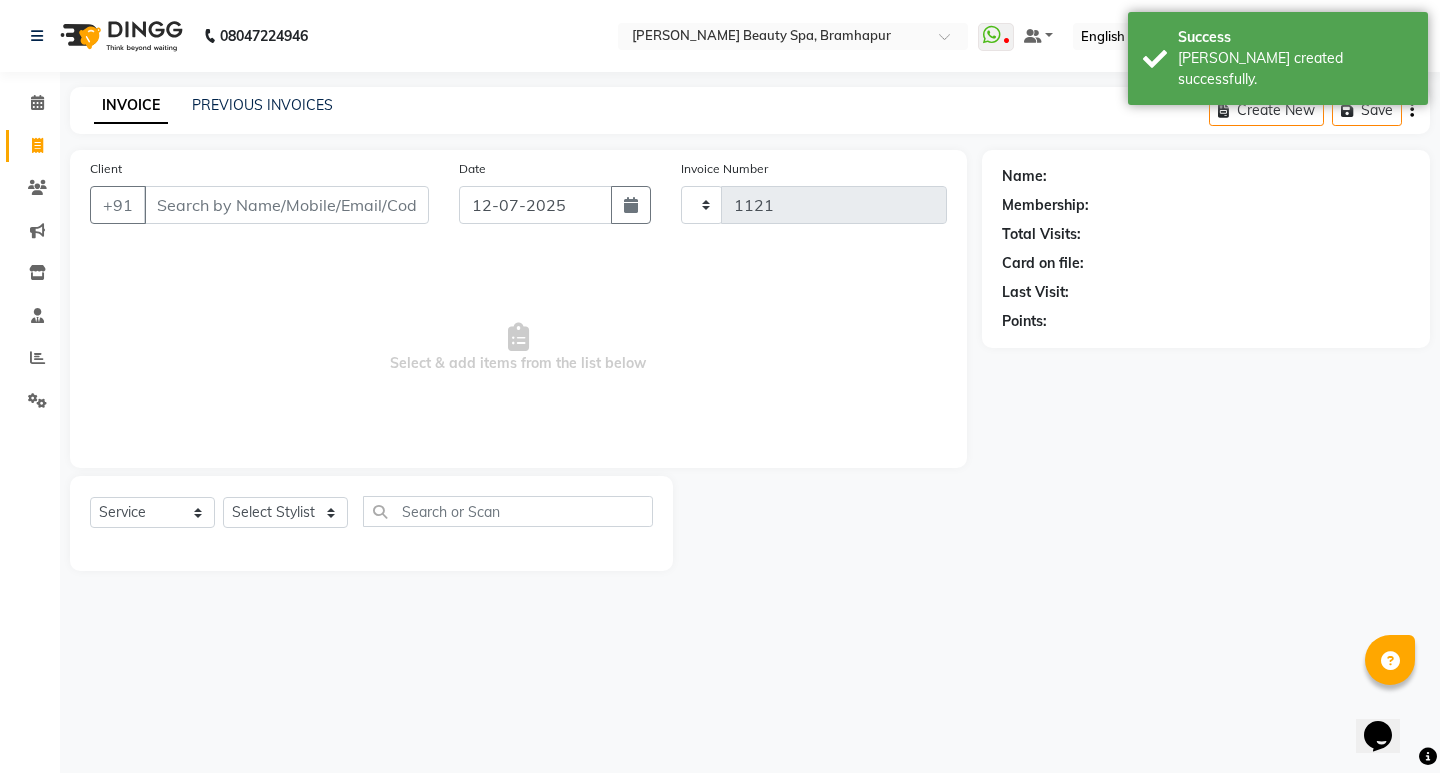 select on "3622" 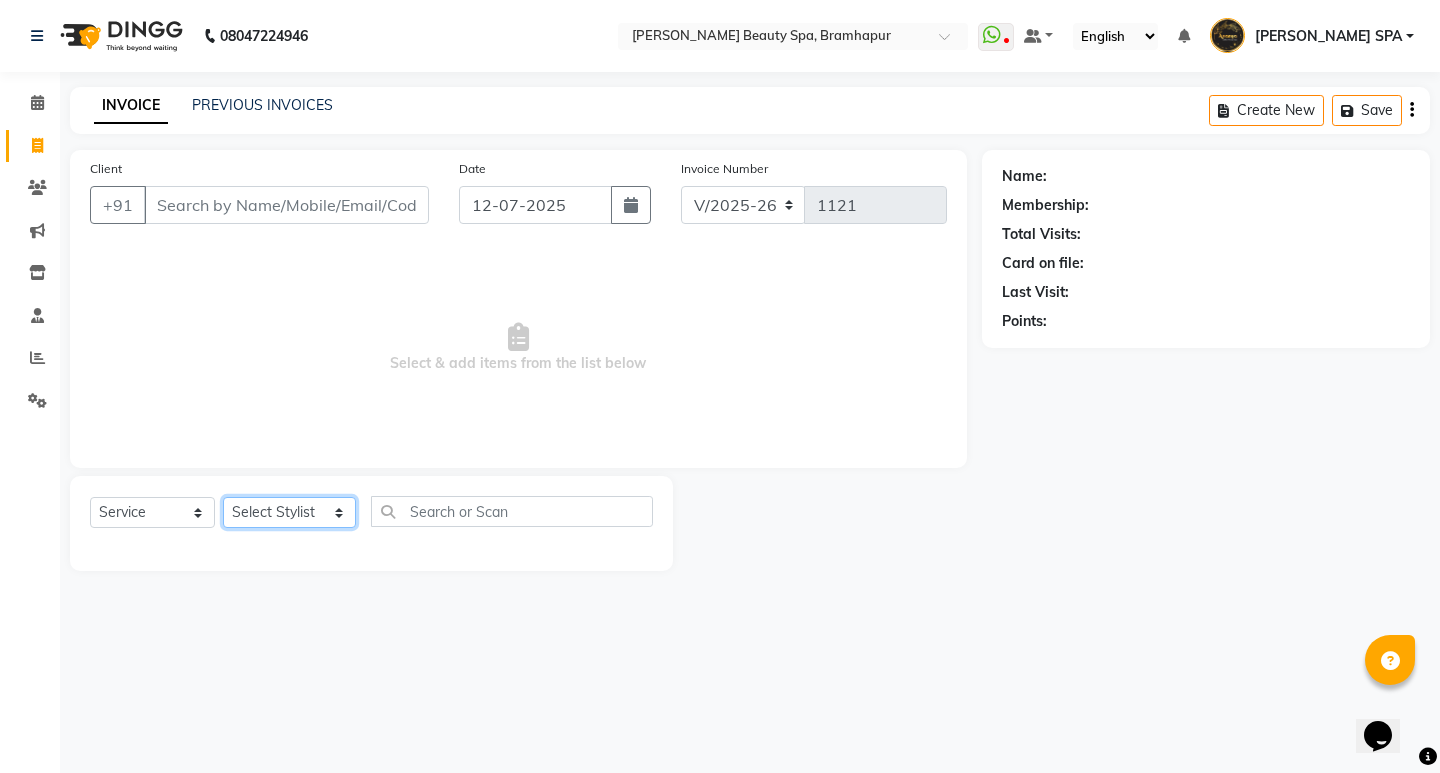 click on "Select Stylist ANANYA SPA Bindiya Hati jhuma JYOTI KABITA PATTNAIK JOLLY MAM PRANATI SABANA SANDHYA SAHU SIBANI SOUMYA SUNITA DAS" 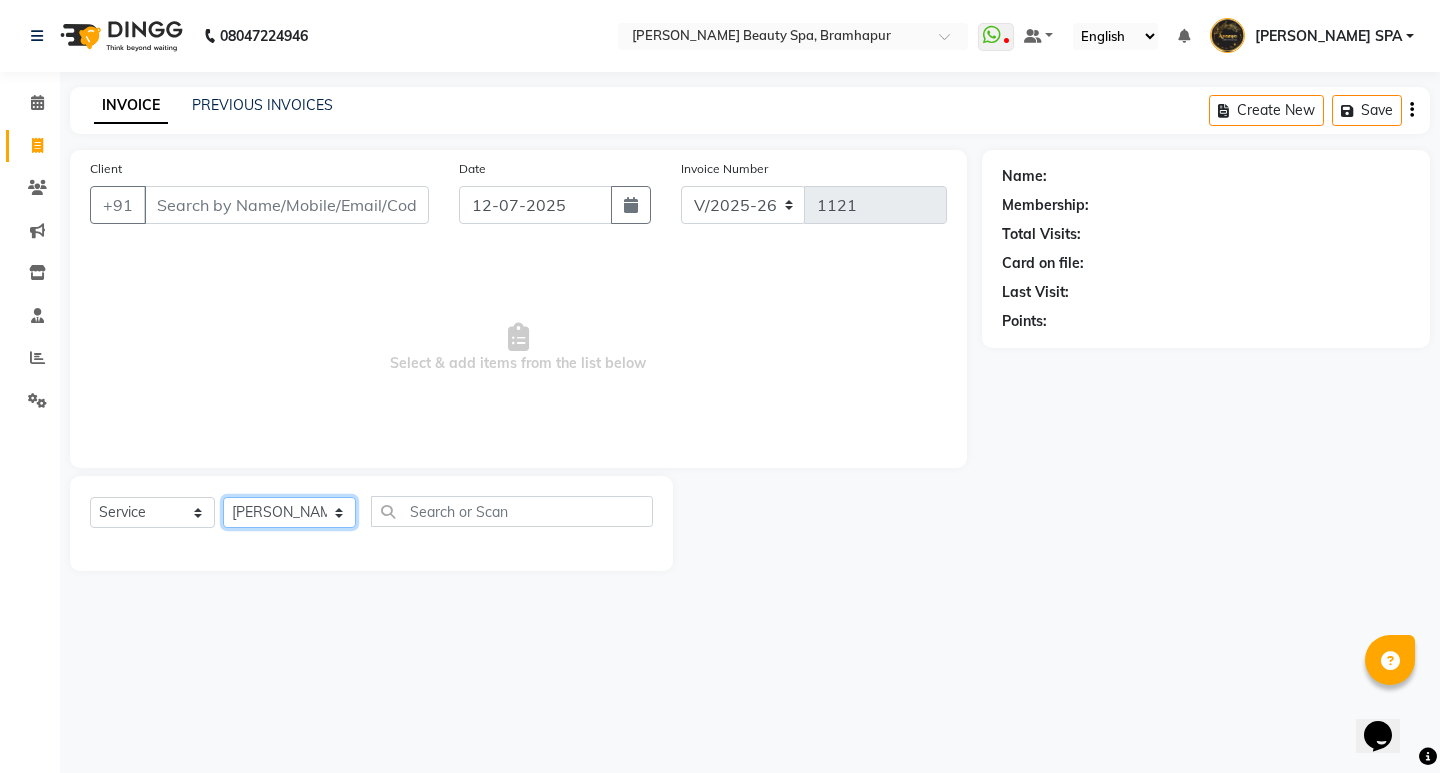 click on "Select Stylist ANANYA SPA Bindiya Hati jhuma JYOTI KABITA PATTNAIK JOLLY MAM PRANATI SABANA SANDHYA SAHU SIBANI SOUMYA SUNITA DAS" 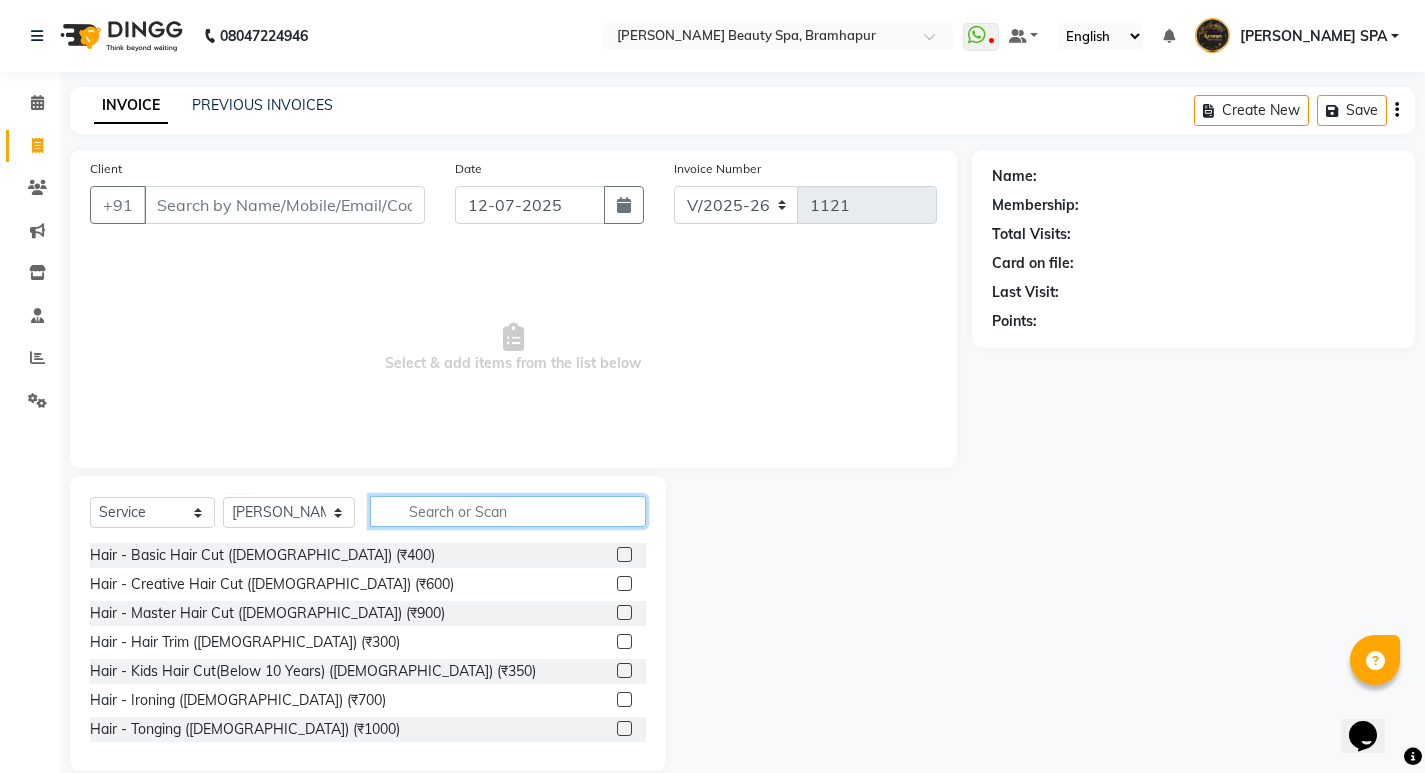click 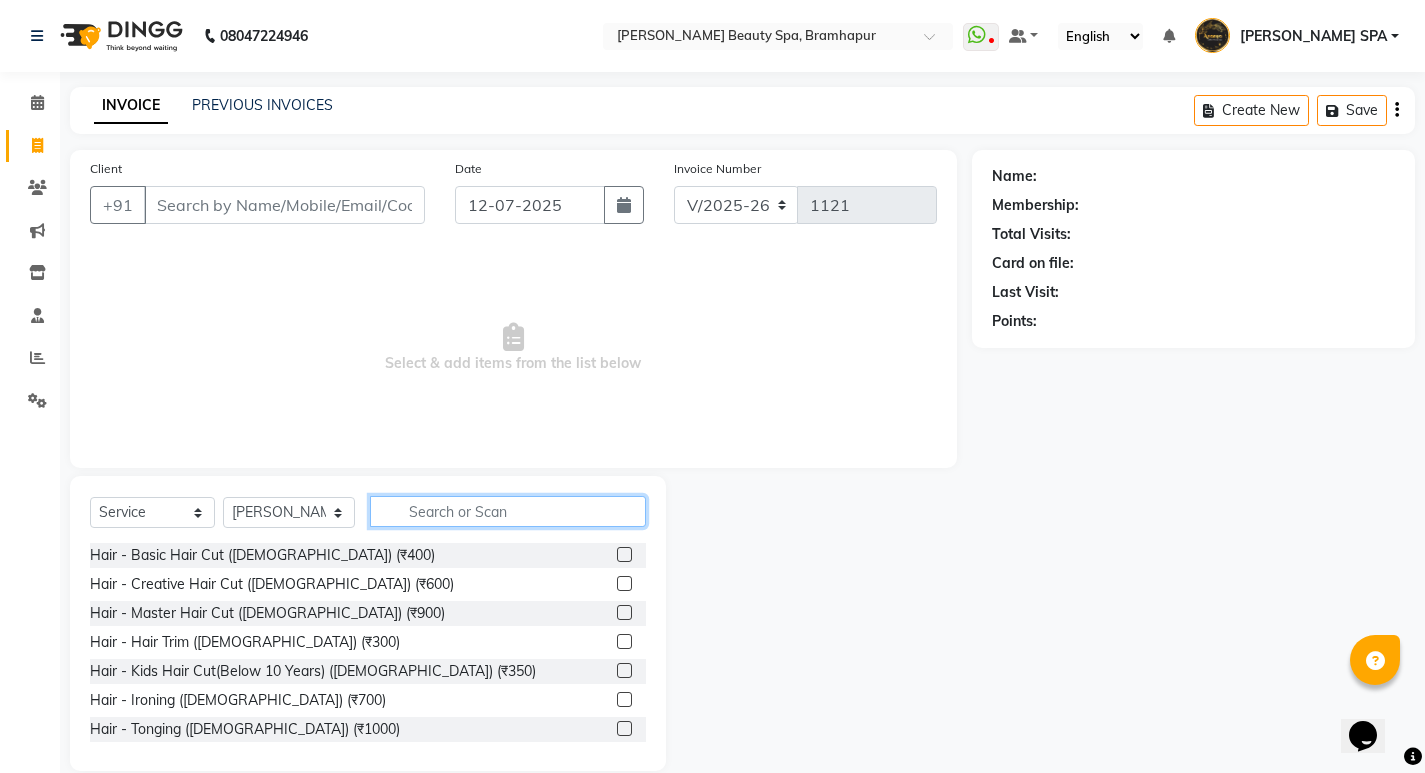 type on "e" 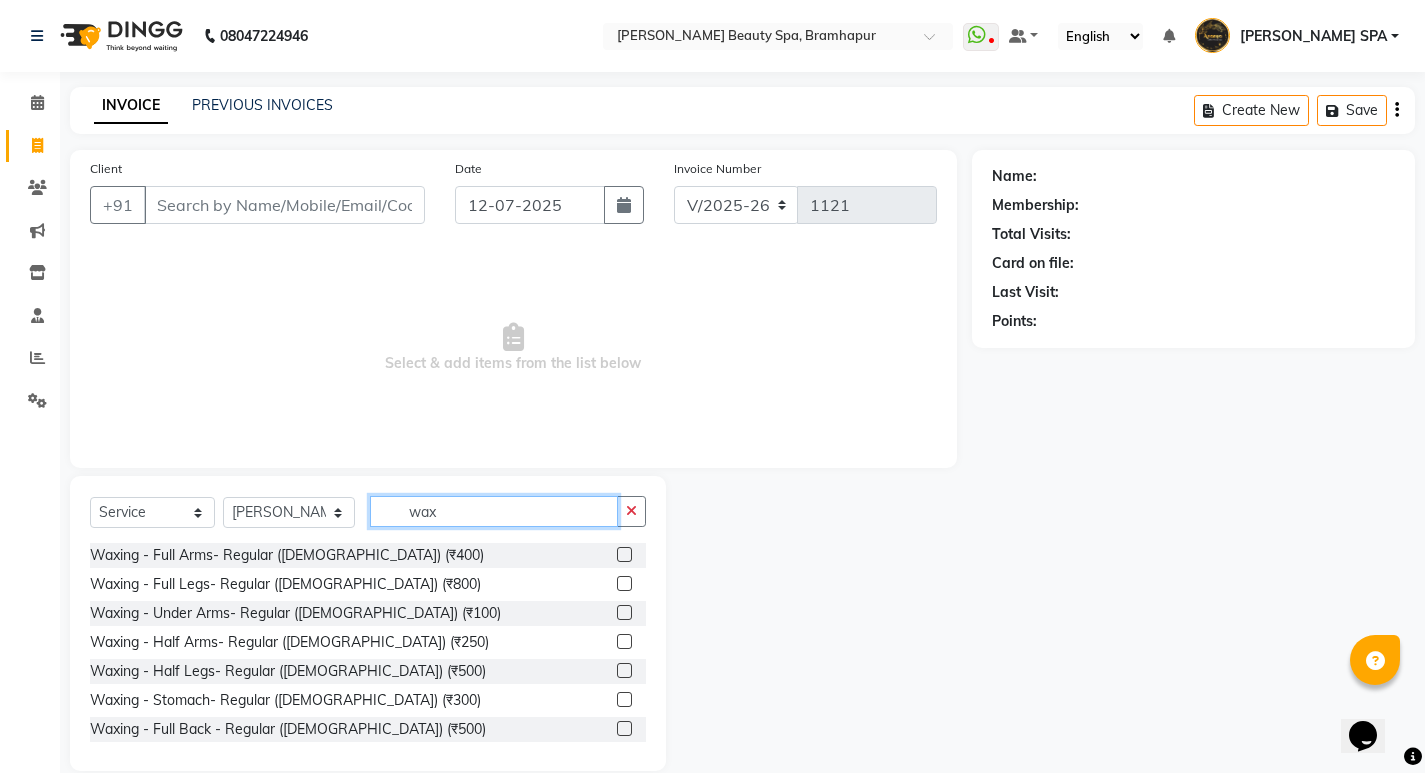 type on "wax" 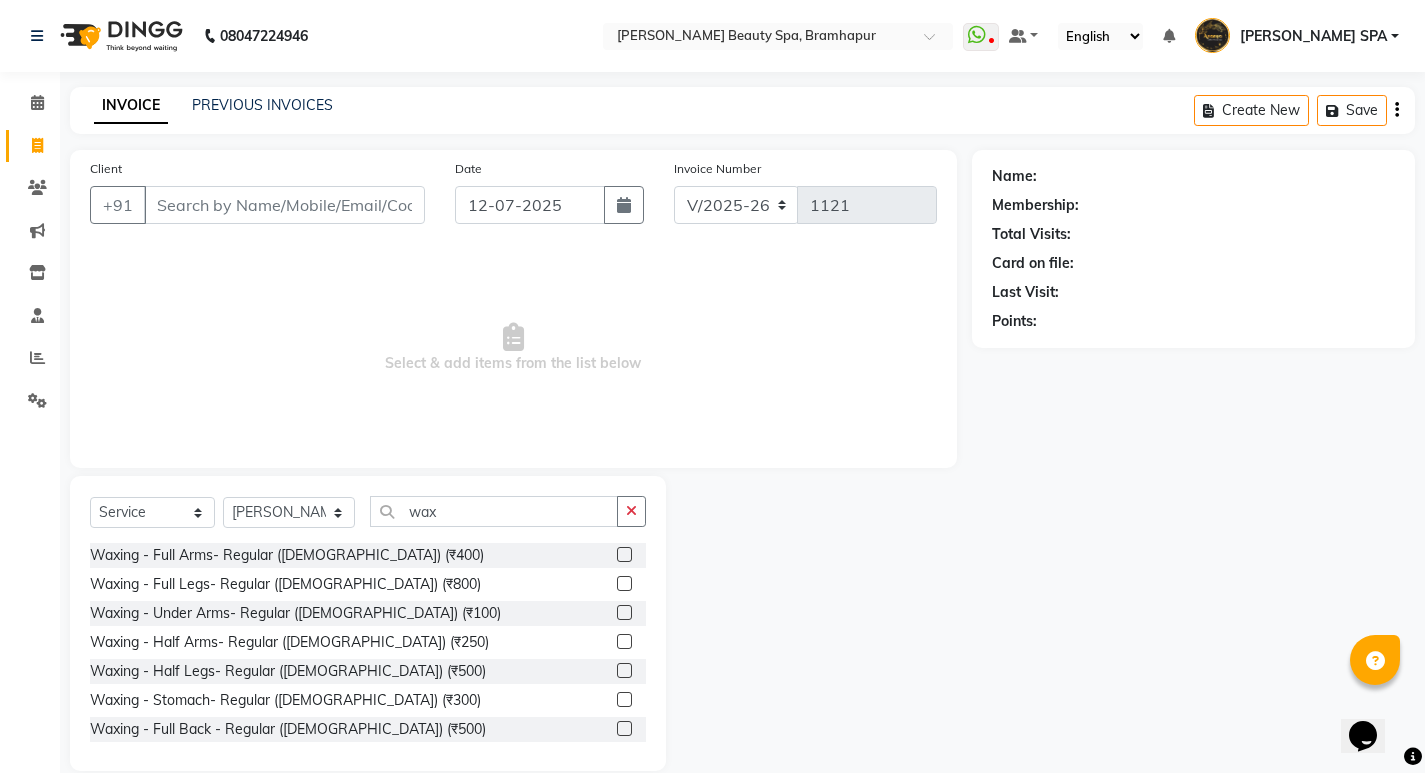 click 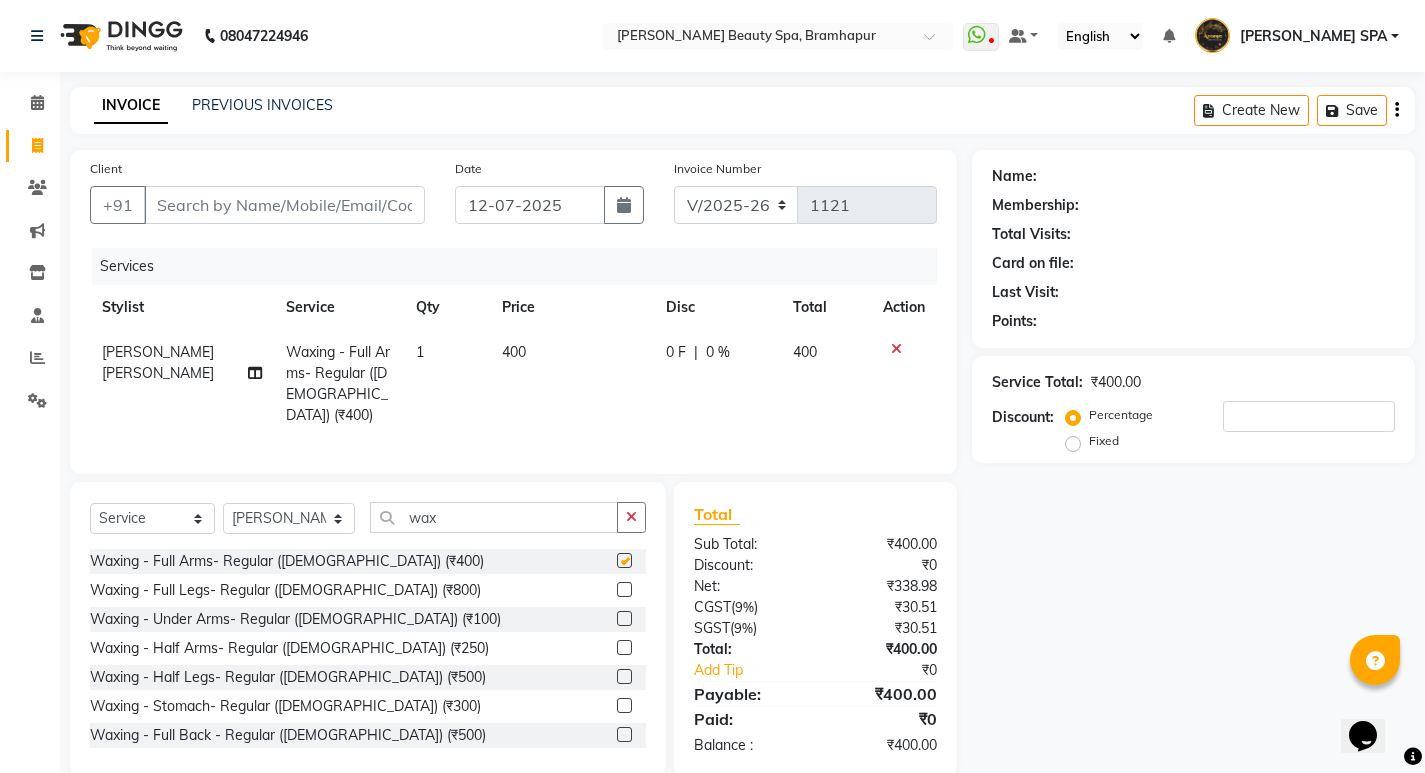 checkbox on "false" 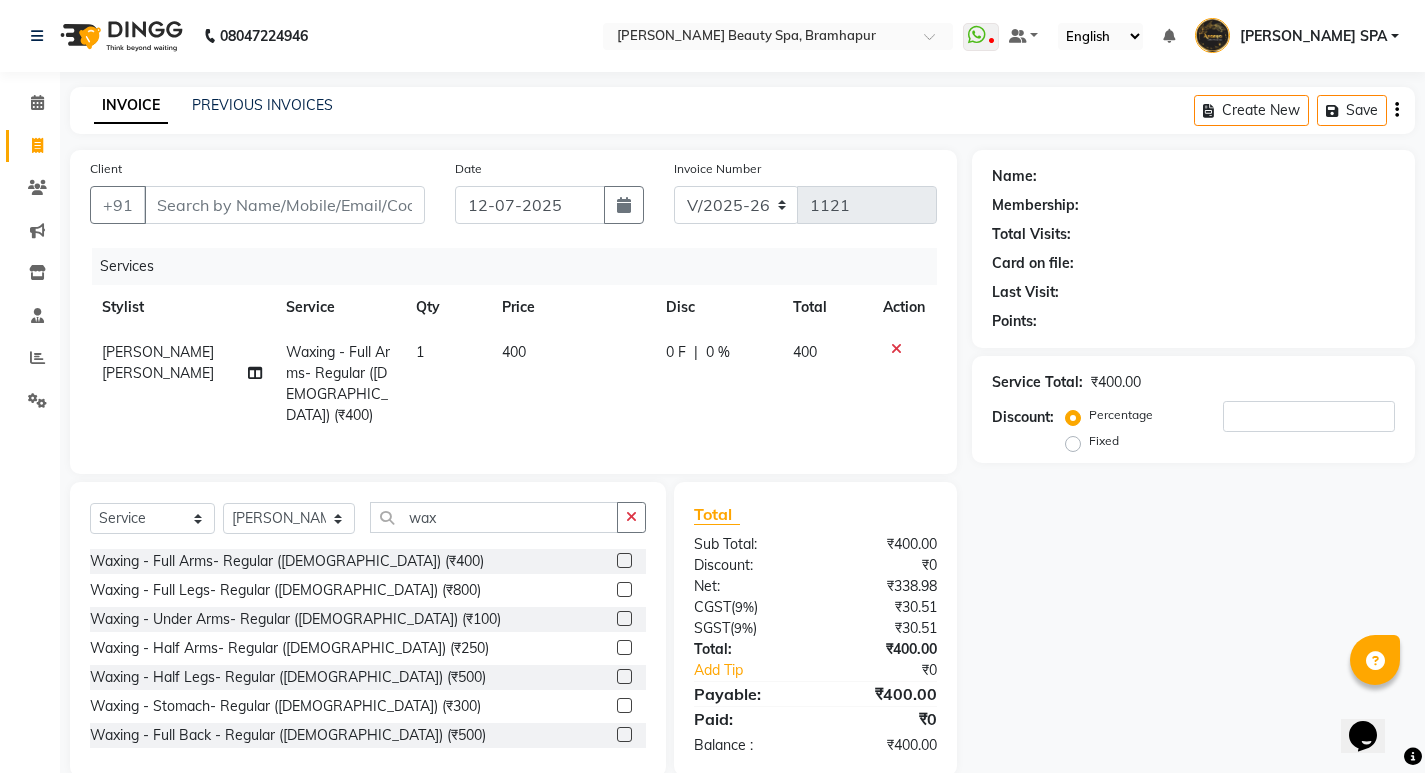 click 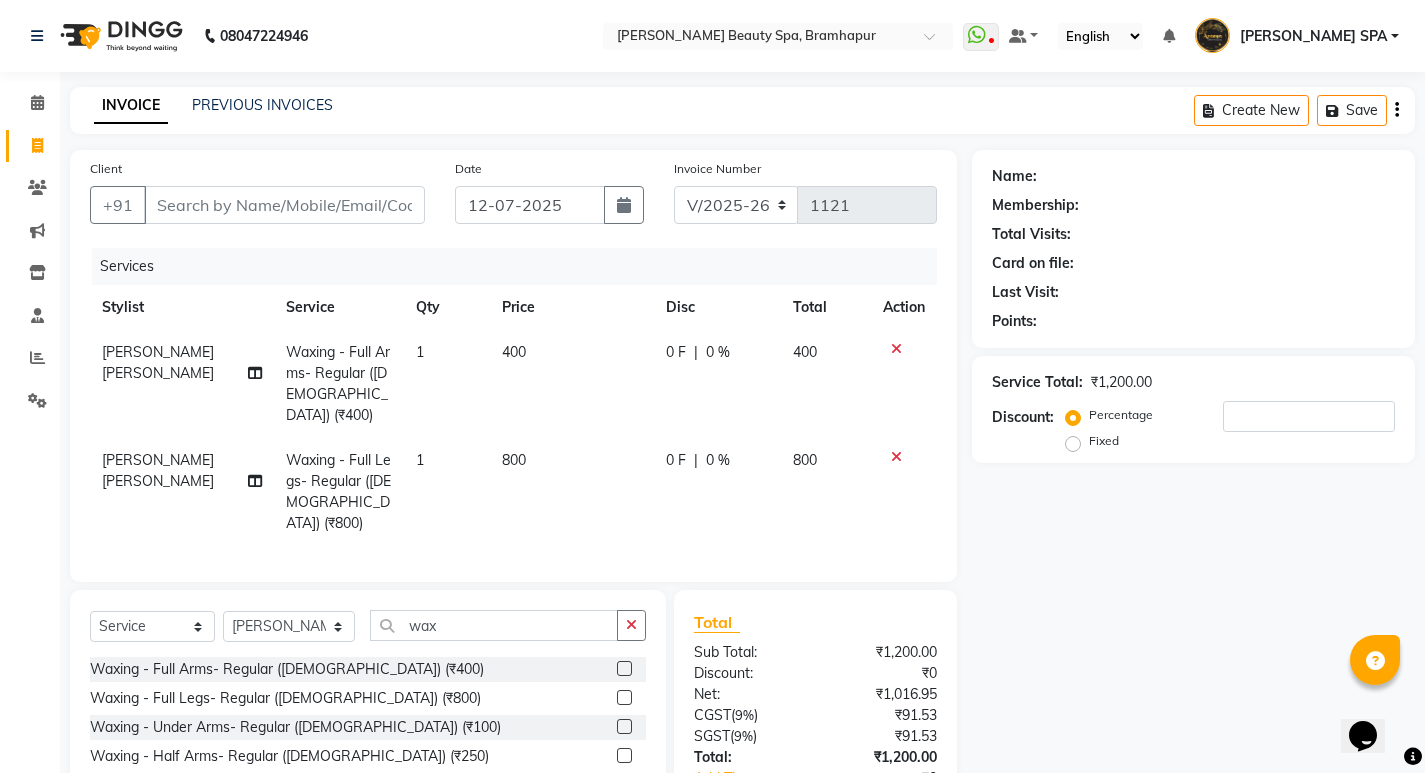 checkbox on "false" 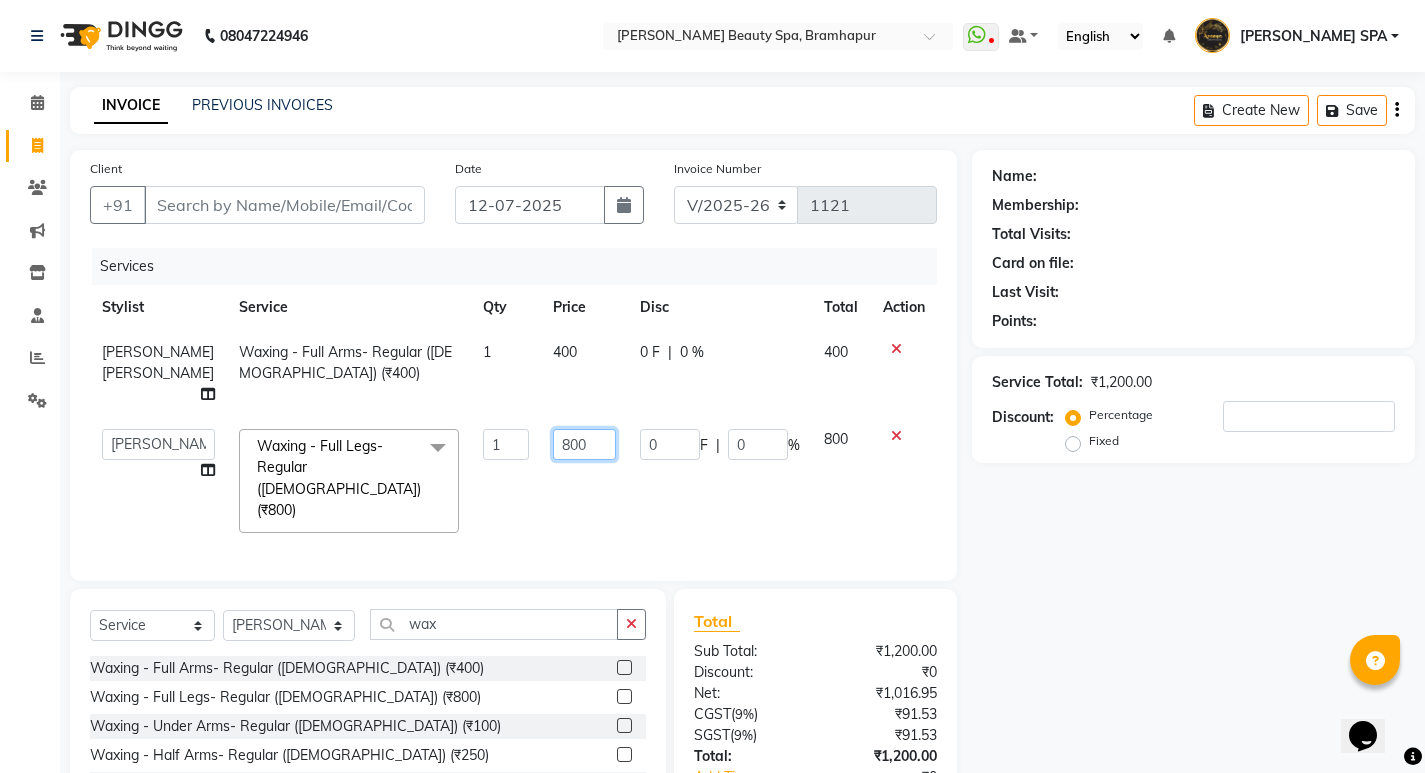 click on "800" 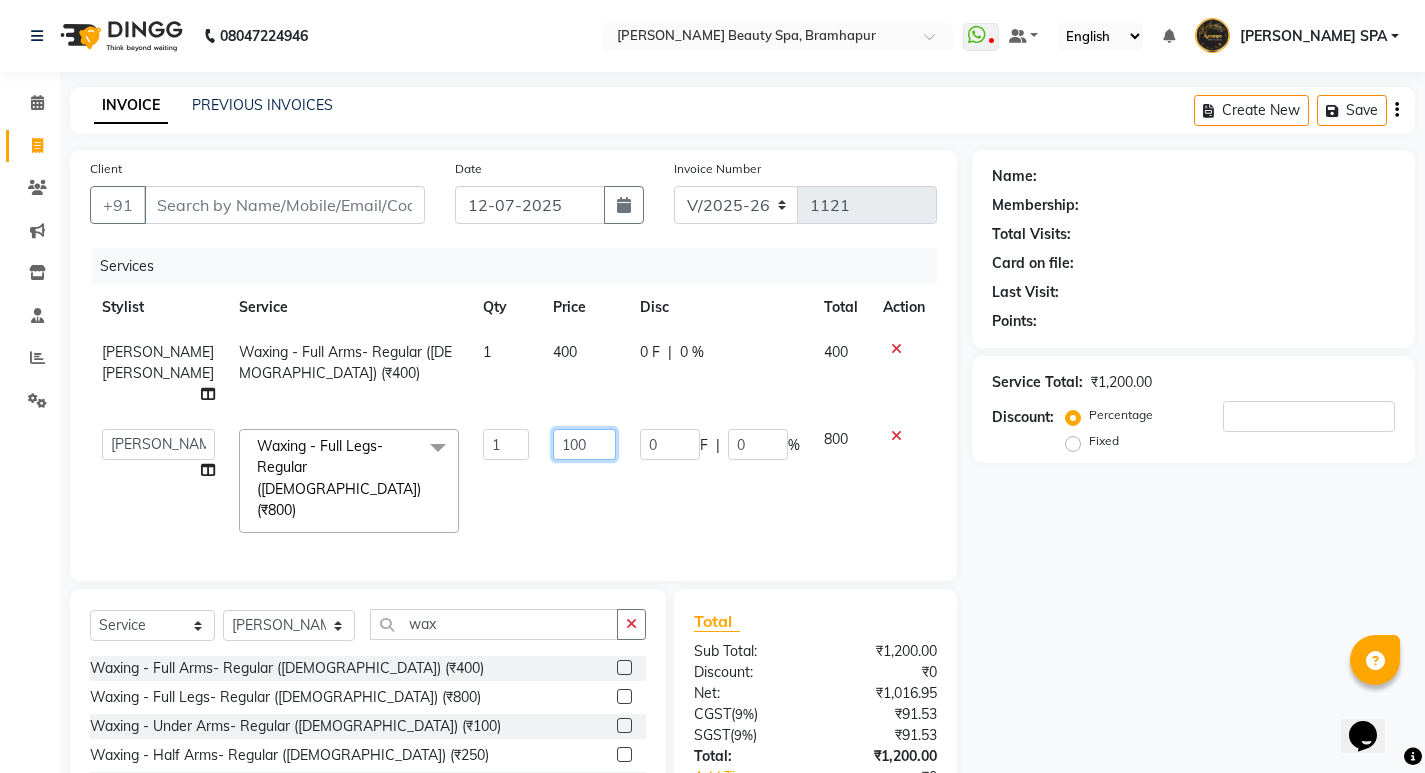 type on "1000" 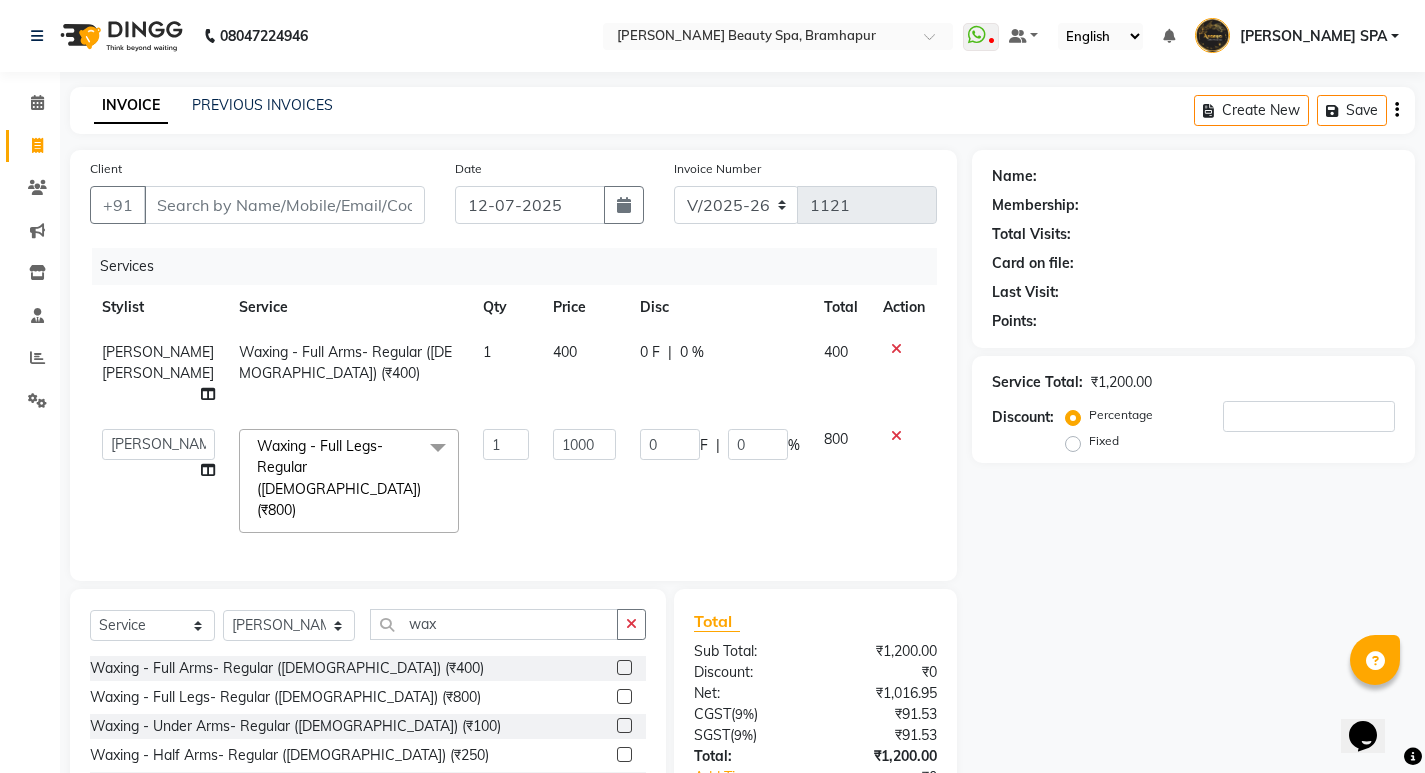 click on "400" 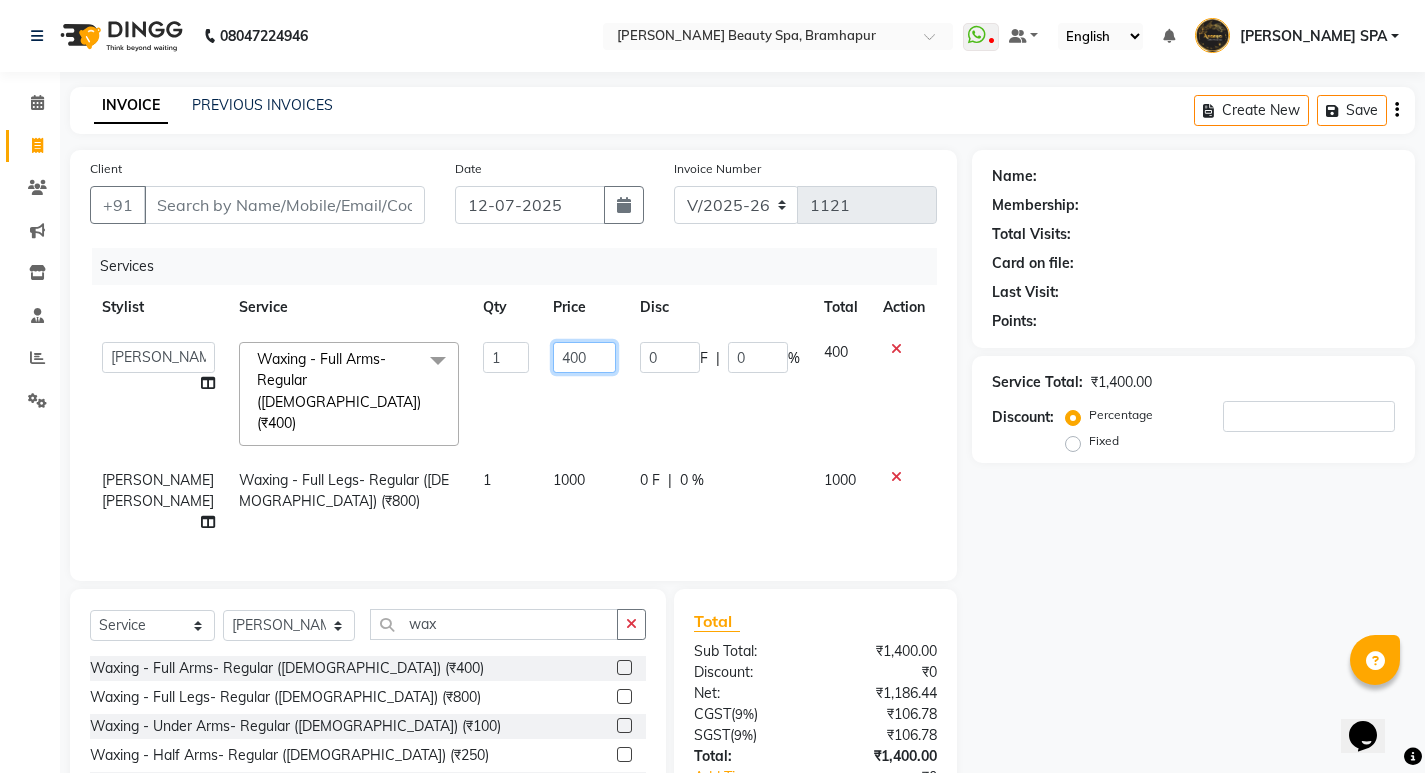 click on "400" 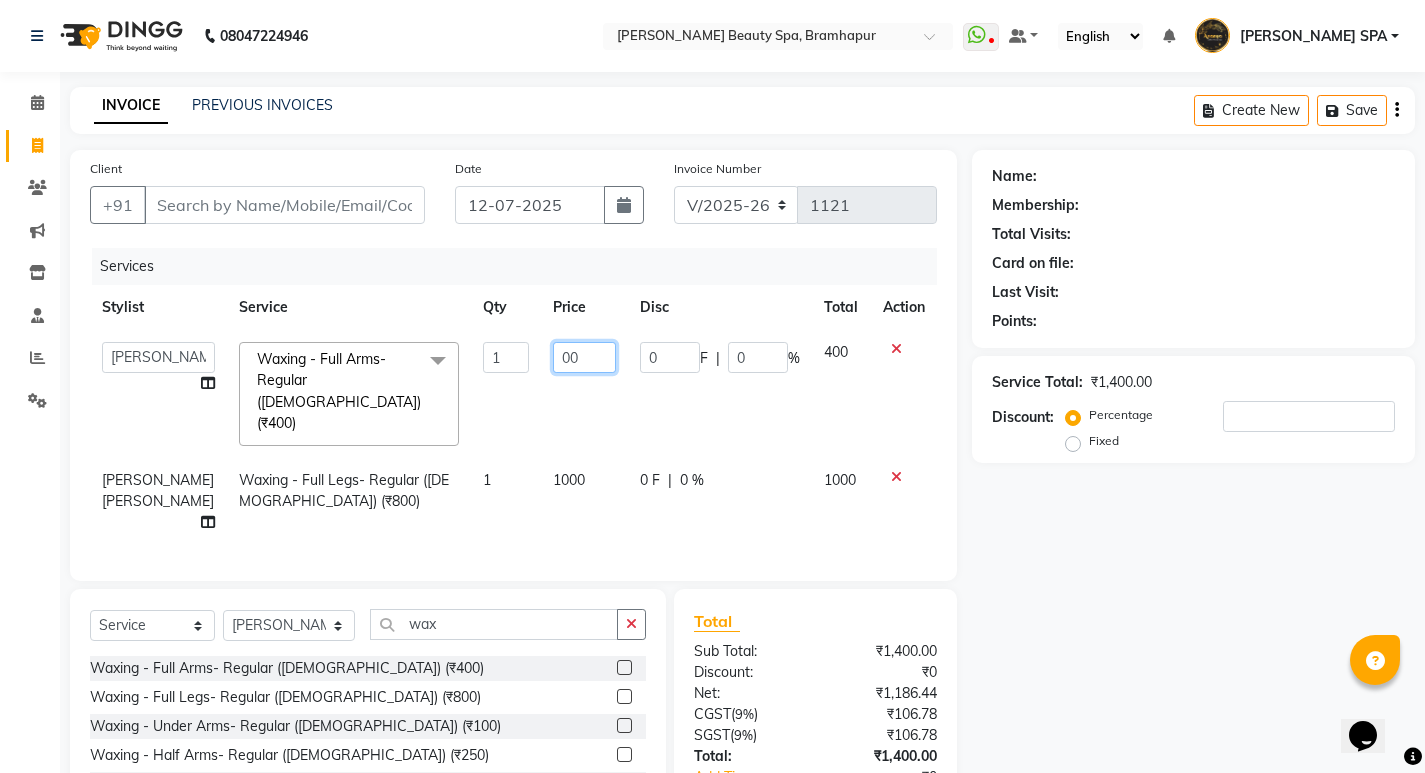 type on "500" 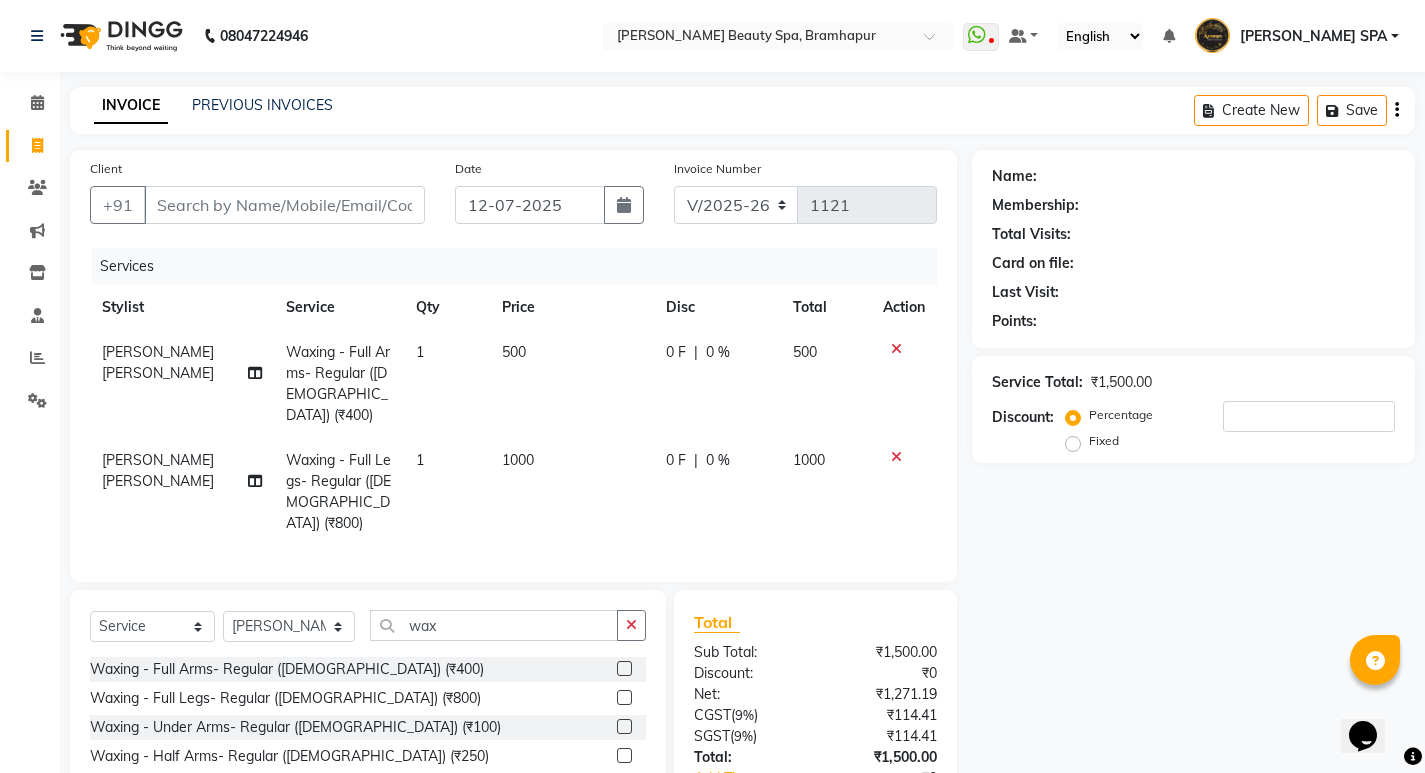 drag, startPoint x: 298, startPoint y: 177, endPoint x: 298, endPoint y: 193, distance: 16 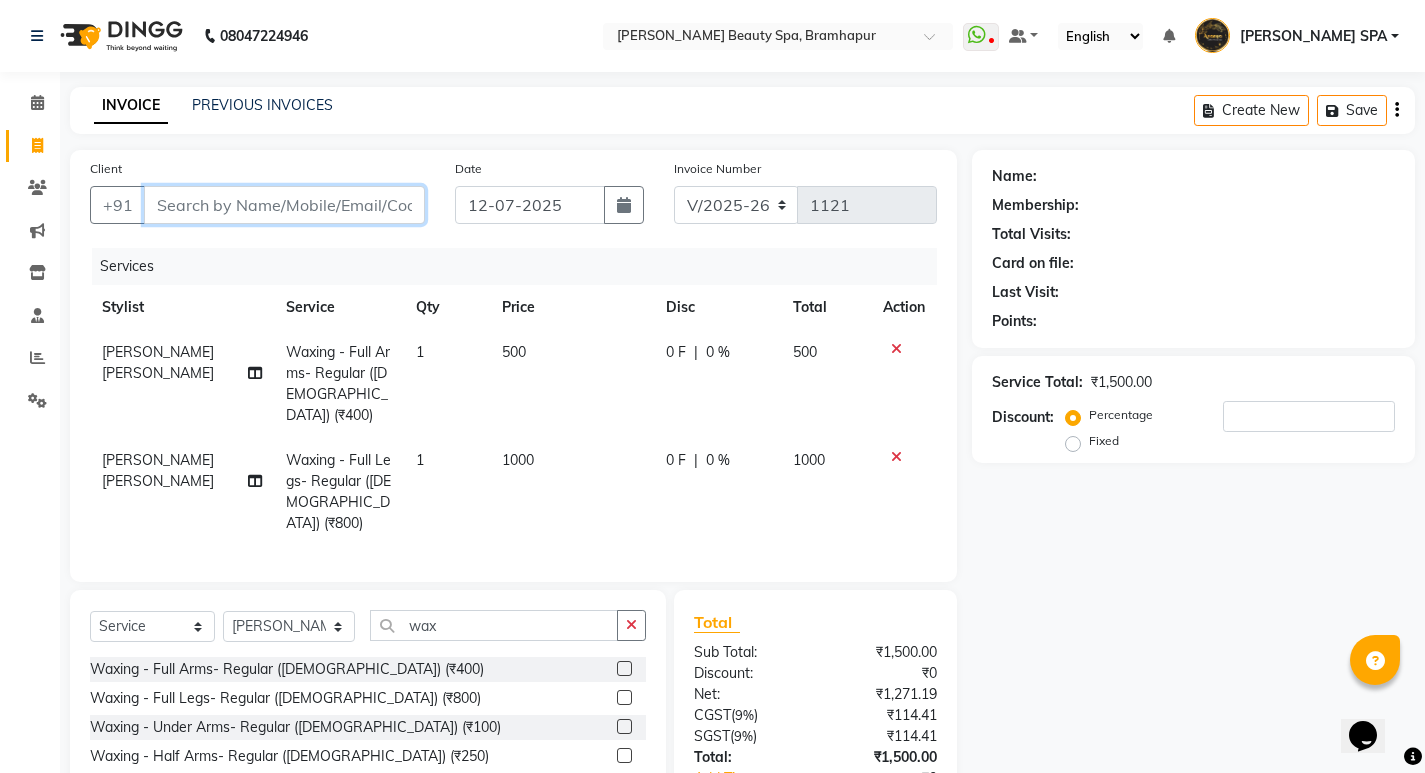 click on "Client" at bounding box center [284, 205] 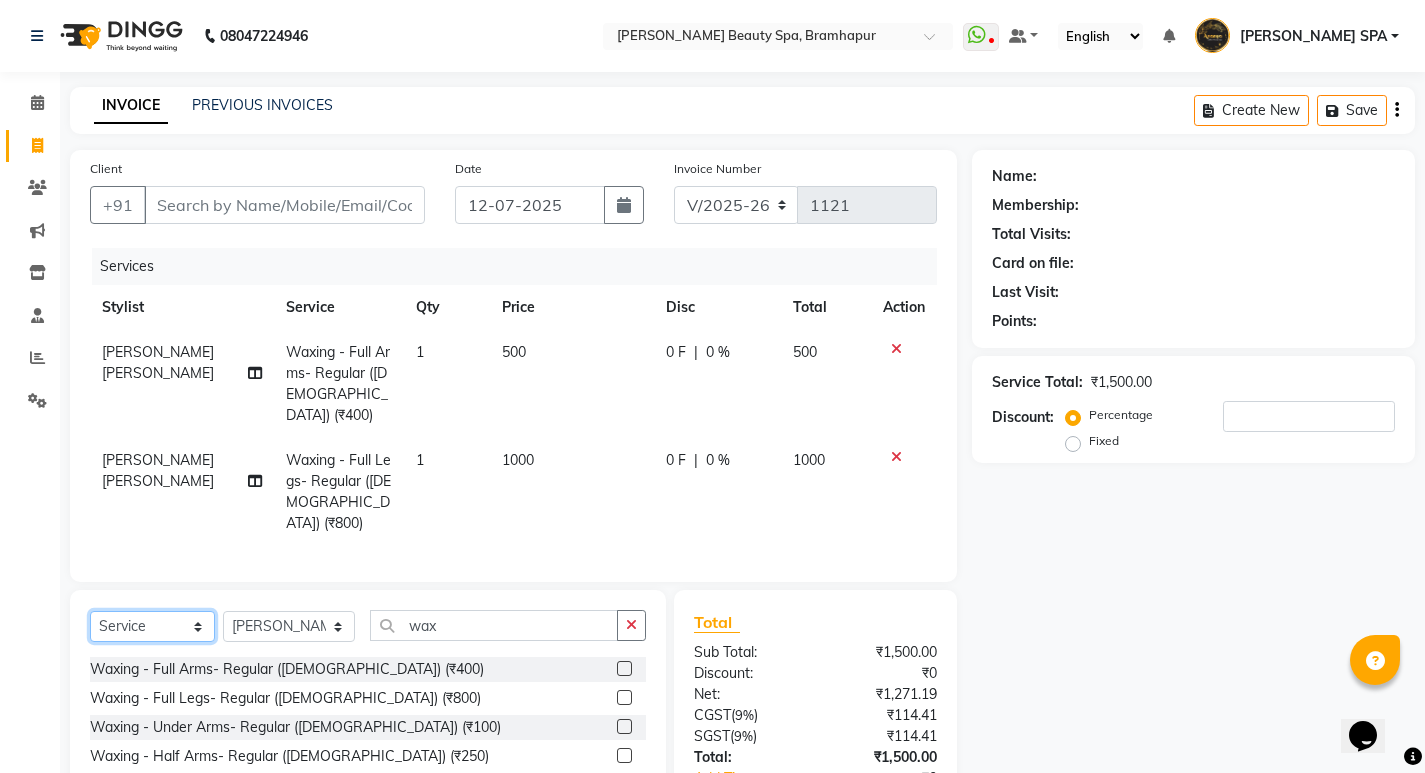 click on "Select  Service  Product  Membership  Package Voucher Prepaid Gift Card" 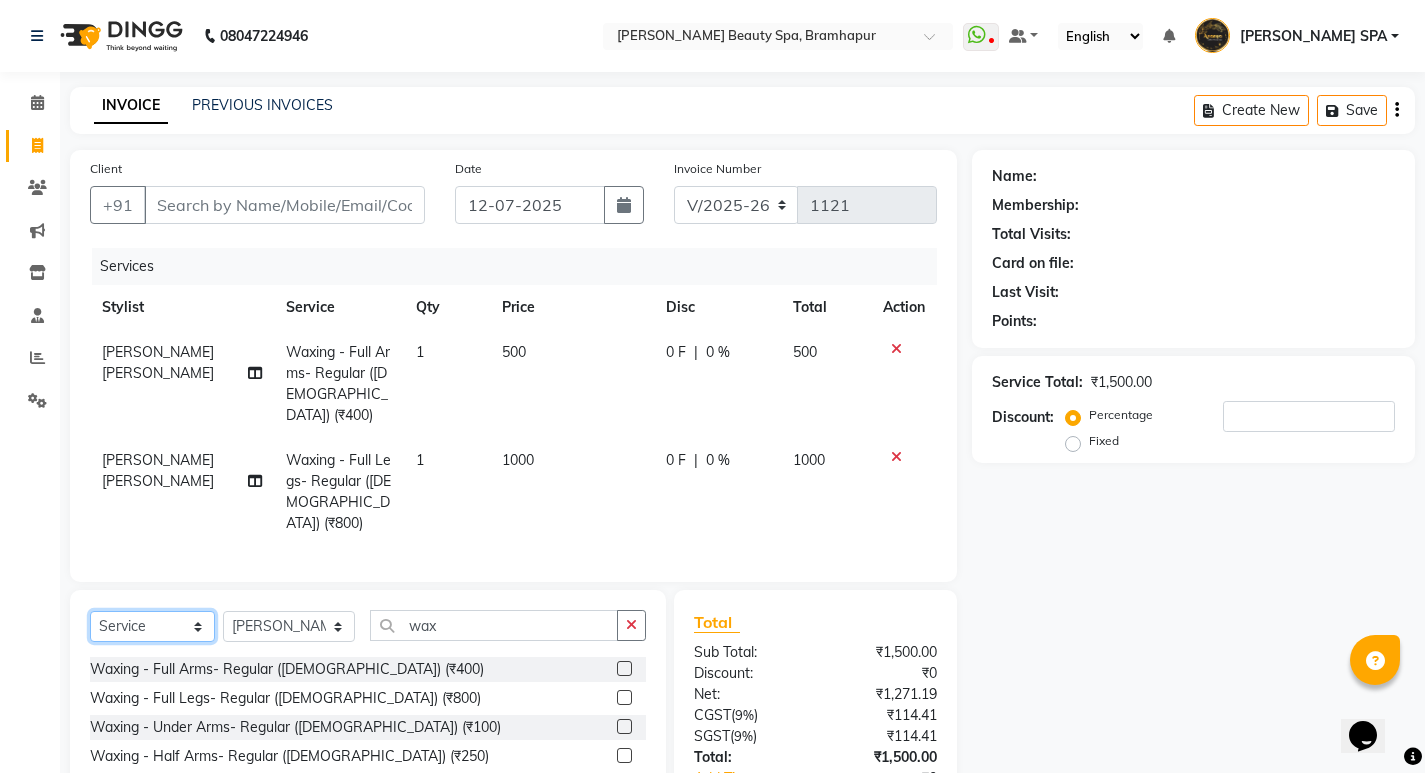 select on "product" 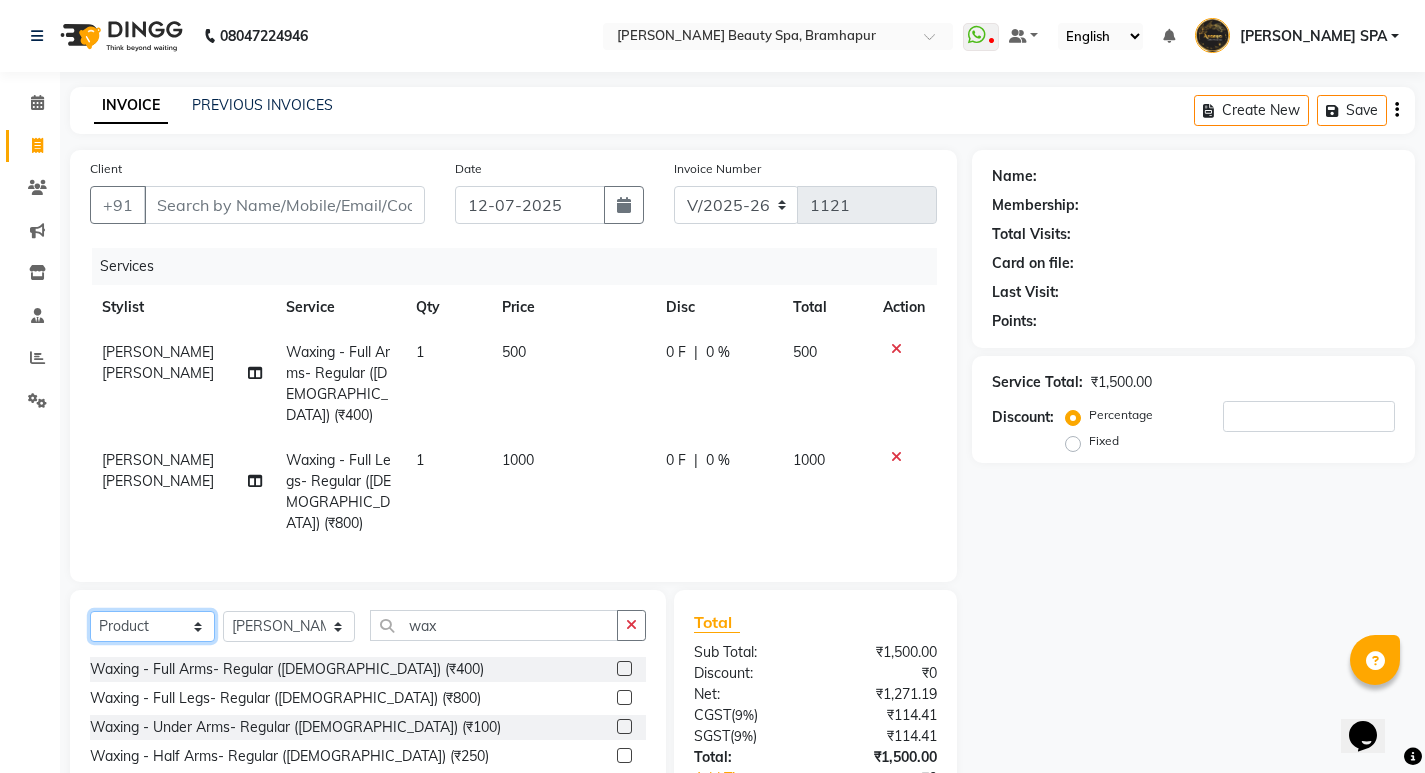 click on "Select  Service  Product  Membership  Package Voucher Prepaid Gift Card" 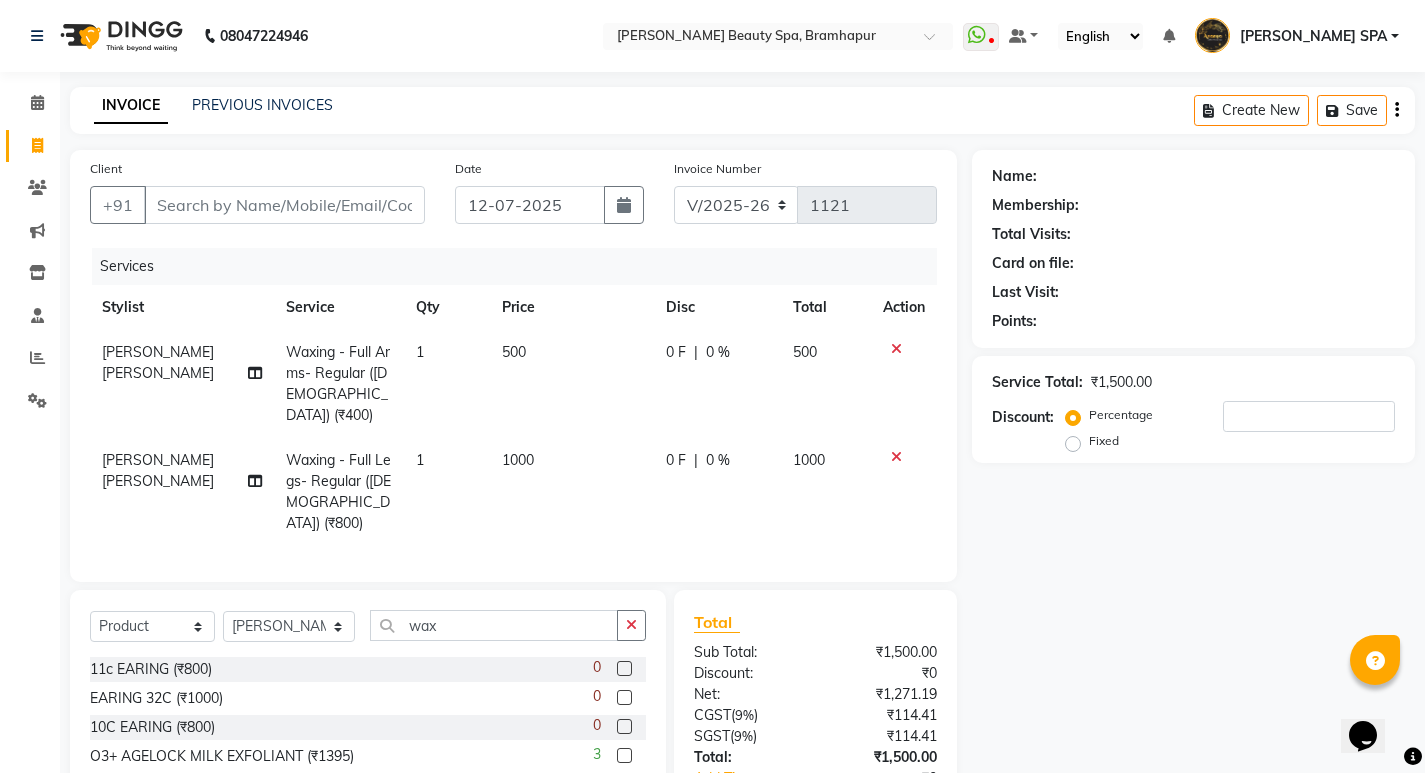 click 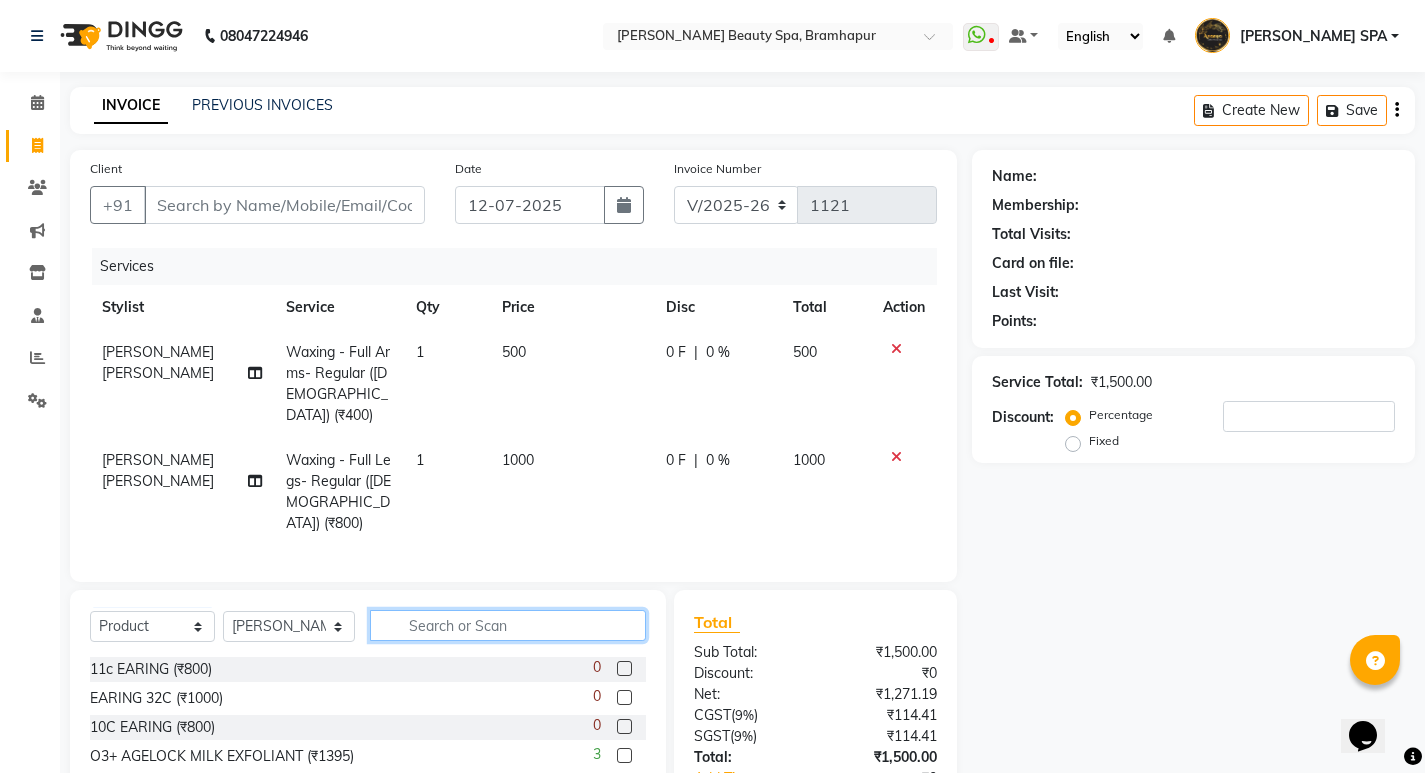 click 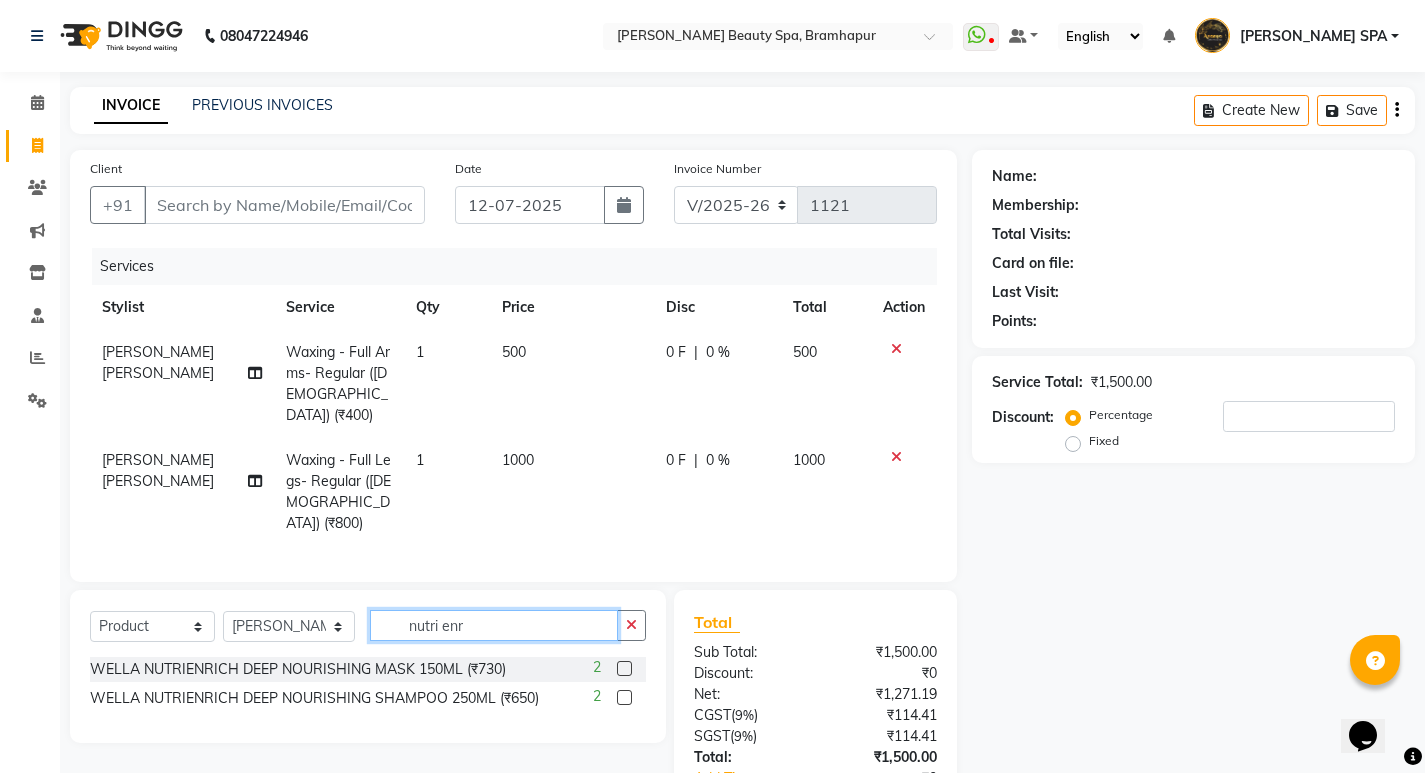 type on "nutri enr" 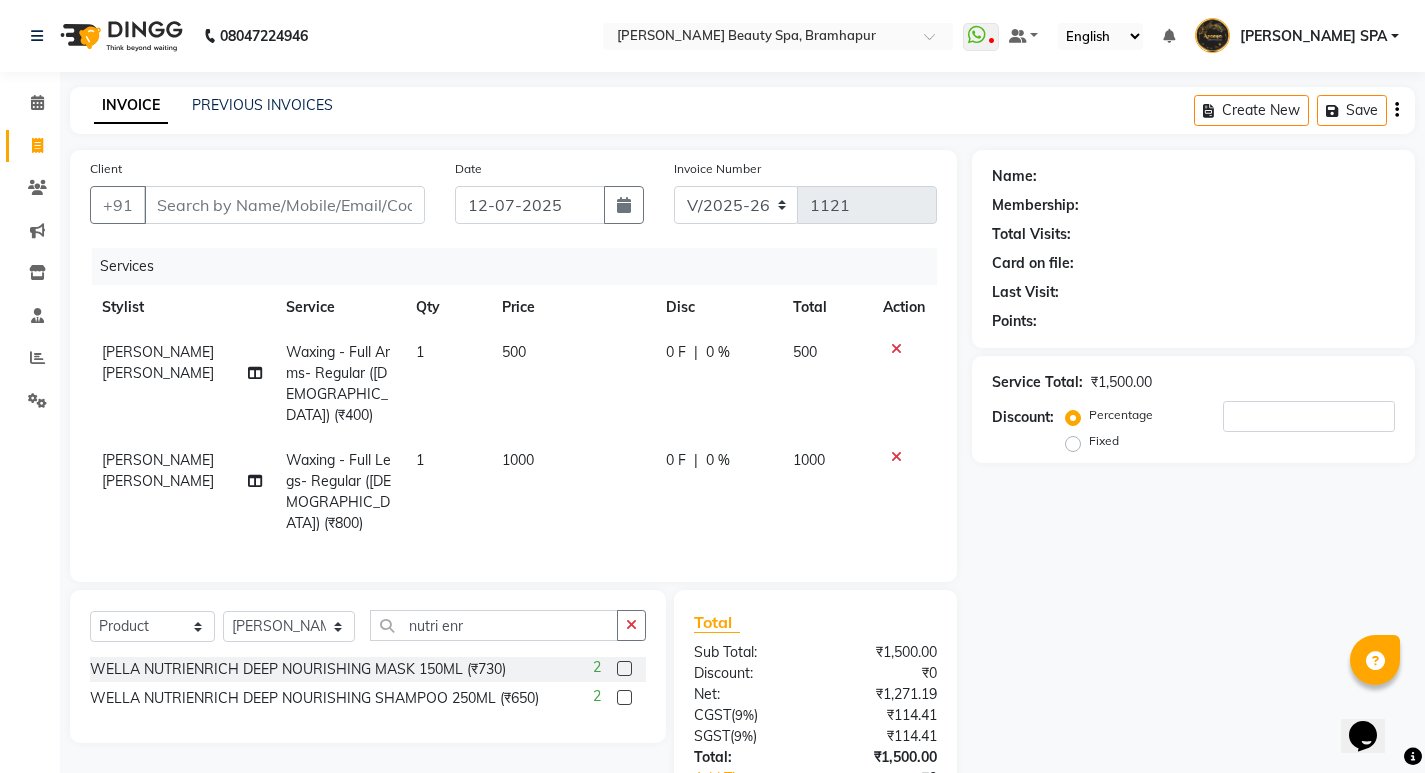 click 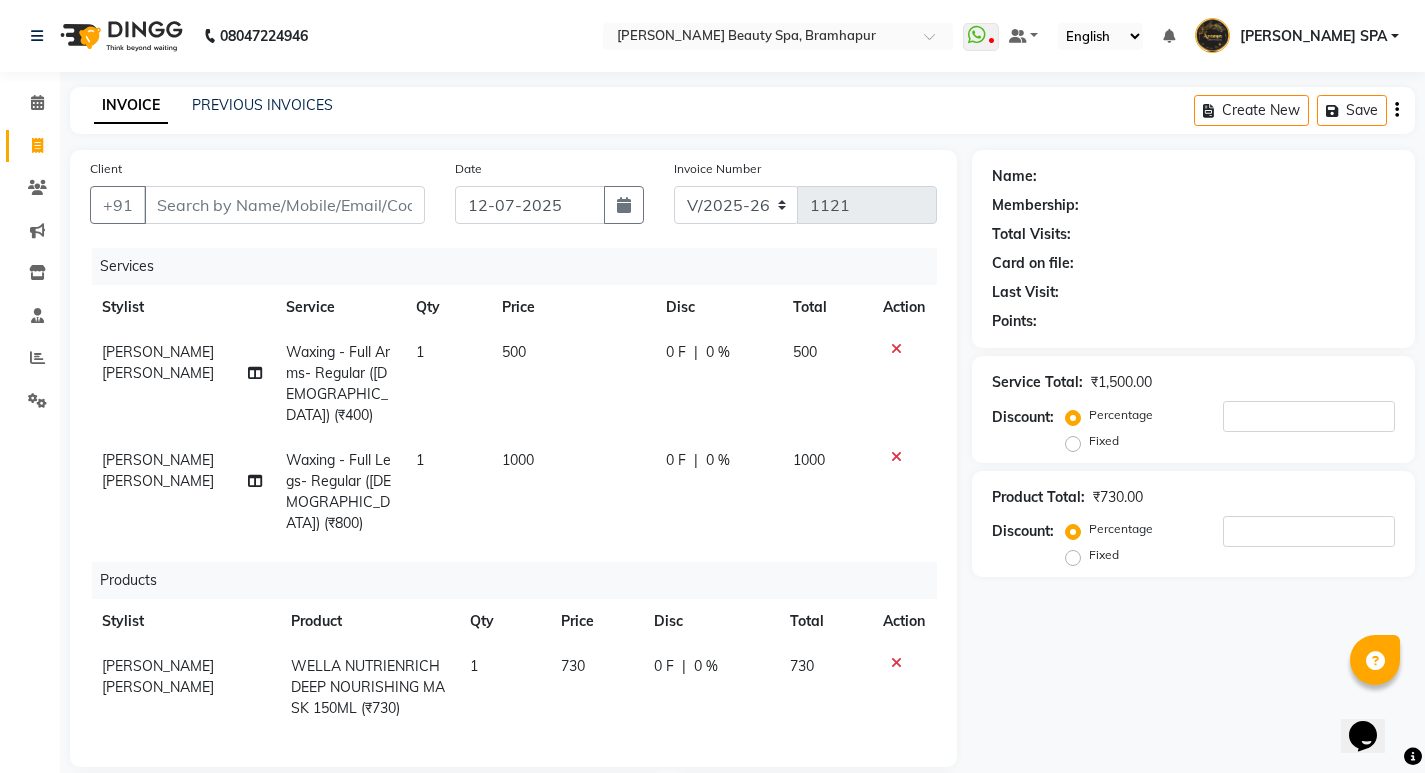 checkbox on "false" 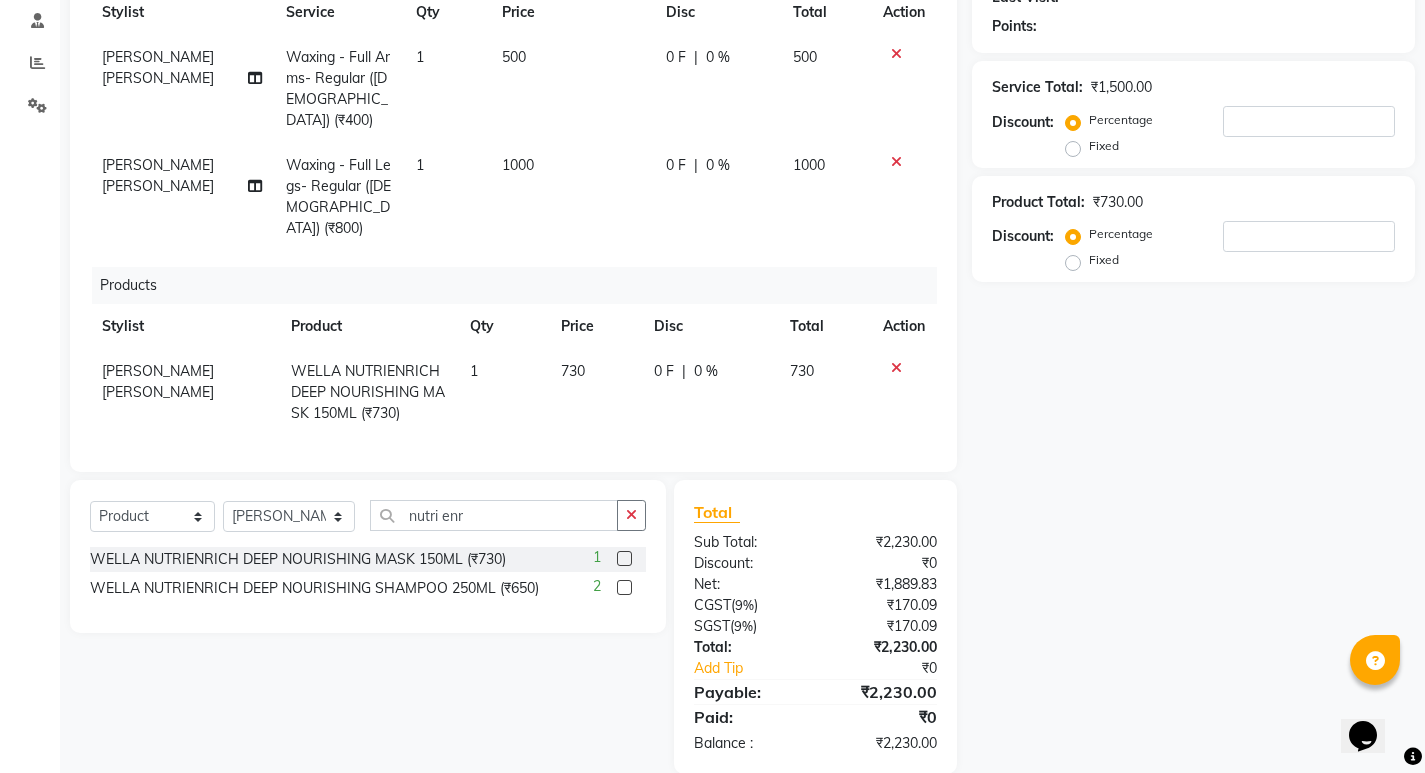 scroll, scrollTop: 299, scrollLeft: 0, axis: vertical 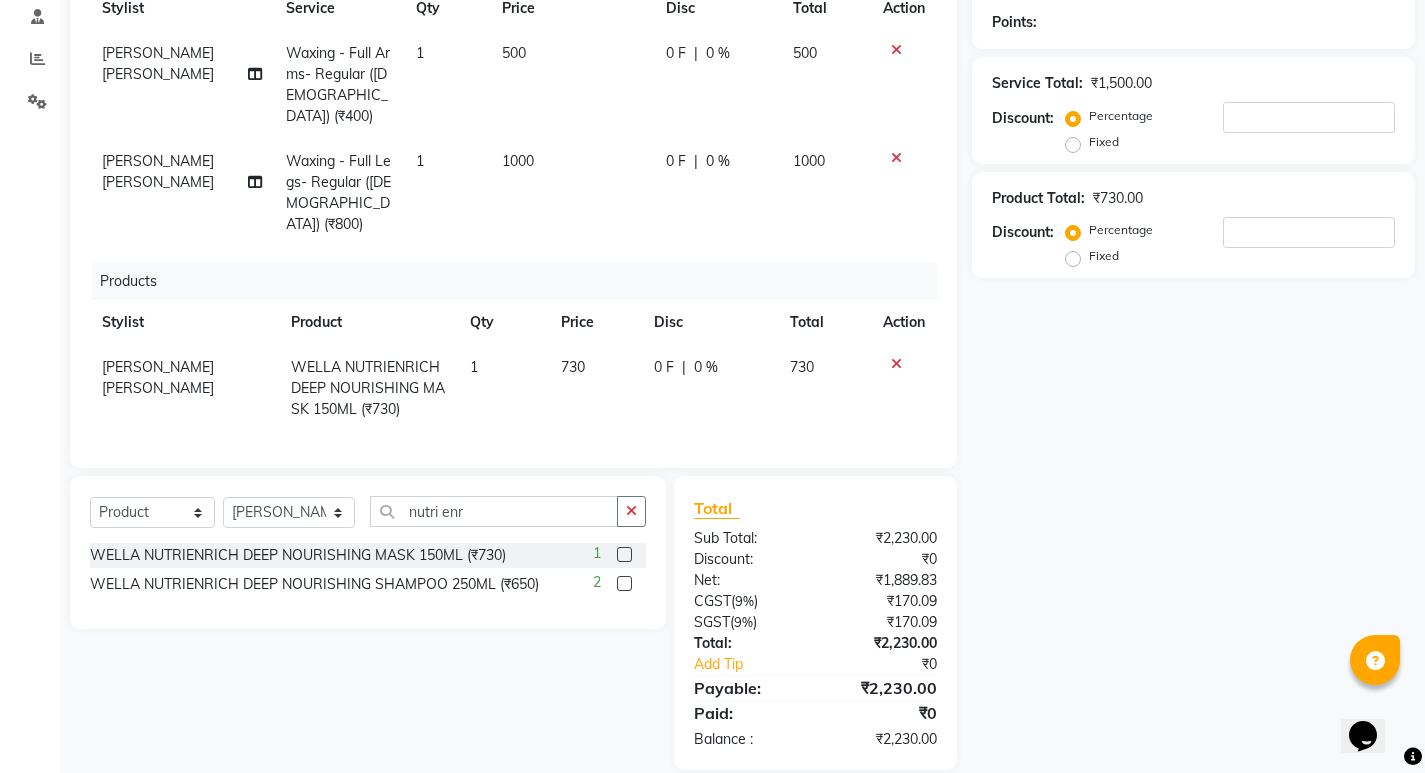 click on "2" 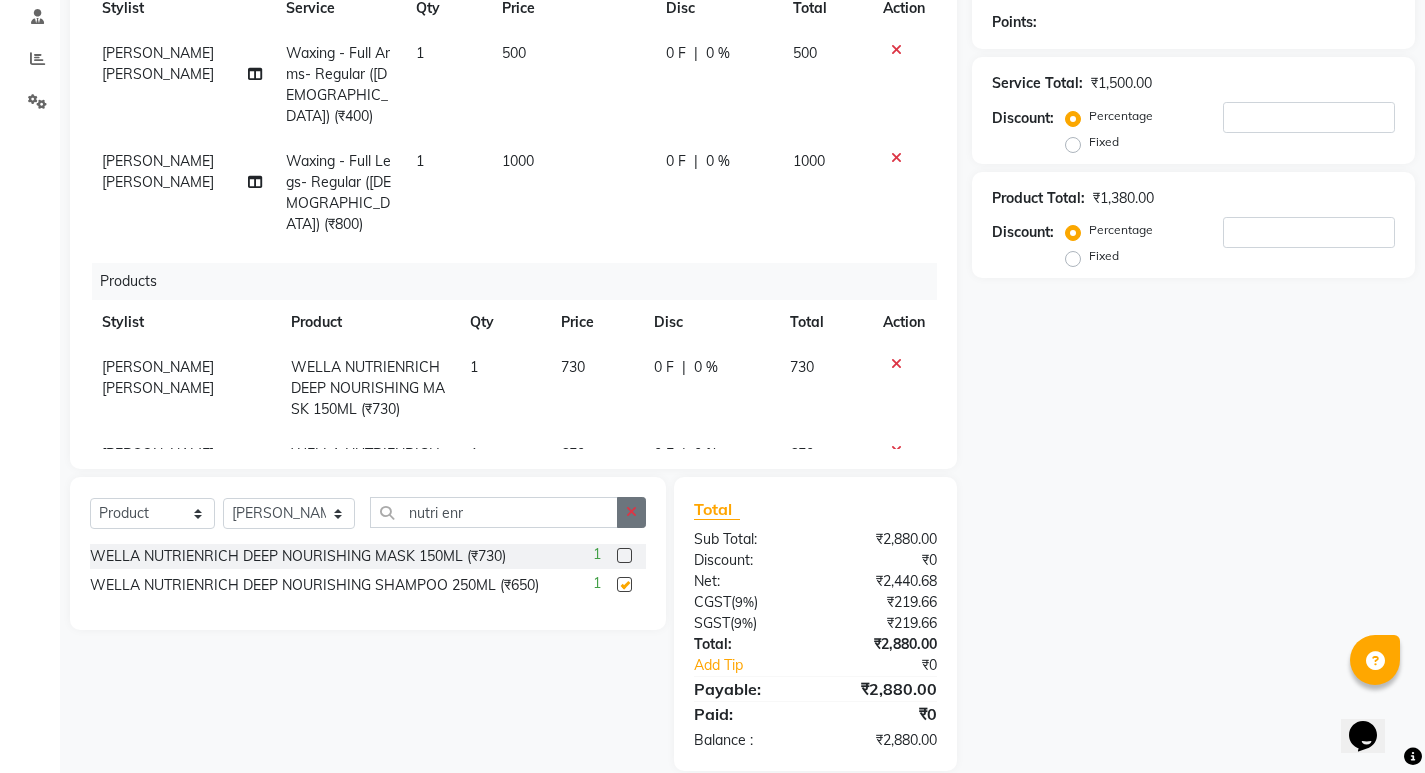 checkbox on "false" 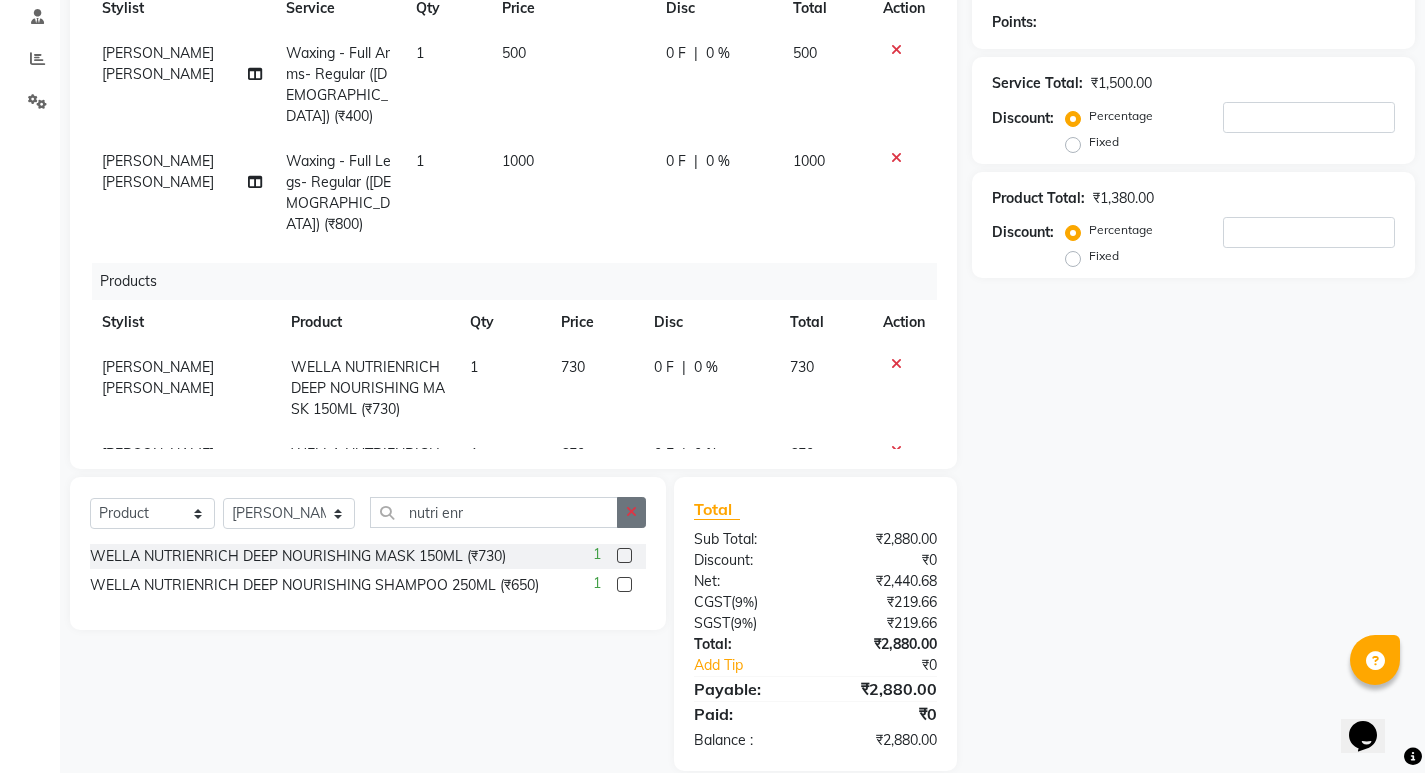 click 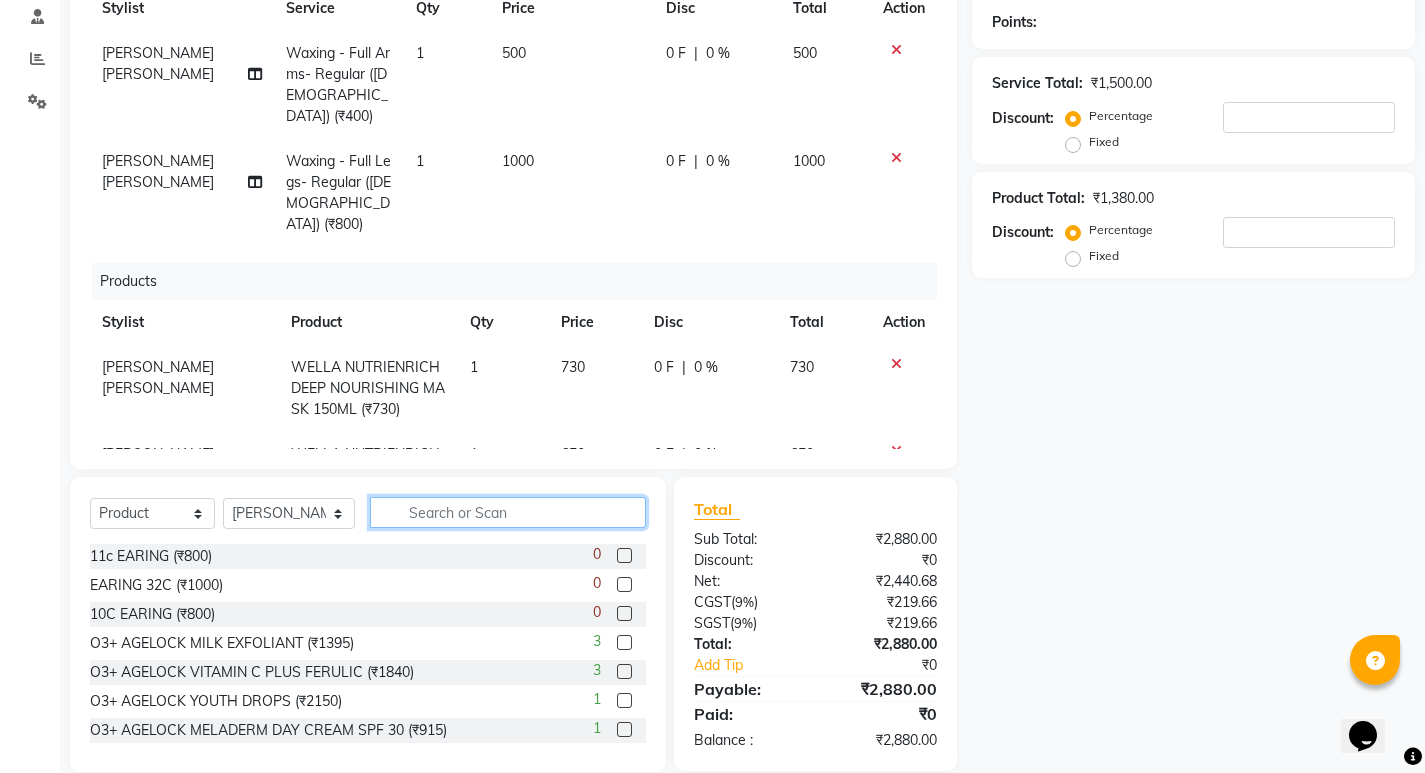 click 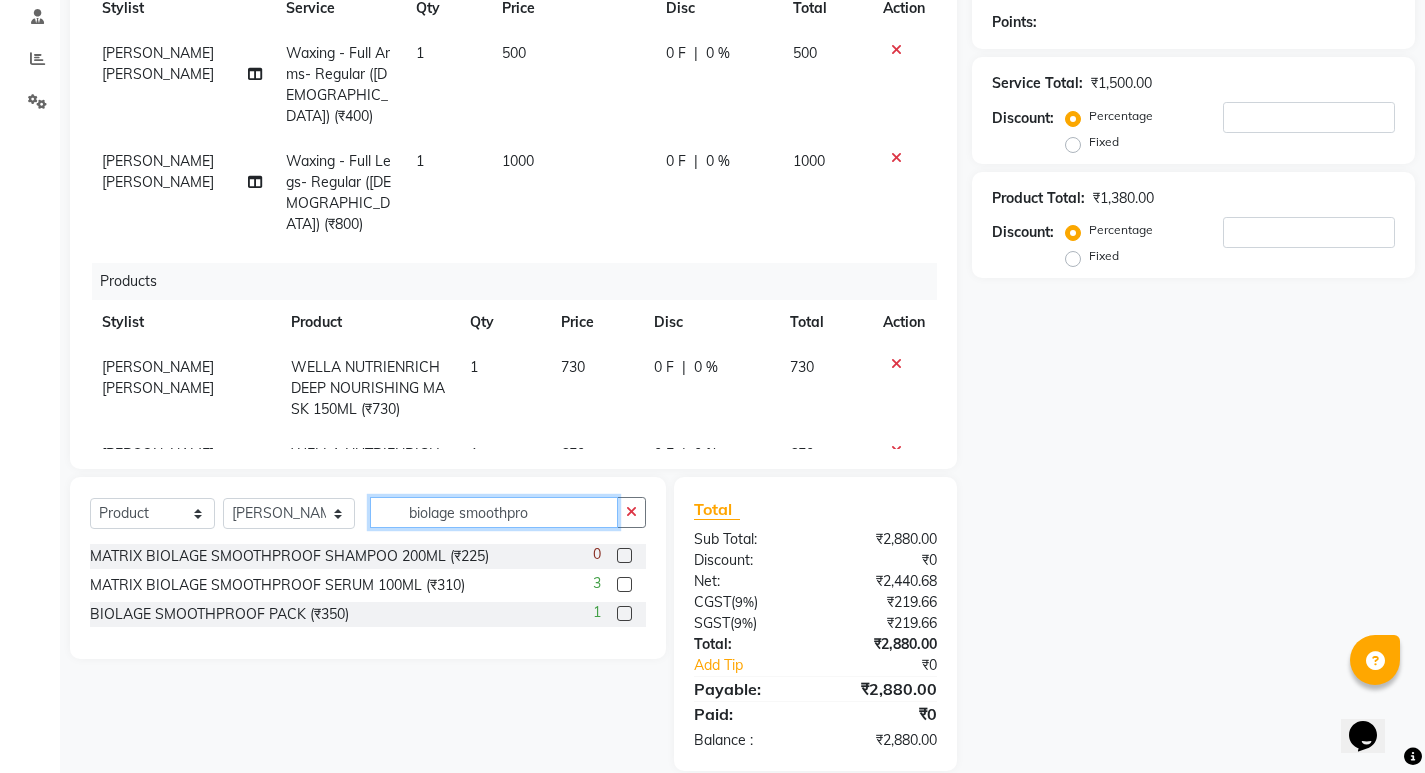 type on "biolage smoothpro" 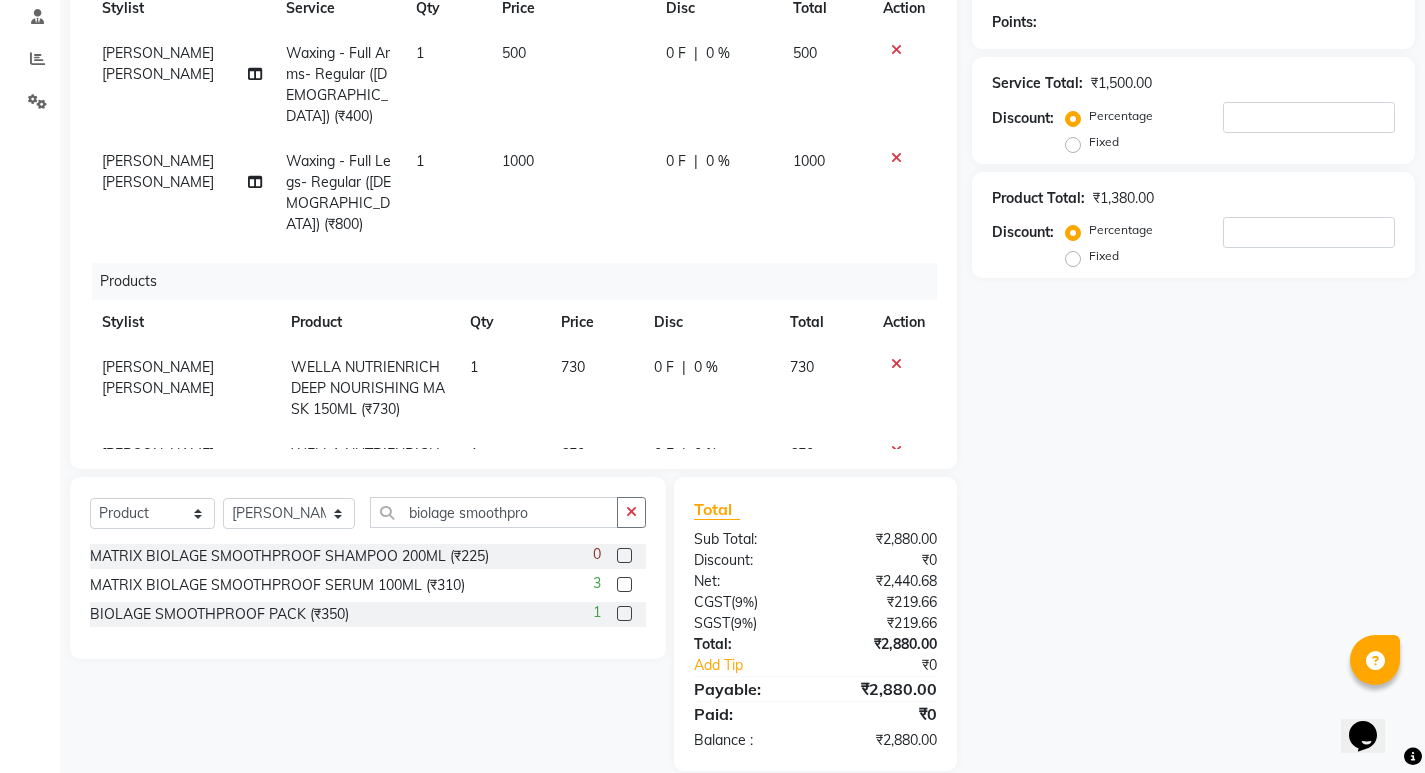 click on "3" 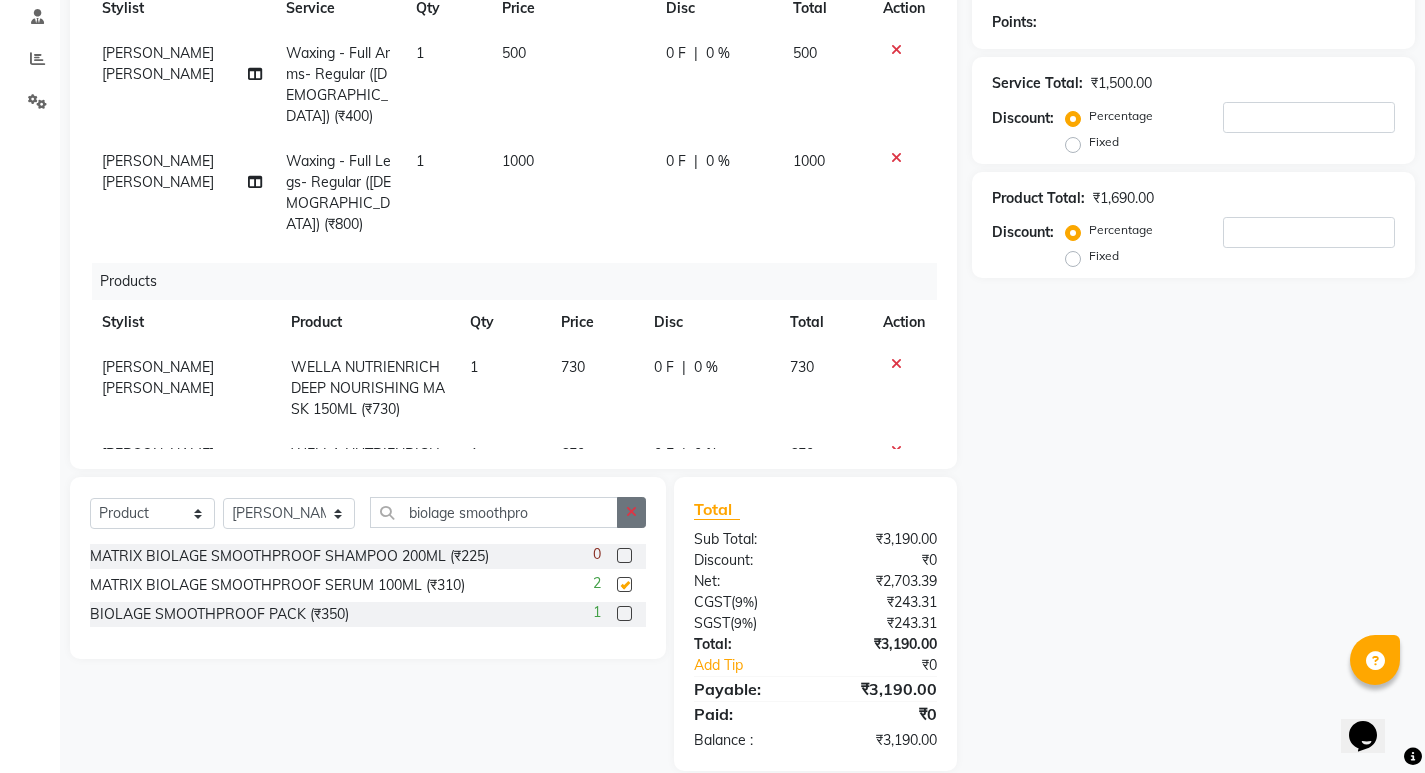 checkbox on "false" 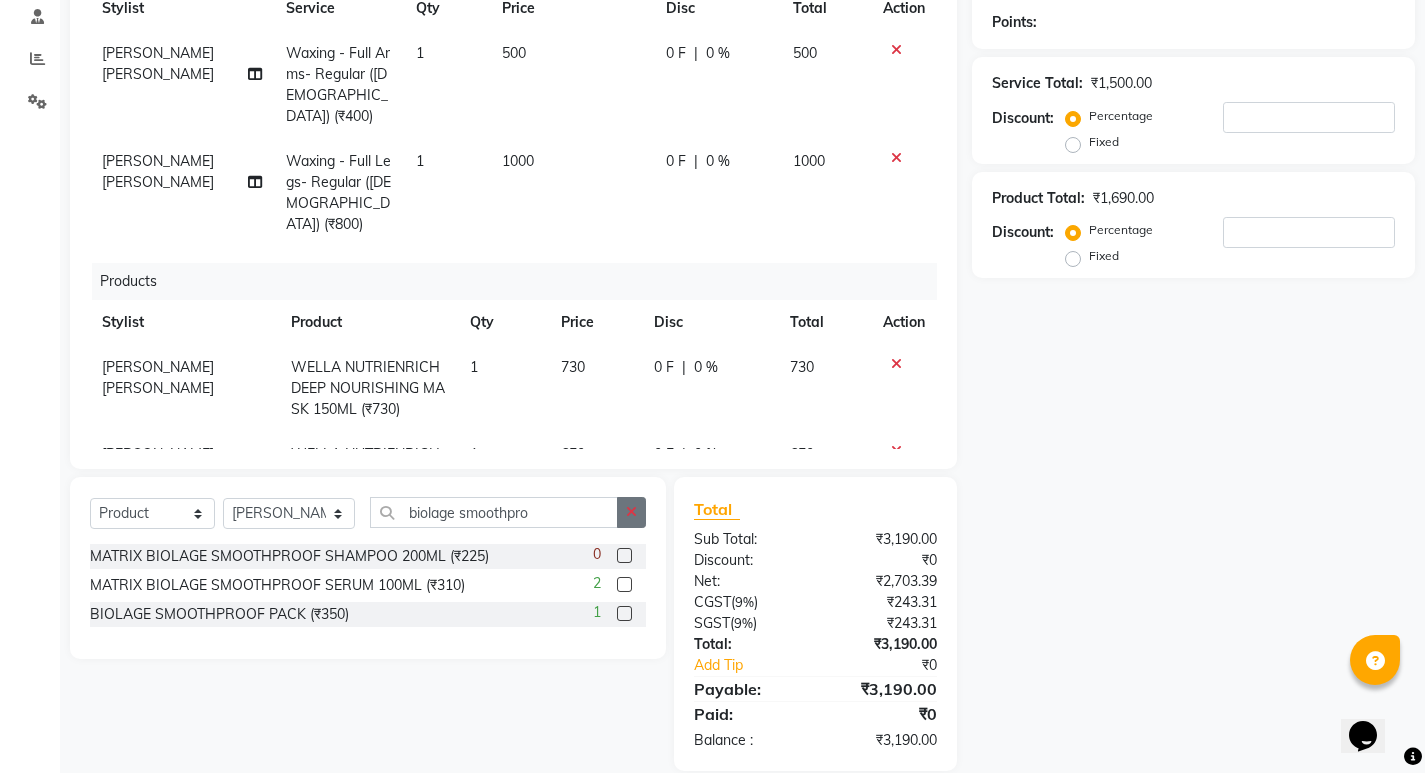 click 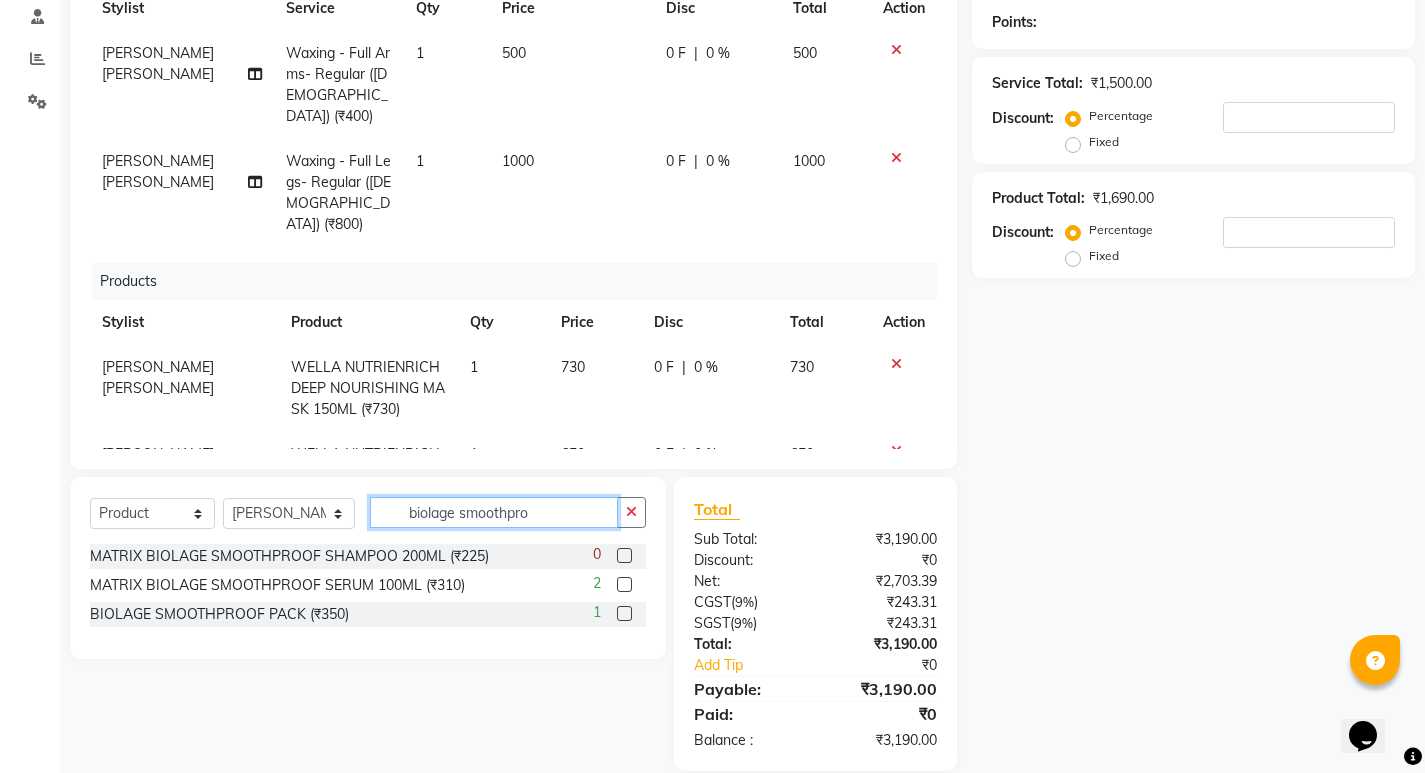 type 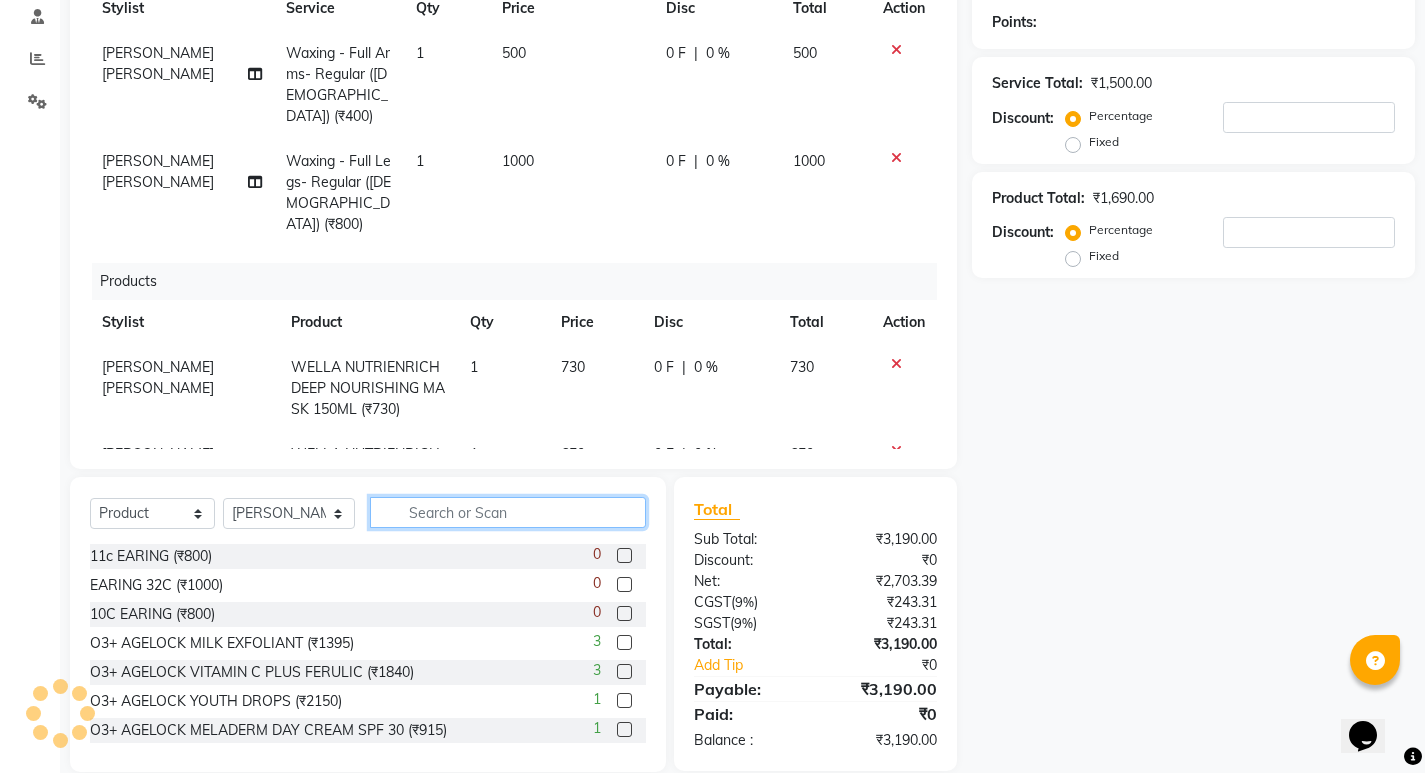 scroll, scrollTop: 146, scrollLeft: 0, axis: vertical 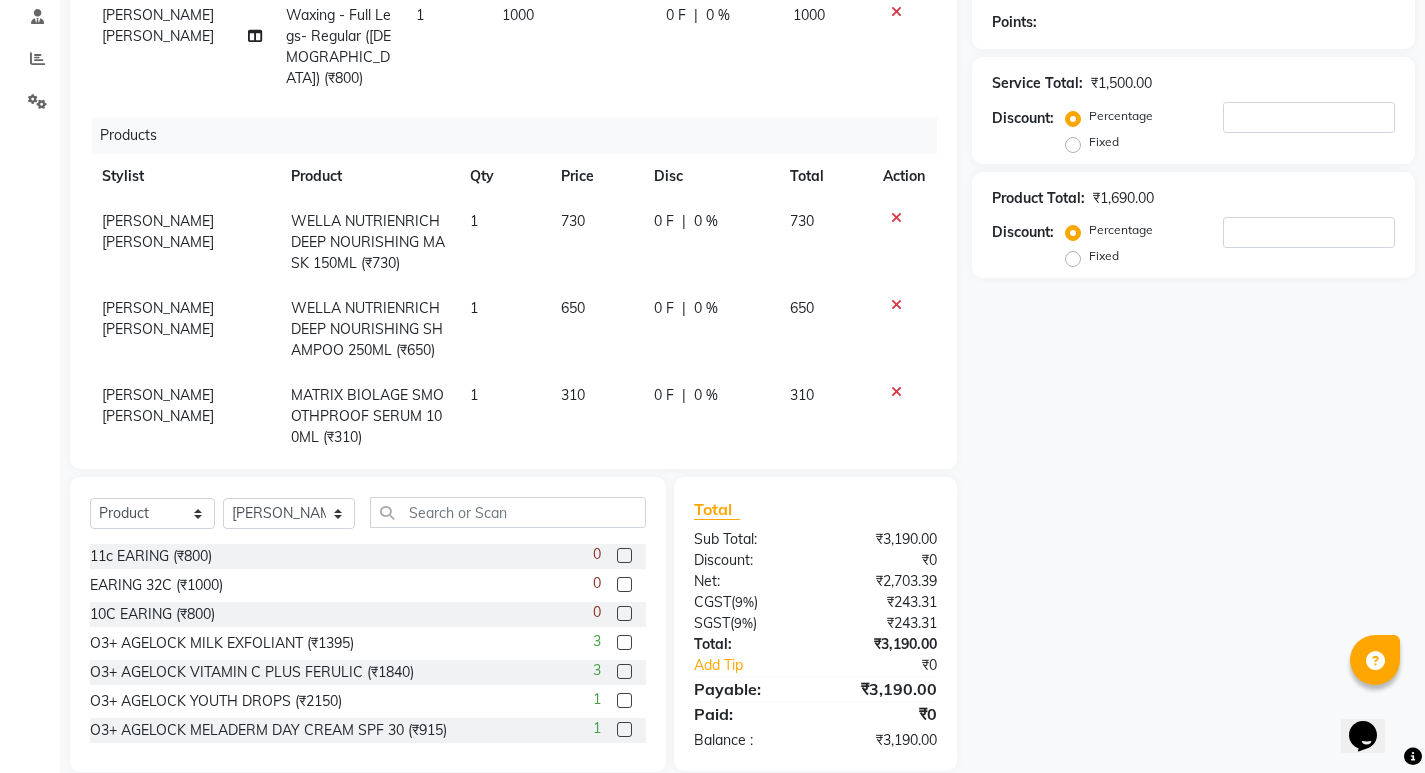 drag, startPoint x: 621, startPoint y: 375, endPoint x: 585, endPoint y: 372, distance: 36.124783 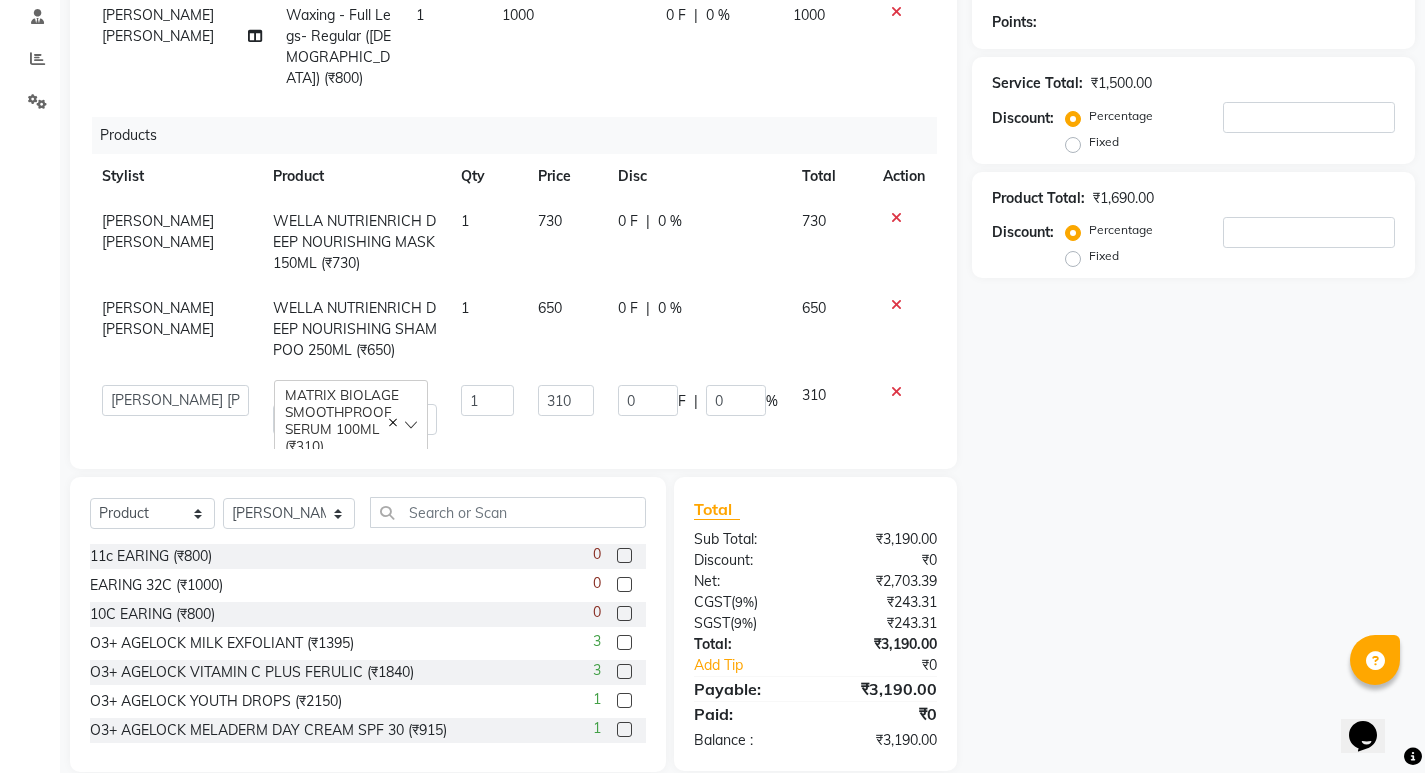 scroll, scrollTop: 133, scrollLeft: 0, axis: vertical 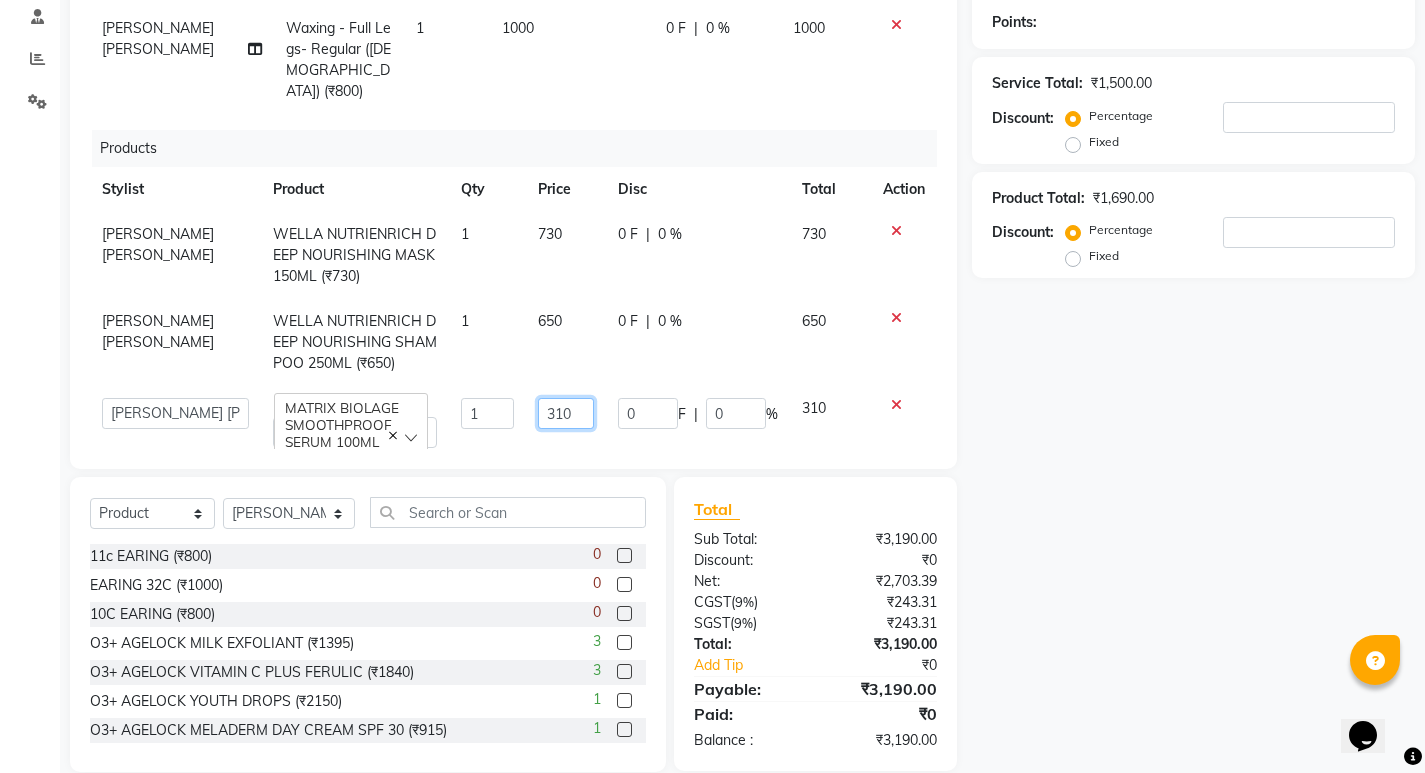 click on "310" 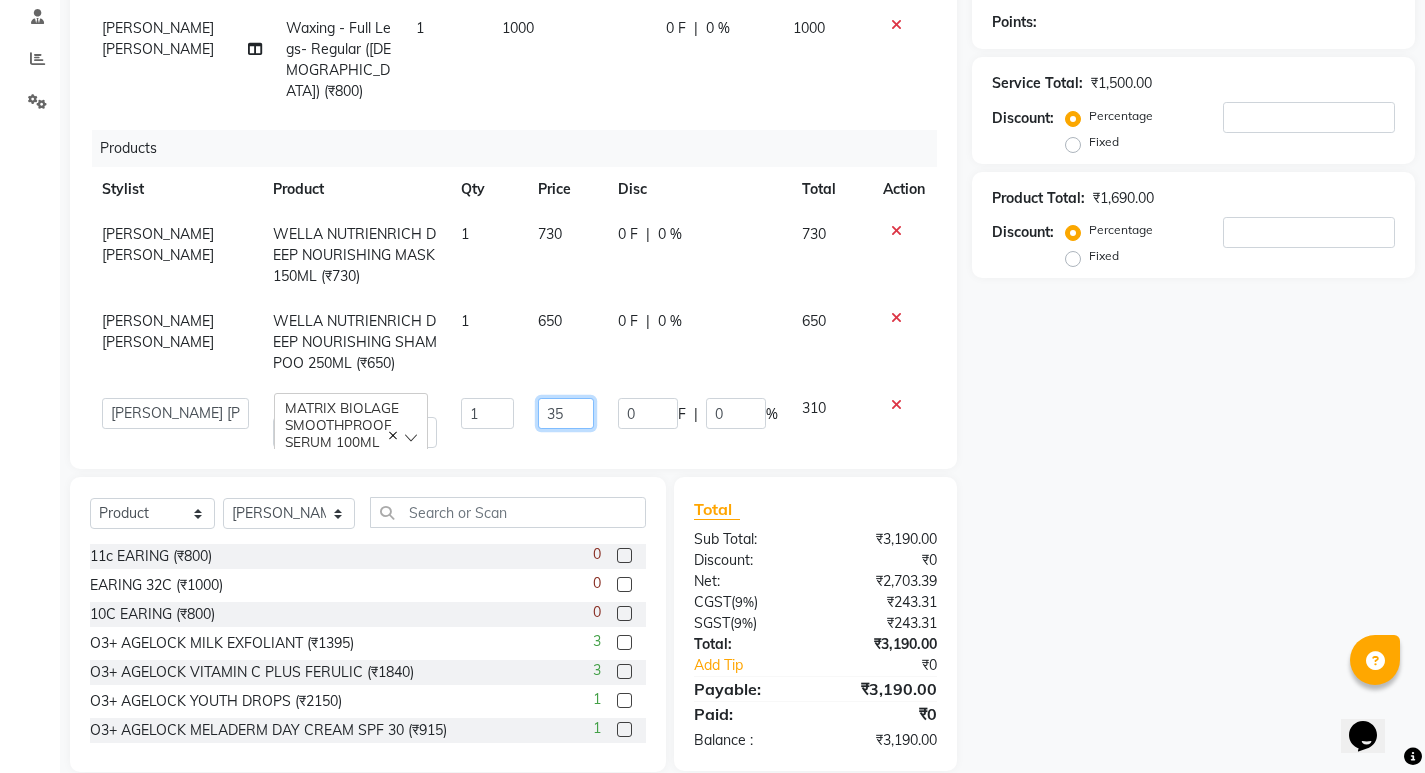 type on "350" 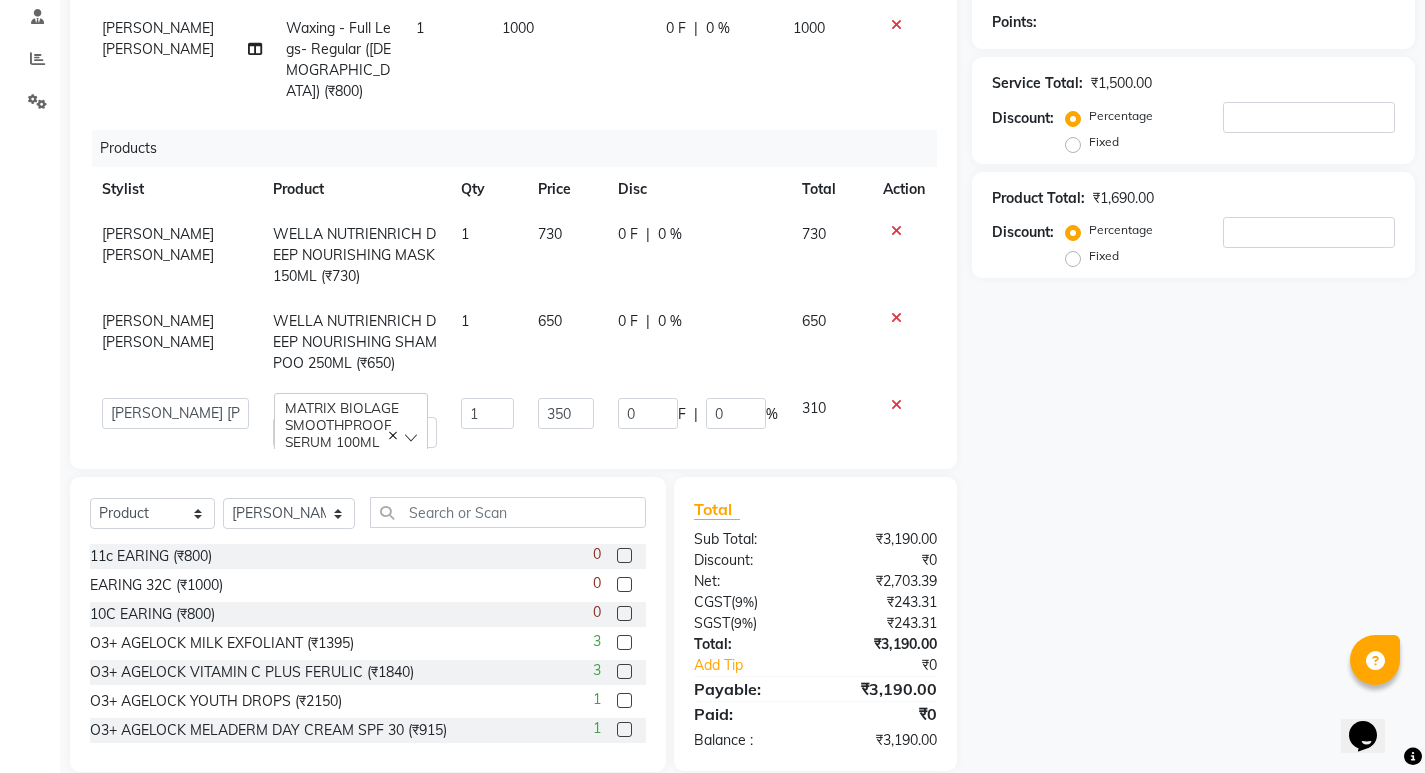 click on "650" 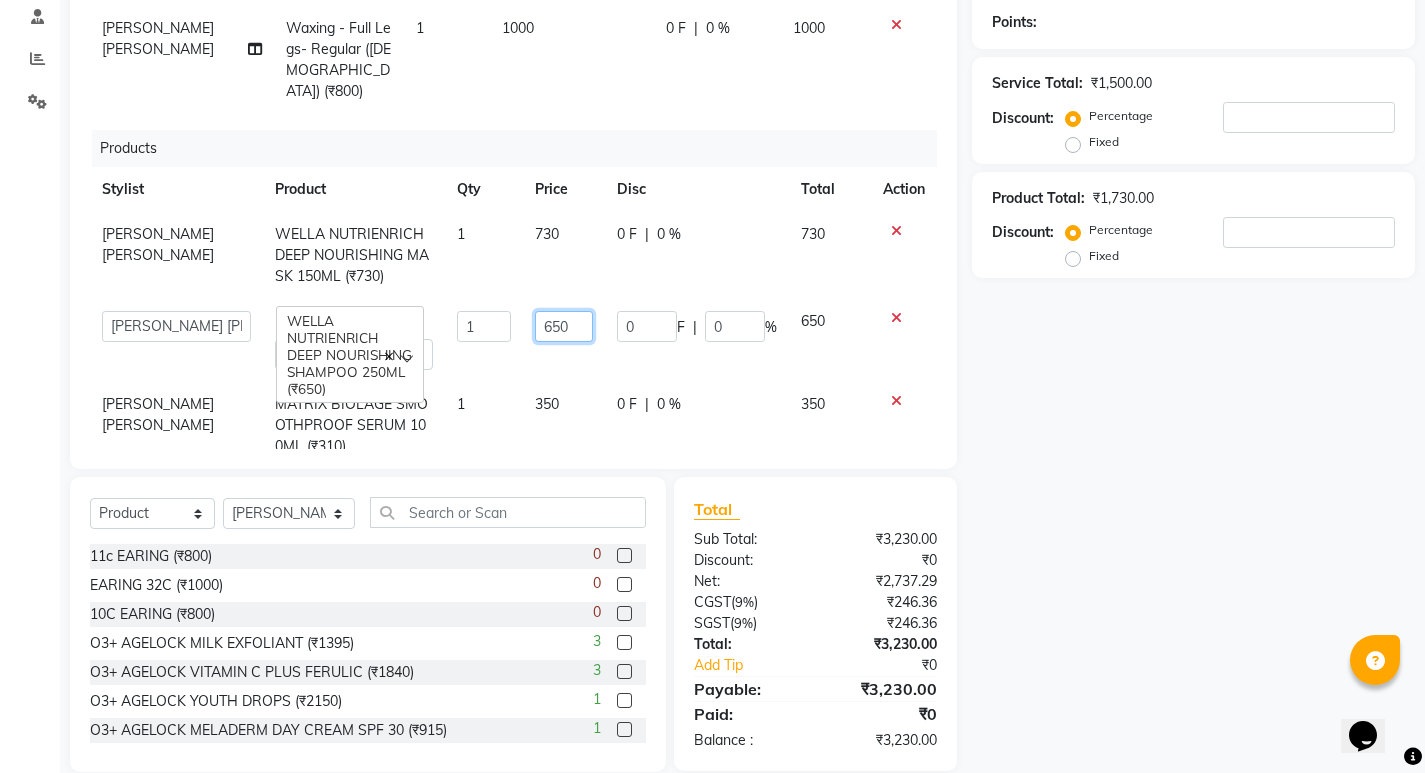 click on "650" 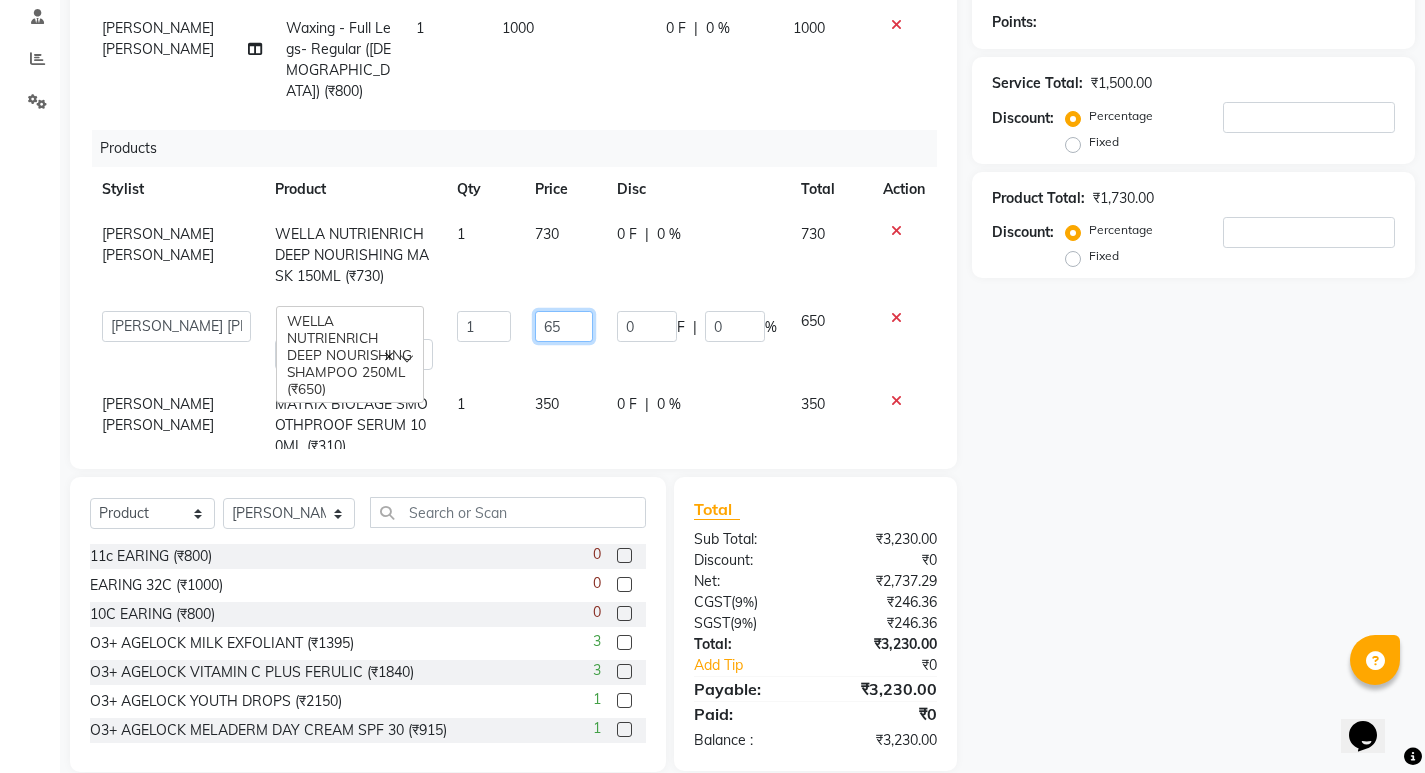 type on "6" 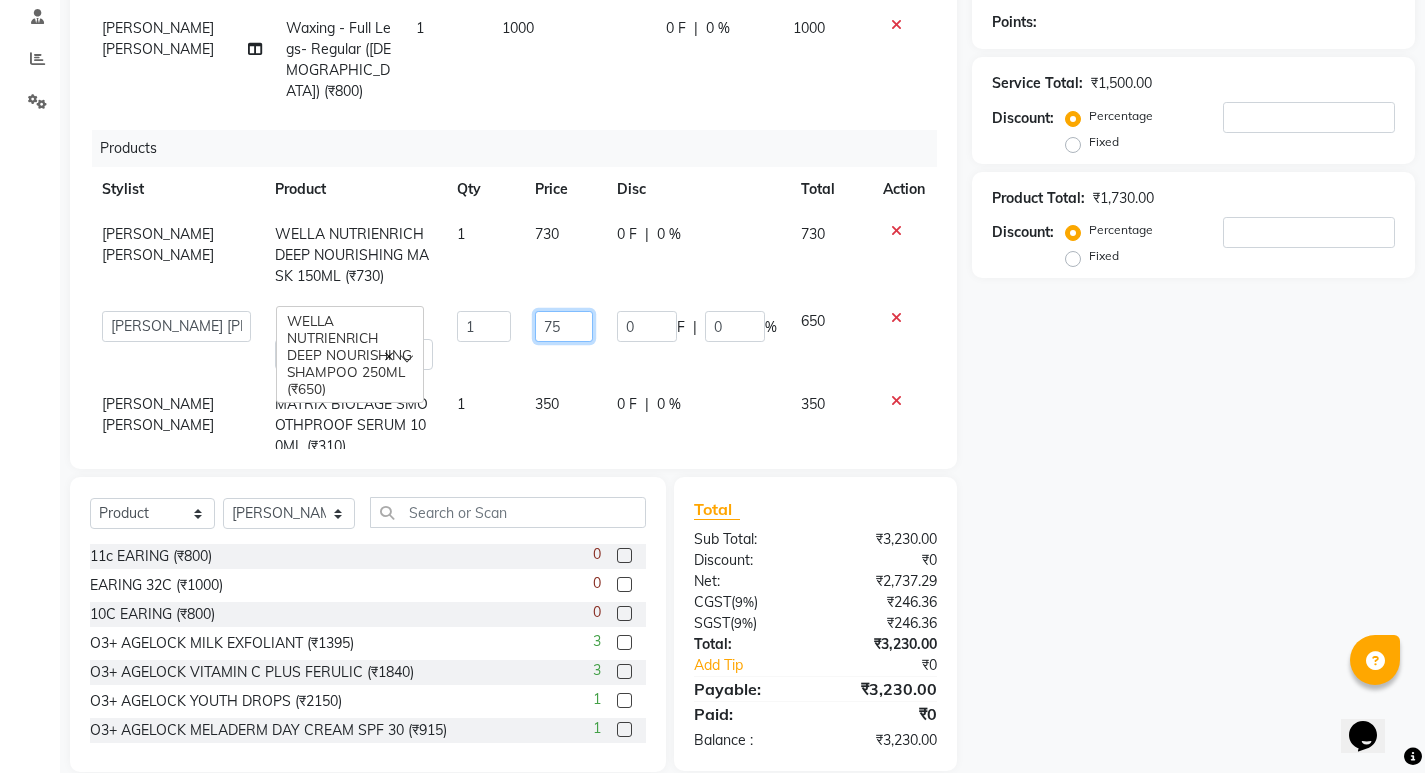 type on "750" 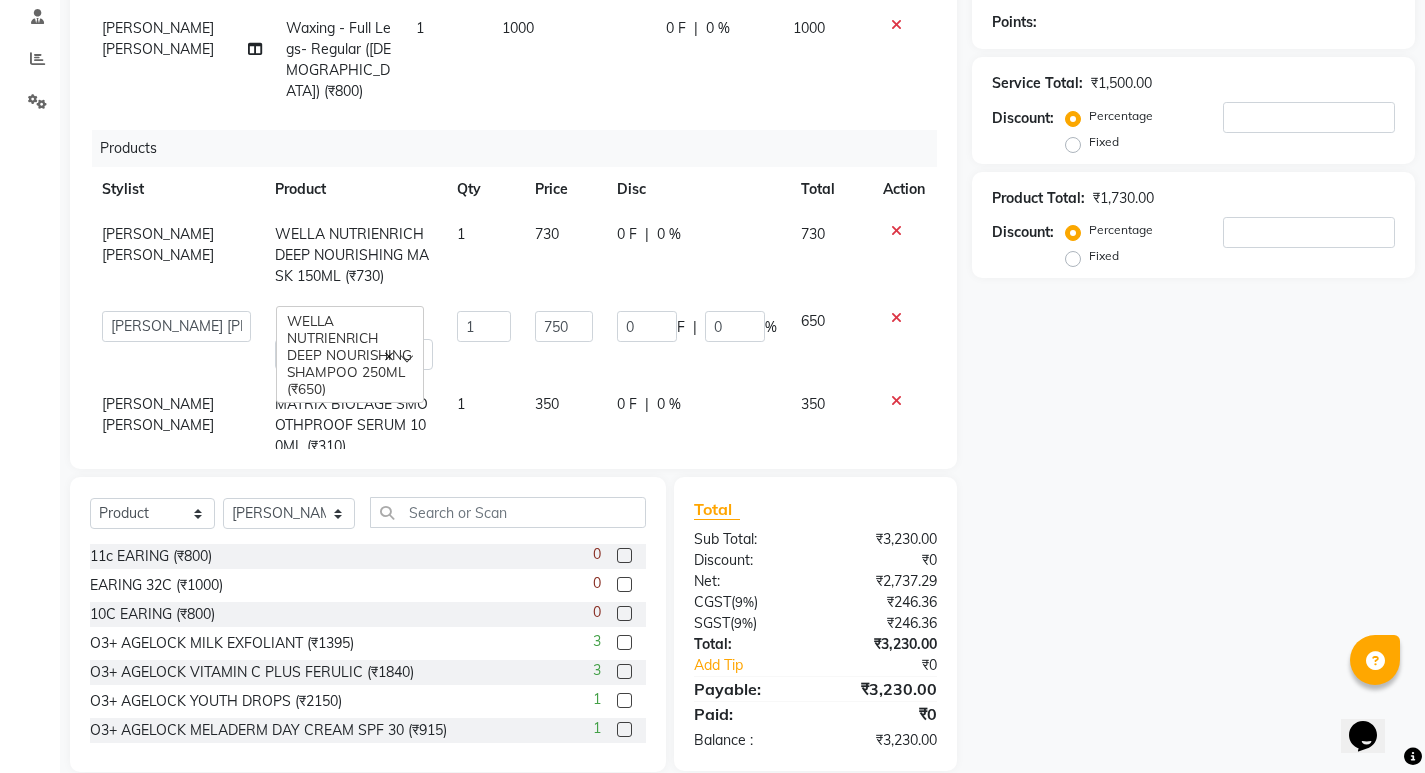 click on "730" 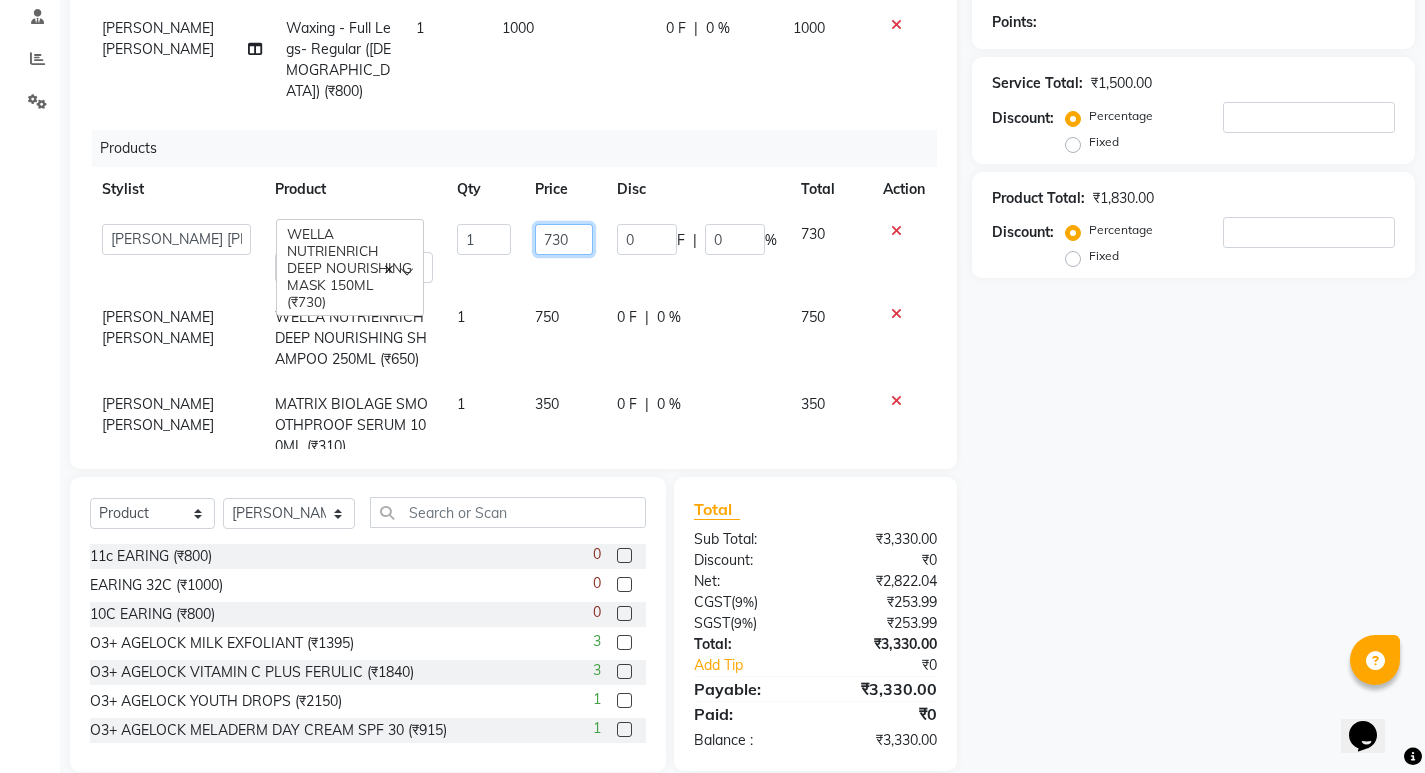 click on "730" 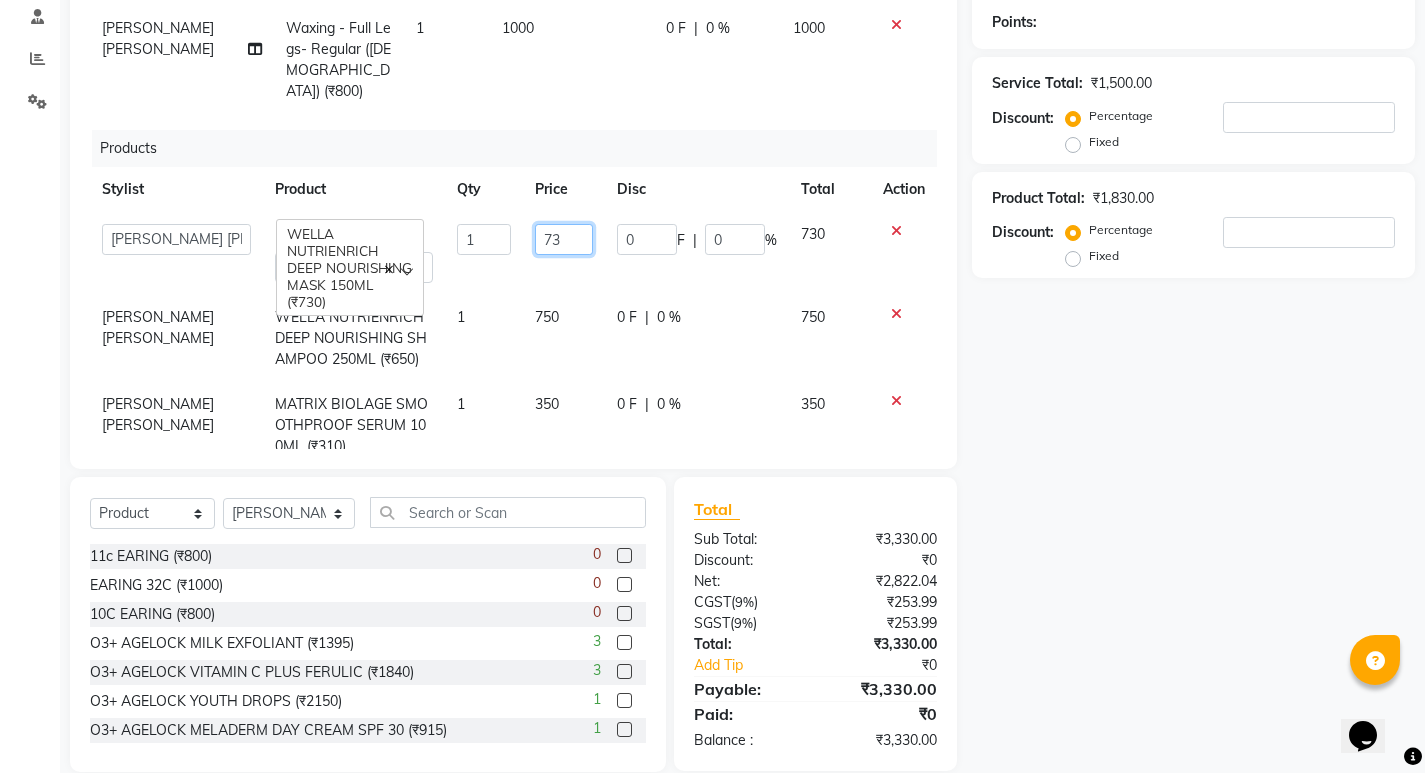 type on "7" 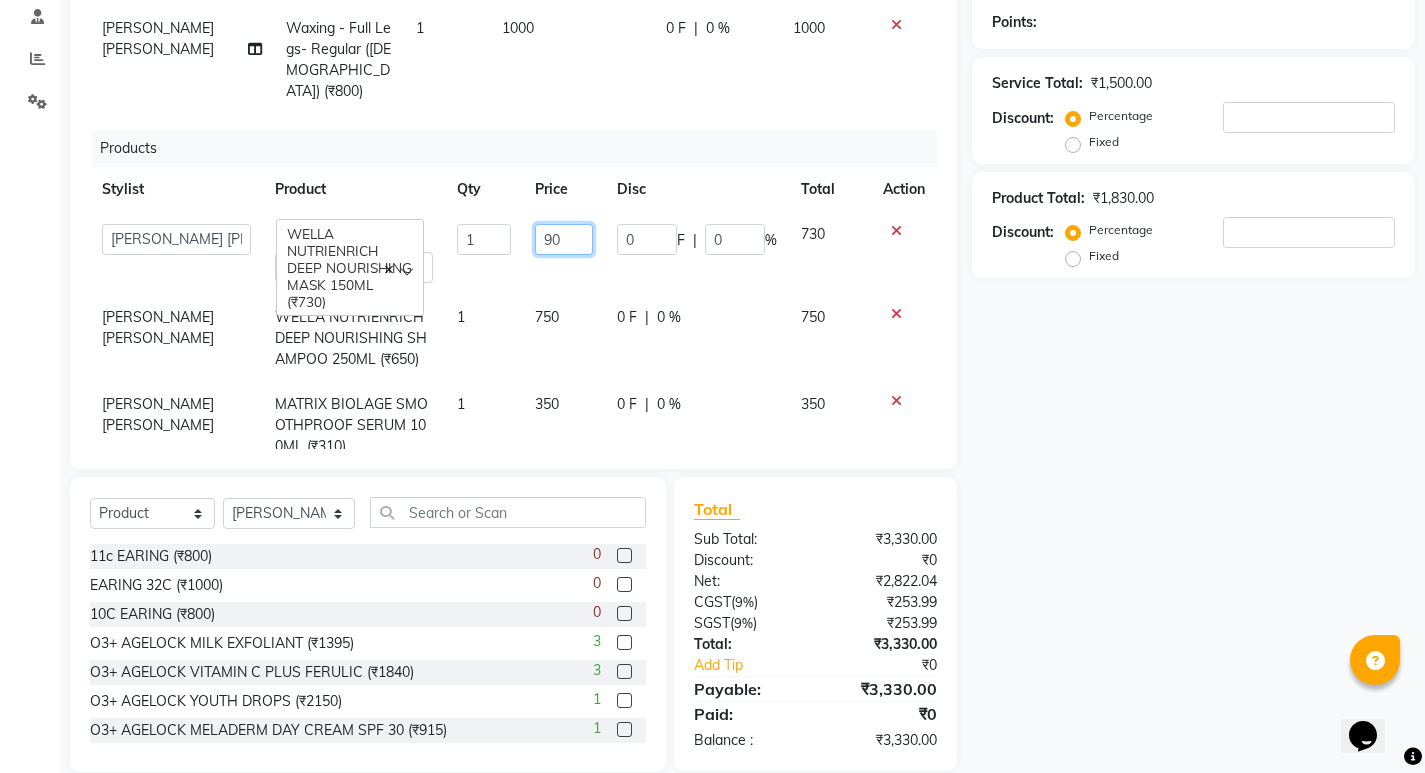 type on "900" 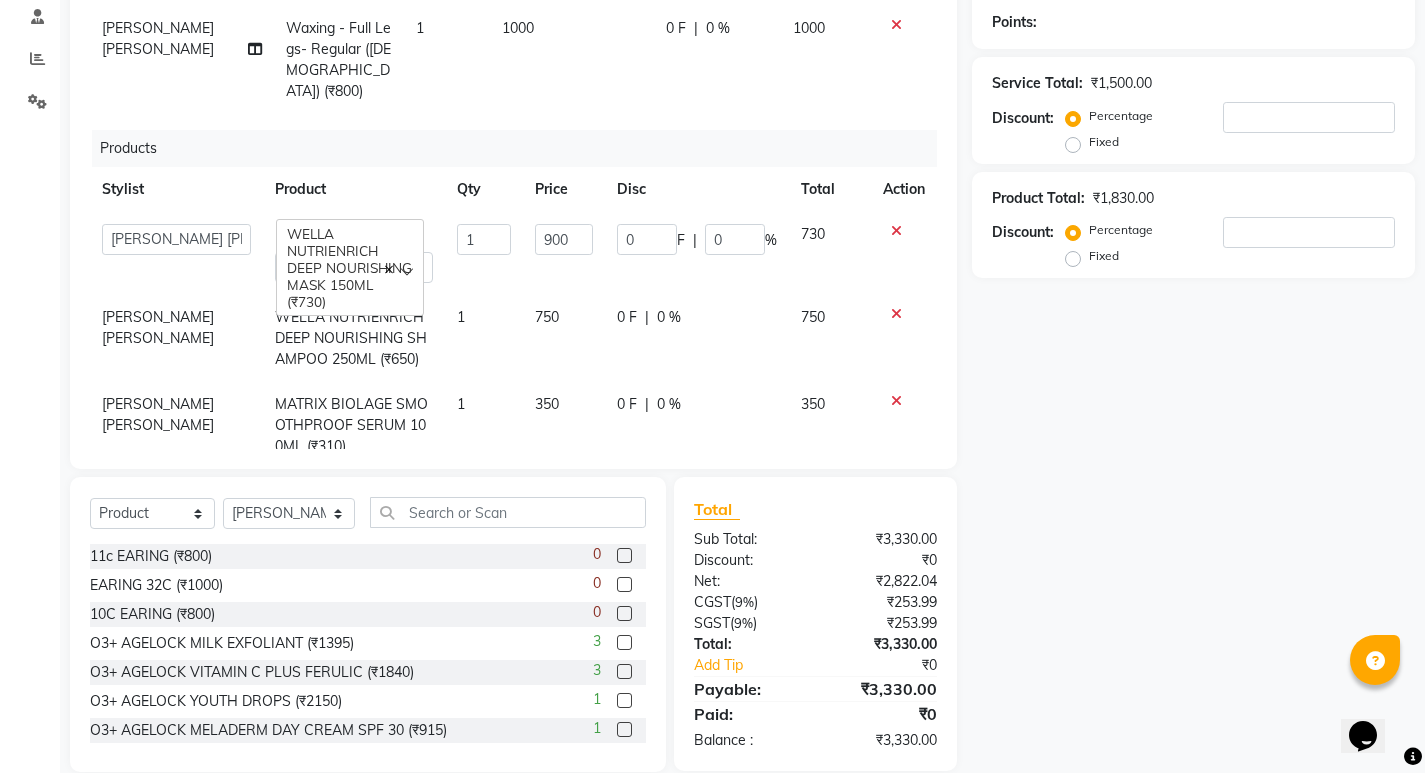 click on "Select  Service  Product  Membership  Package Voucher Prepaid Gift Card  Select Stylist ANANYA SPA Bindiya Hati jhuma JYOTI KABITA PATTNAIK JOLLY MAM PRANATI SABANA SANDHYA SAHU SIBANI SOUMYA SUNITA DAS 11c EARING (₹800)  0 EARING 32C (₹1000)  0 10C EARING (₹800)  0 O3+ AGELOCK MILK EXFOLIANT (₹1395)  3 O3+ AGELOCK VITAMIN C PLUS FERULIC  (₹1840)  3 O3+ AGELOCK YOUTH DROPS (₹2150)  1 O3+ AGELOCK MELADERM DAY CREAM SPF 30 (₹915)  1 O3+ AGELOCK MELADERM NIGHT CREAM (₹915)  1 O3+ AGELOCK DERMACALM CLEANSER (₹1100)  1 O3+  AGELOCK PORE CLEARING SKIN WASH (₹1100)  0 O3+ AGELOCK VITAMIN C SERUM (₹750)  2 O3+ AGELOCK  PORE CLEARING SKIN WASH (₹1100)  1 O3+ AGELOCK SPF 40 (₹955)  0 O3+ AGELOCK VITAMIN ACE (₹1840)  1 RAAGA SKINTONER  (₹250)  0 WOCIN SKIN BRIGHTENING KIT (₹750)  3 BOTOLISH SHAMPOO (₹1950)  -1 824C (₹1200)  0 WHISPER CHOICE REGULAR (₹35)  3 WHISPER CHOIE REGULAR (20) (₹99)  0 WHISPER CHOICE XL (20) (₹160)  1 WHISPER MAXI FIT REGULAR (8) (₹80)  3 5 0 2 4 2 9 0" 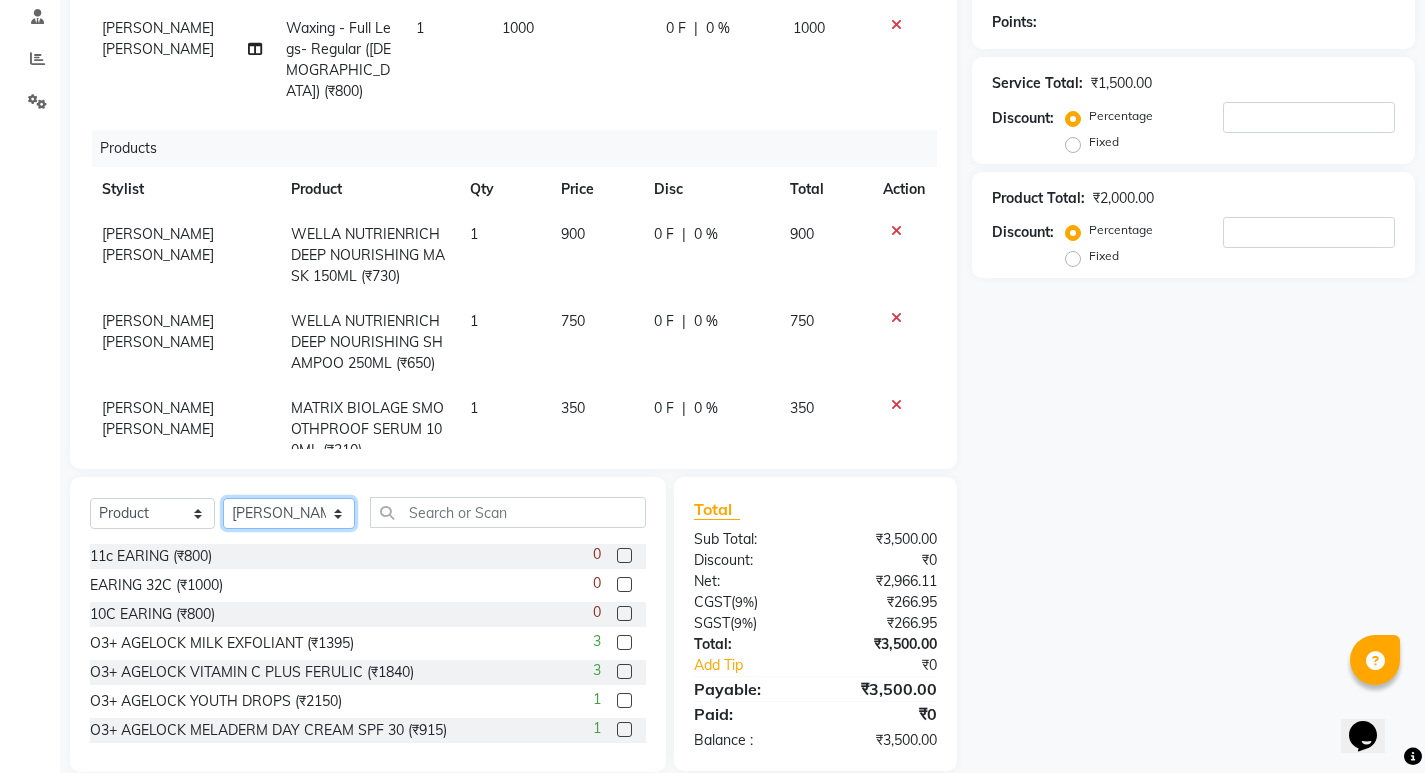 drag, startPoint x: 290, startPoint y: 528, endPoint x: 301, endPoint y: 513, distance: 18.601076 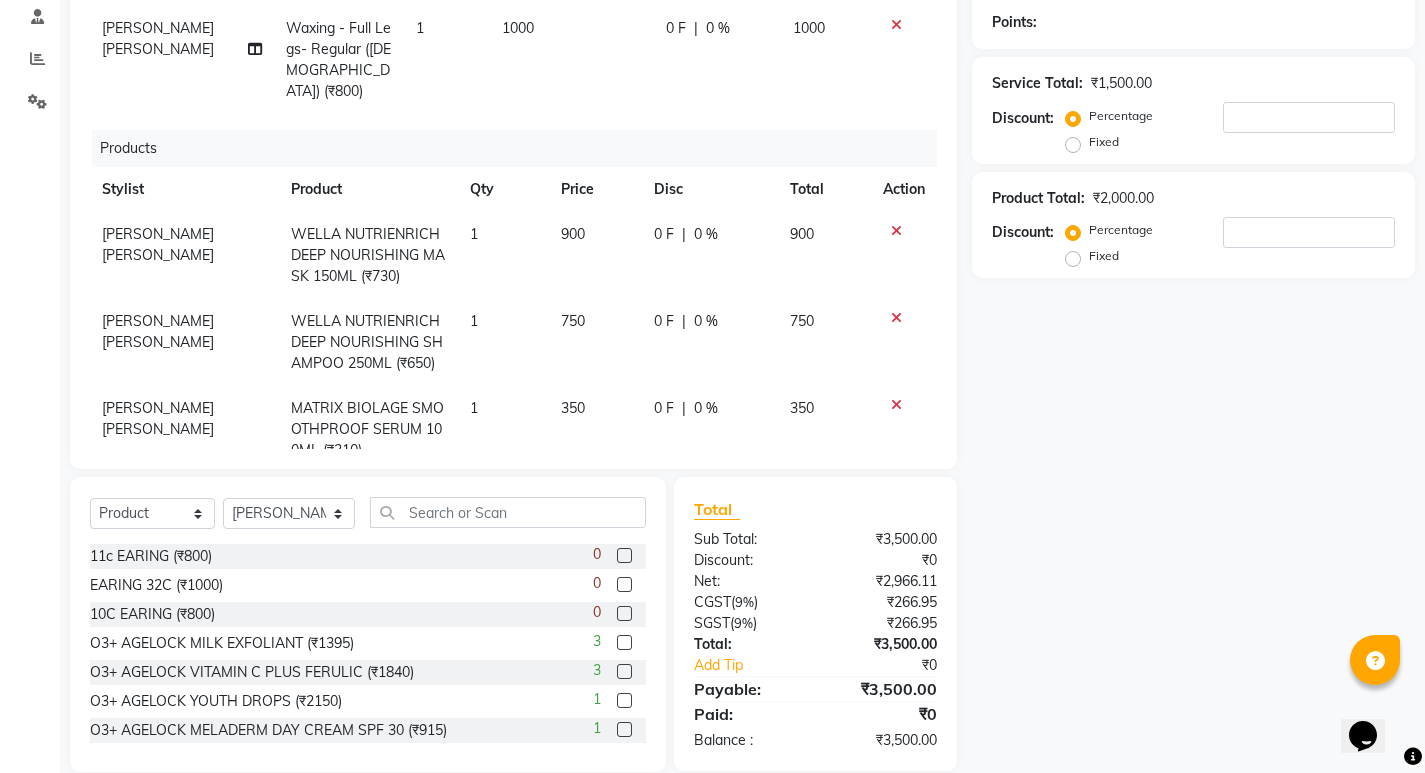 click on "Select  Service  Product  Membership  Package Voucher Prepaid Gift Card  Select Stylist ANANYA SPA Bindiya Hati jhuma JYOTI KABITA PATTNAIK JOLLY MAM PRANATI SABANA SANDHYA SAHU SIBANI SOUMYA SUNITA DAS 11c EARING (₹800)  0 EARING 32C (₹1000)  0 10C EARING (₹800)  0 O3+ AGELOCK MILK EXFOLIANT (₹1395)  3 O3+ AGELOCK VITAMIN C PLUS FERULIC  (₹1840)  3 O3+ AGELOCK YOUTH DROPS (₹2150)  1 O3+ AGELOCK MELADERM DAY CREAM SPF 30 (₹915)  1 O3+ AGELOCK MELADERM NIGHT CREAM (₹915)  1 O3+ AGELOCK DERMACALM CLEANSER (₹1100)  1 O3+  AGELOCK PORE CLEARING SKIN WASH (₹1100)  0 O3+ AGELOCK VITAMIN C SERUM (₹750)  2 O3+ AGELOCK  PORE CLEARING SKIN WASH (₹1100)  1 O3+ AGELOCK SPF 40 (₹955)  0 O3+ AGELOCK VITAMIN ACE (₹1840)  1 RAAGA SKINTONER  (₹250)  0 WOCIN SKIN BRIGHTENING KIT (₹750)  3 BOTOLISH SHAMPOO (₹1950)  -1 824C (₹1200)  0 WHISPER CHOICE REGULAR (₹35)  3 WHISPER CHOIE REGULAR (20) (₹99)  0 WHISPER CHOICE XL (20) (₹160)  1 WHISPER MAXI FIT REGULAR (8) (₹80)  3 5 0 2 4 2 9 0" 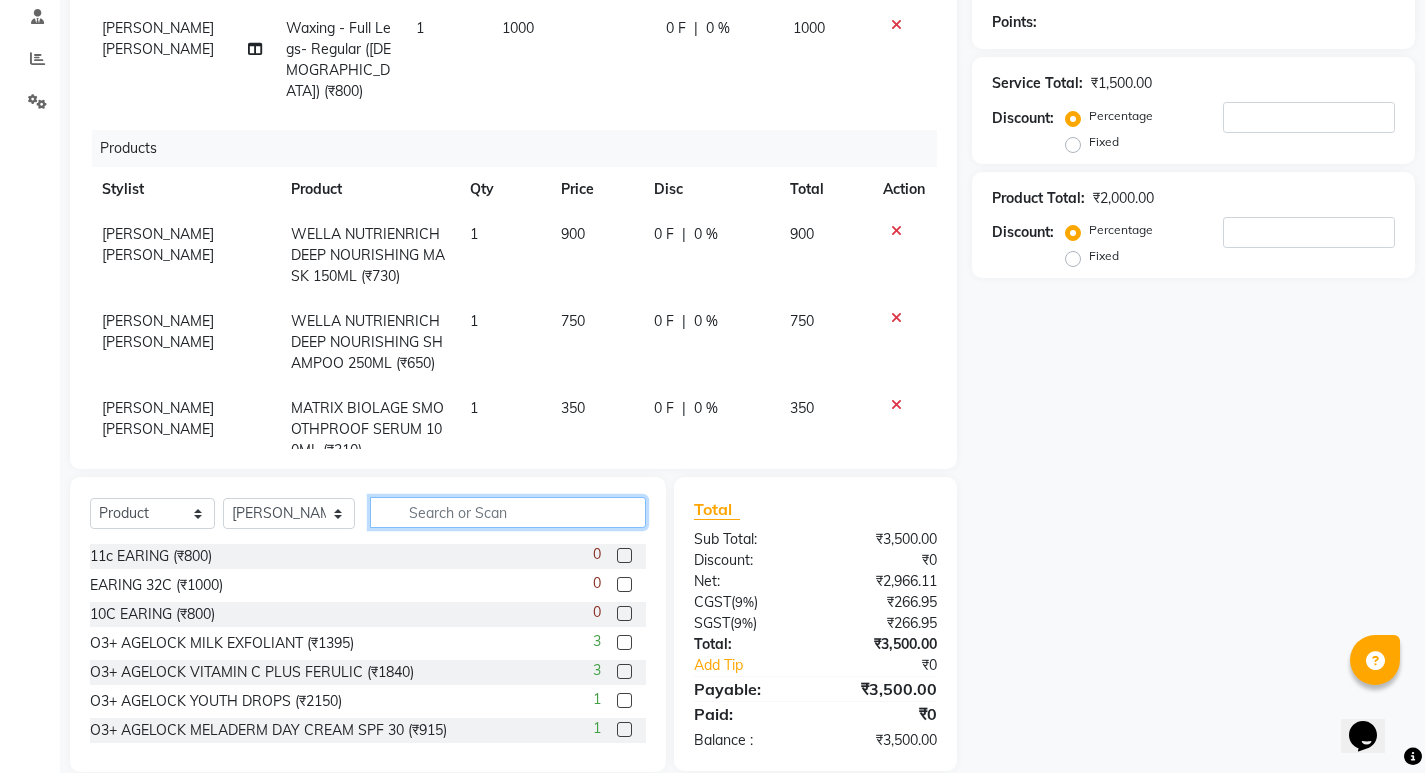 click 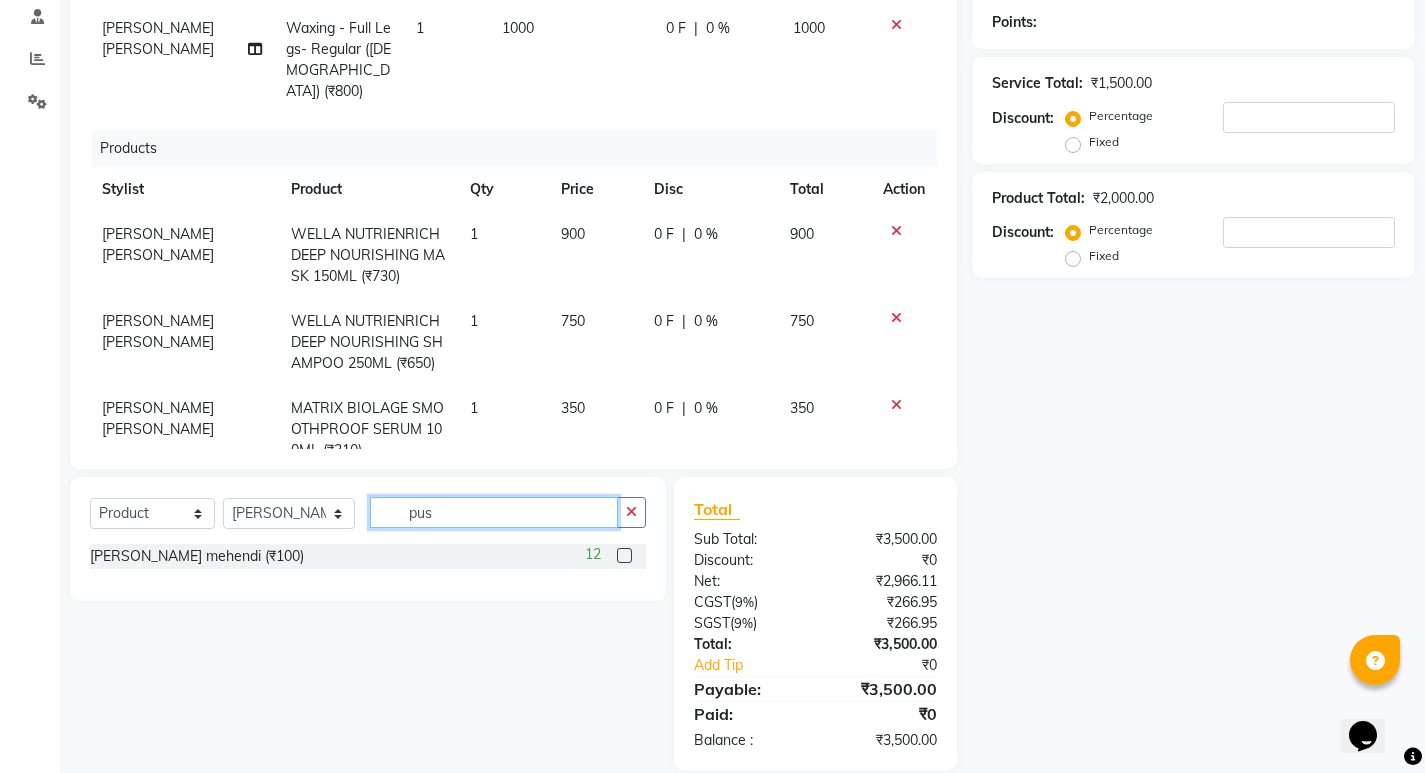 type on "pus" 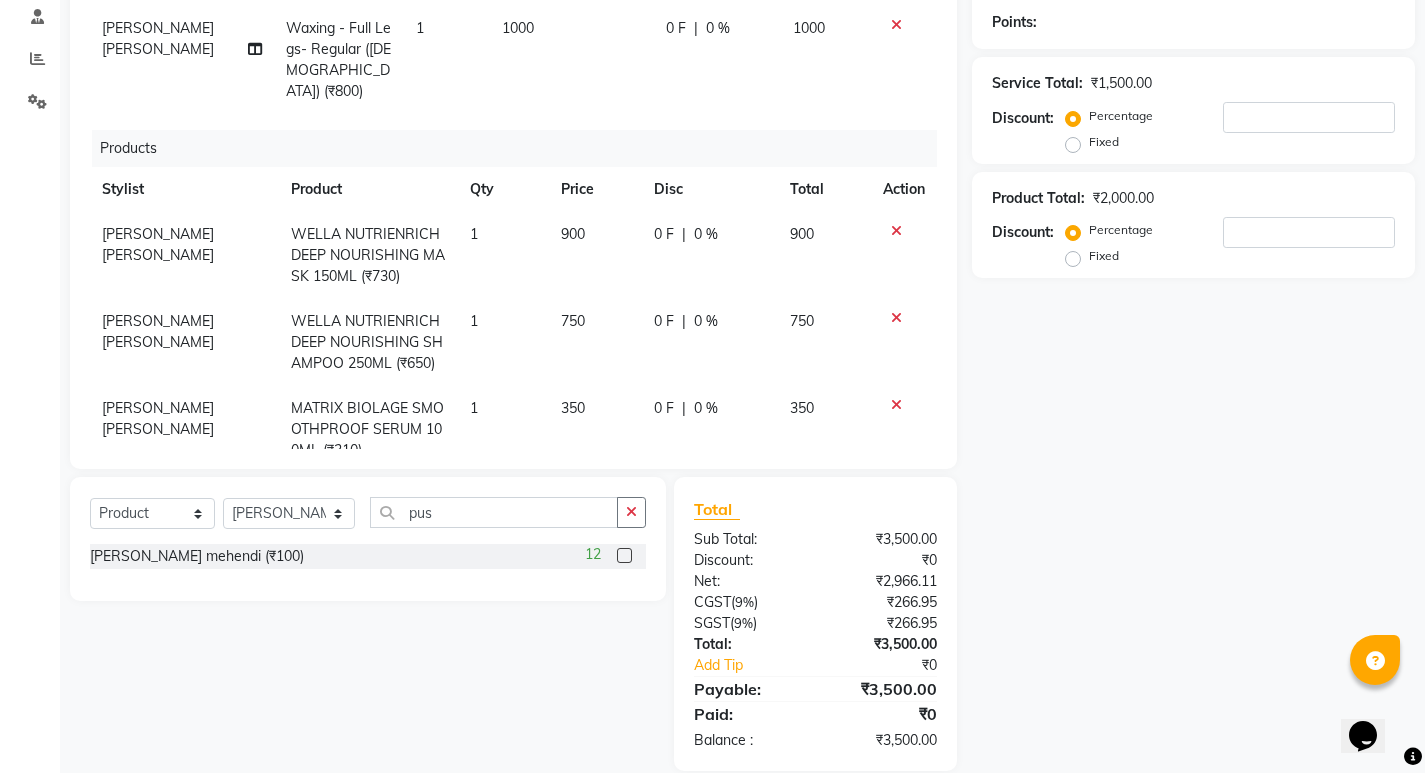 click 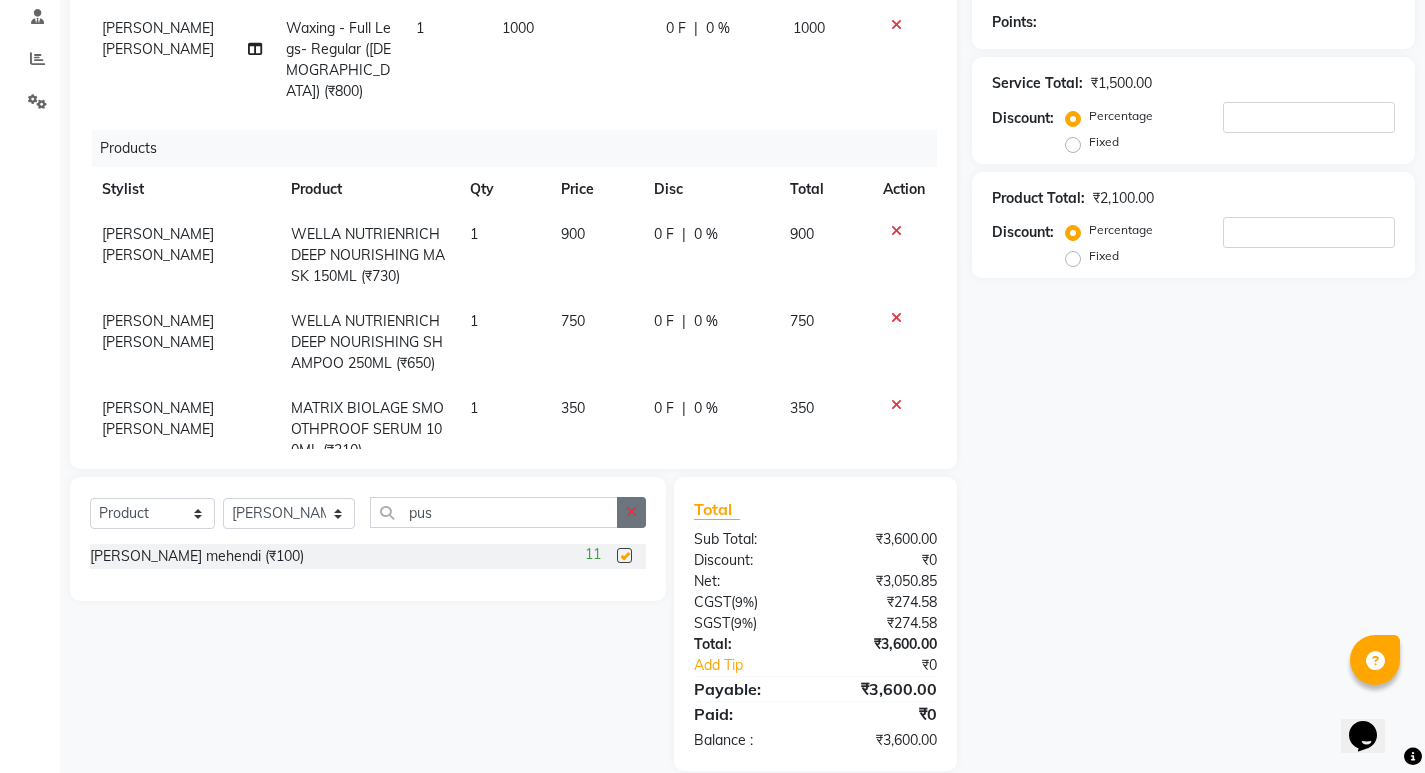 checkbox on "false" 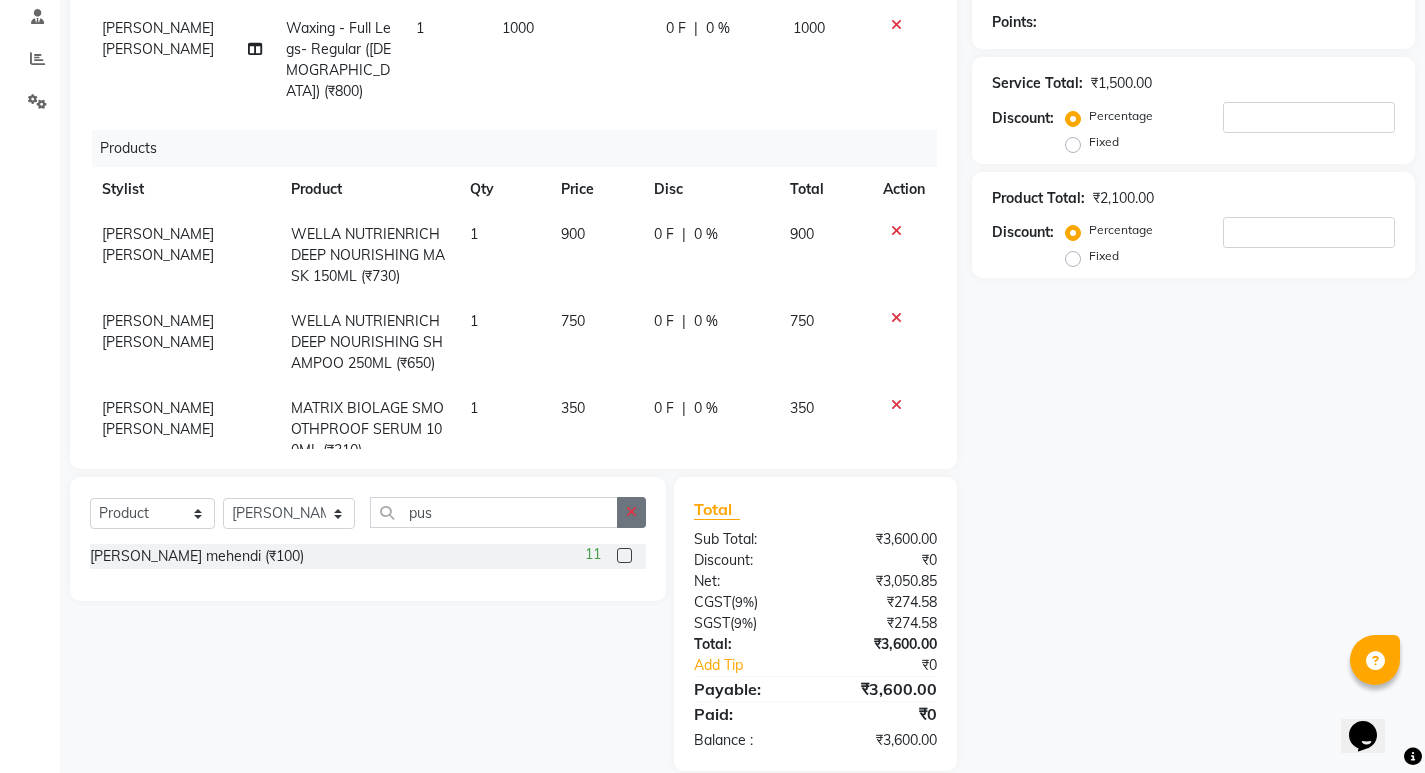 click 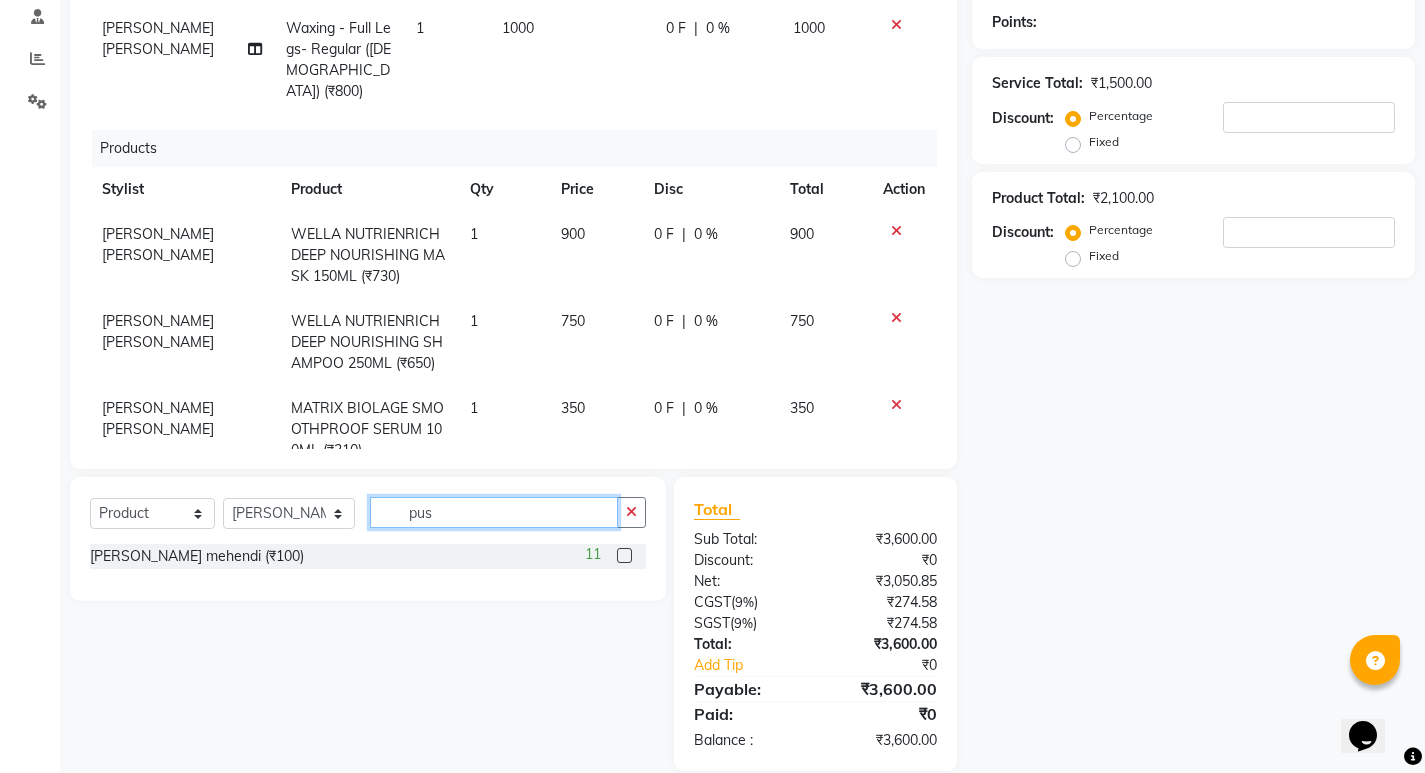 type 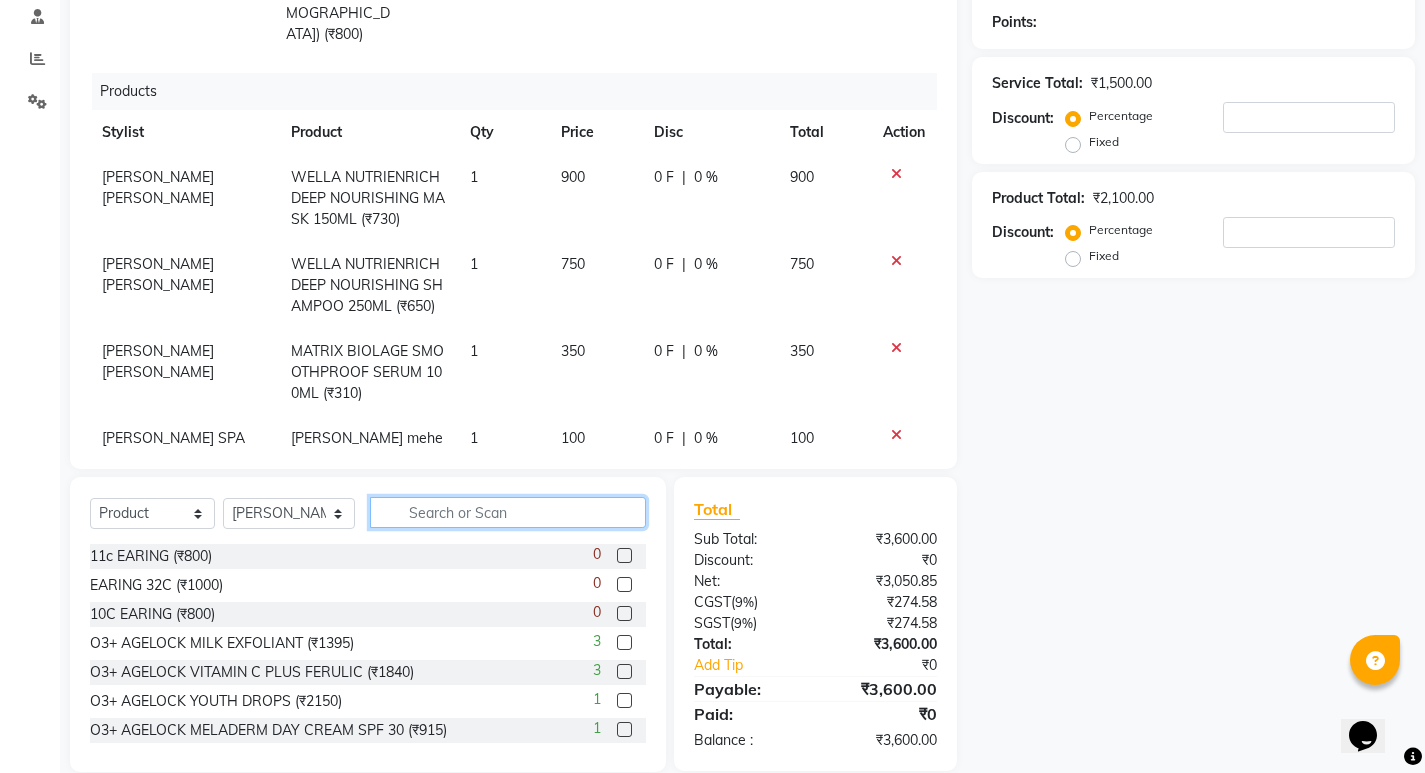 scroll, scrollTop: 191, scrollLeft: 0, axis: vertical 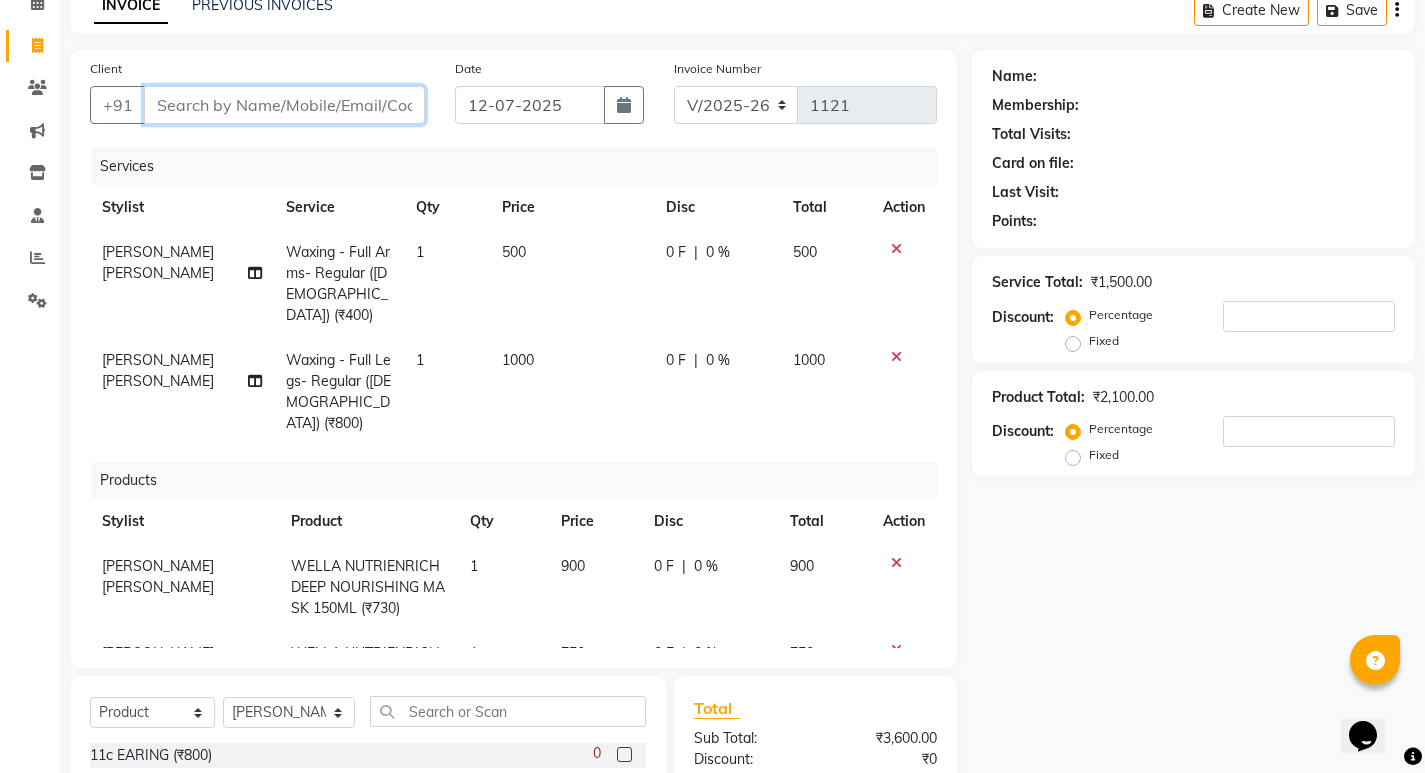 drag, startPoint x: 272, startPoint y: 91, endPoint x: 269, endPoint y: 115, distance: 24.186773 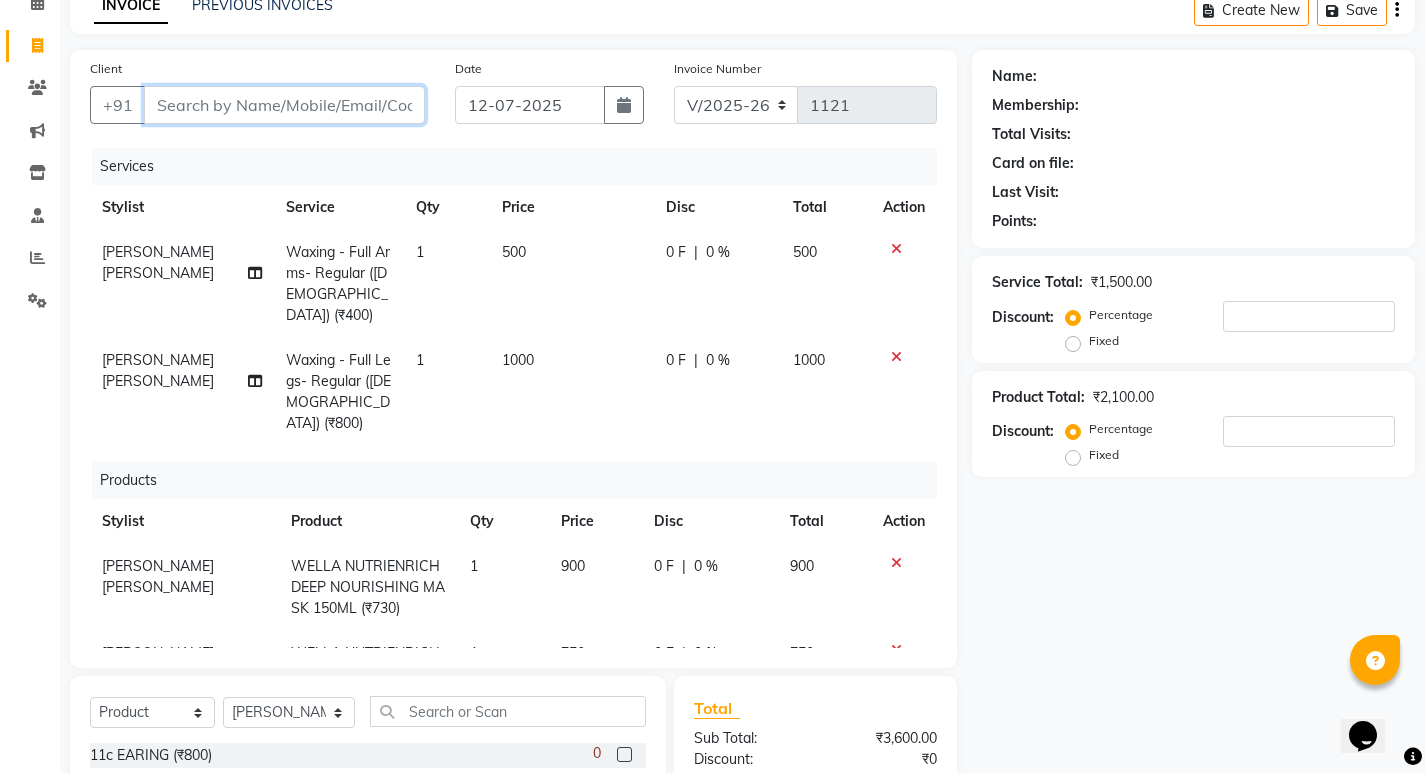 type on "l" 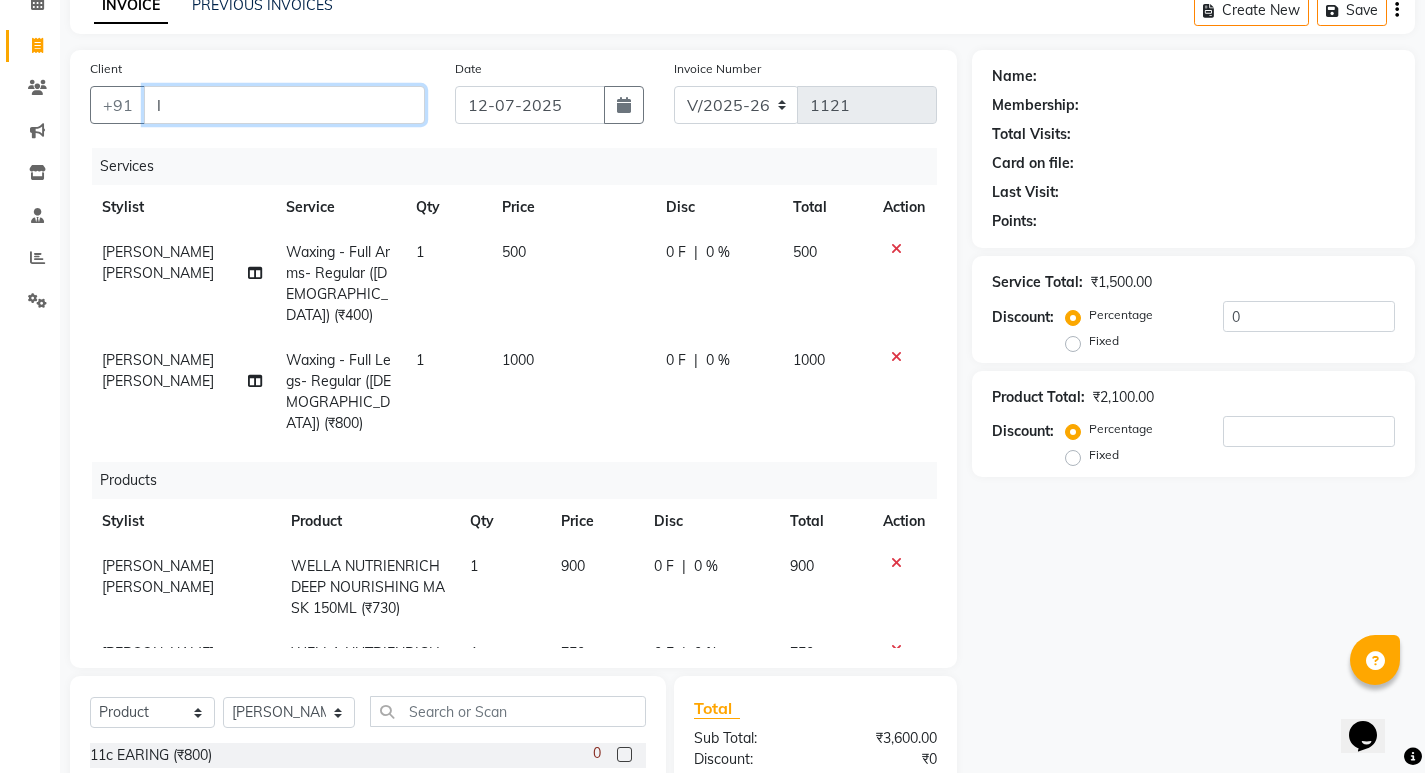 type on "0" 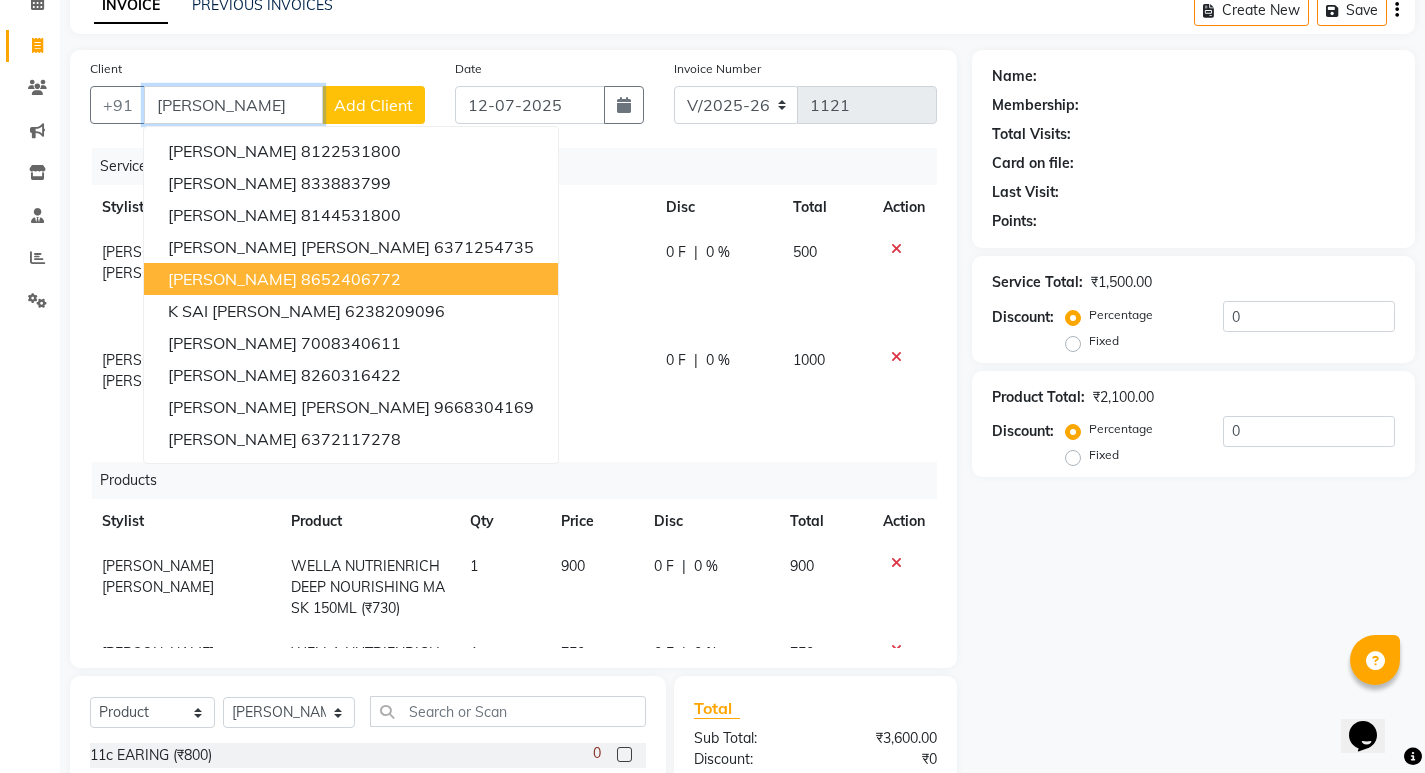 click on "8652406772" at bounding box center [351, 279] 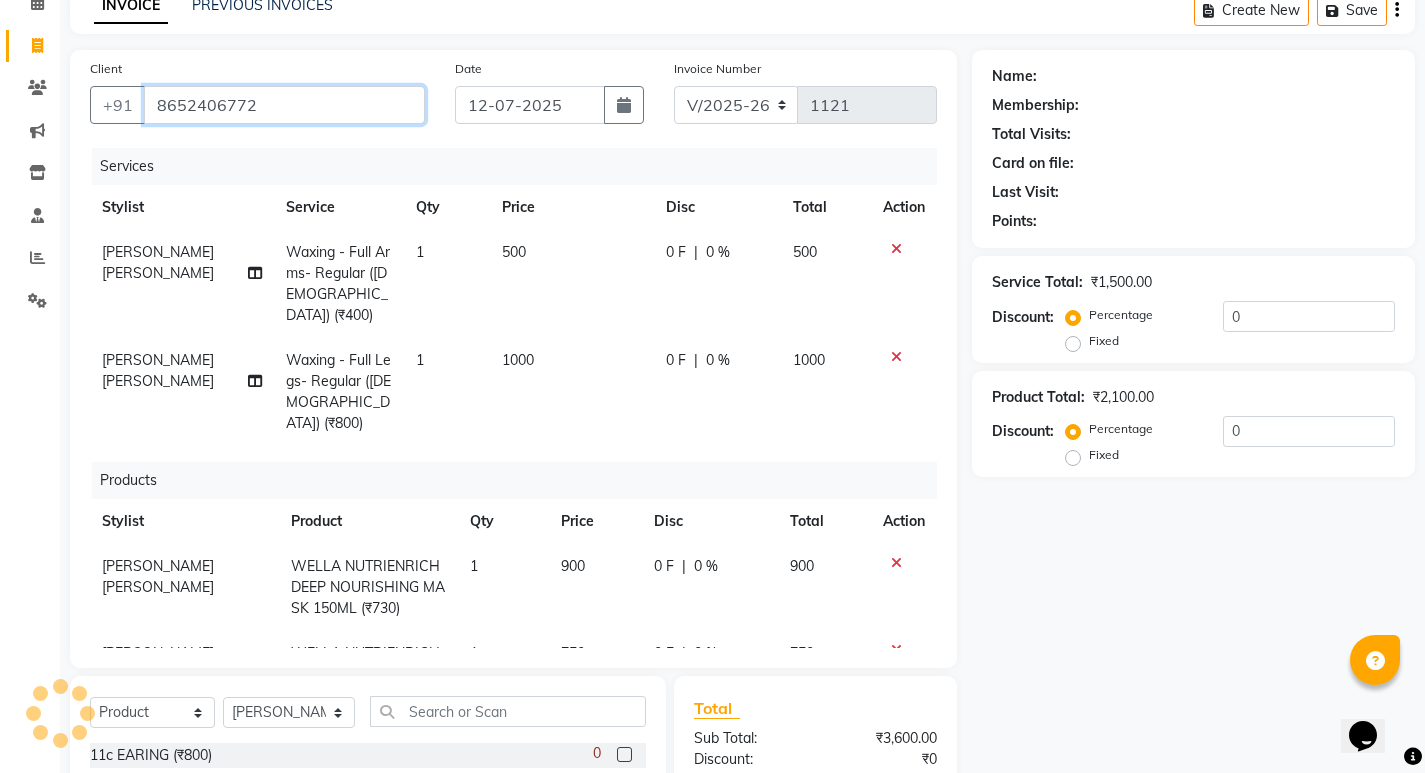 type on "8652406772" 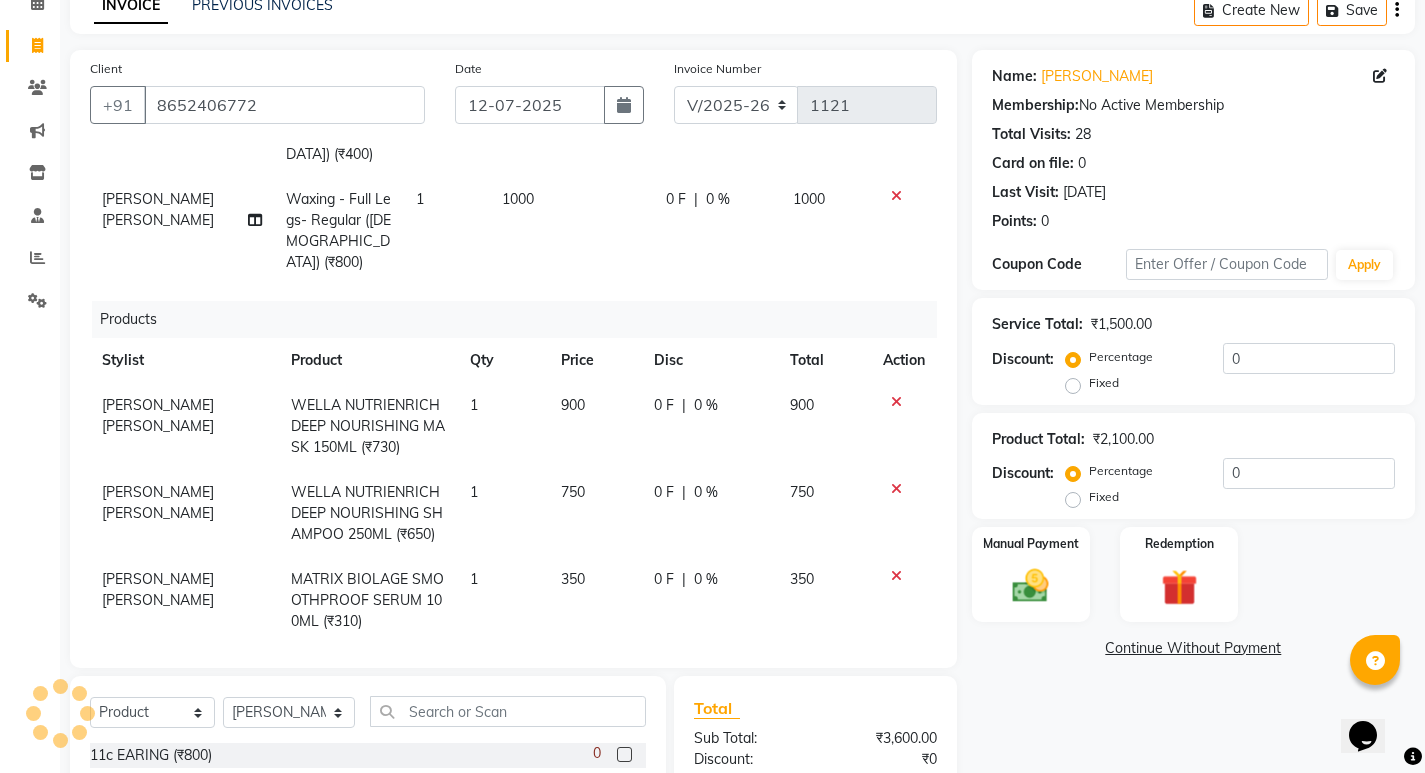 scroll, scrollTop: 191, scrollLeft: 0, axis: vertical 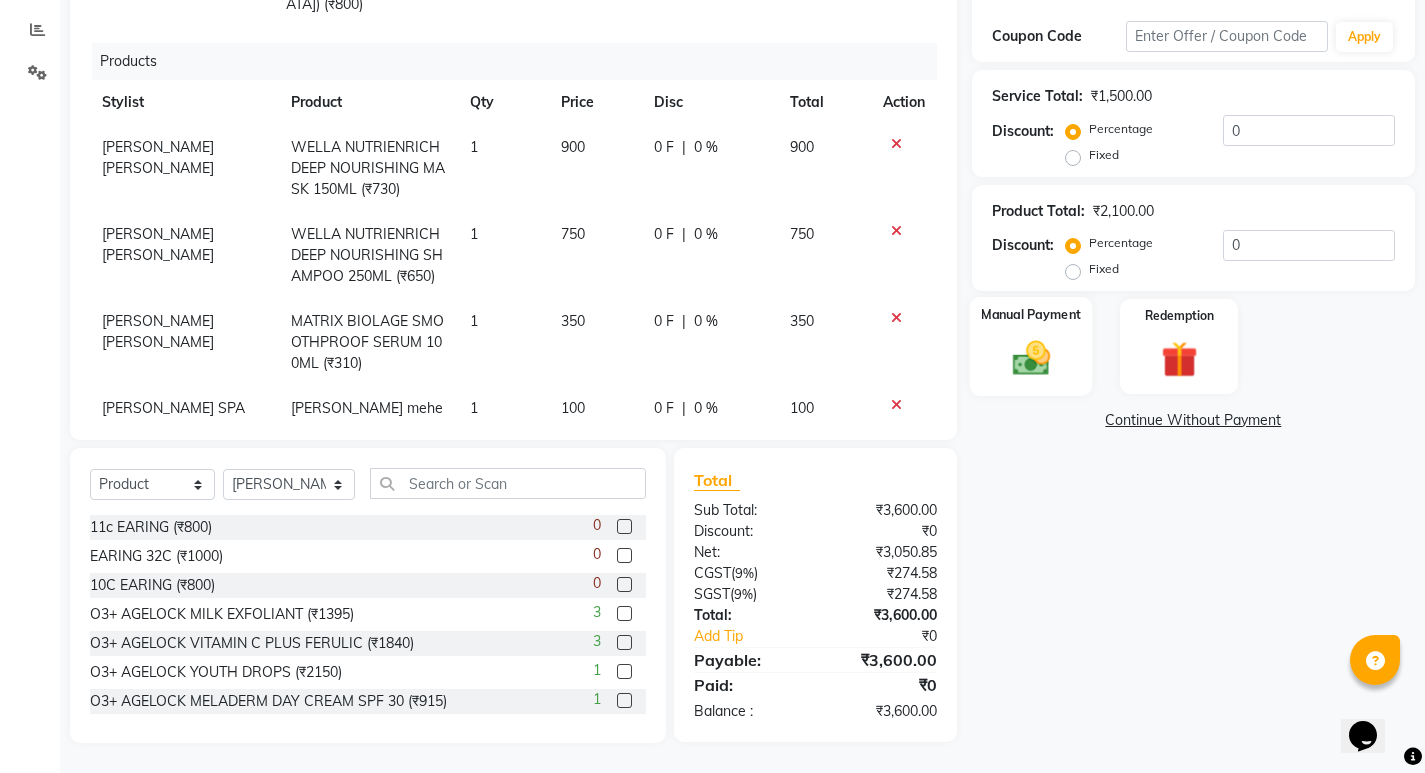 click on "Manual Payment" 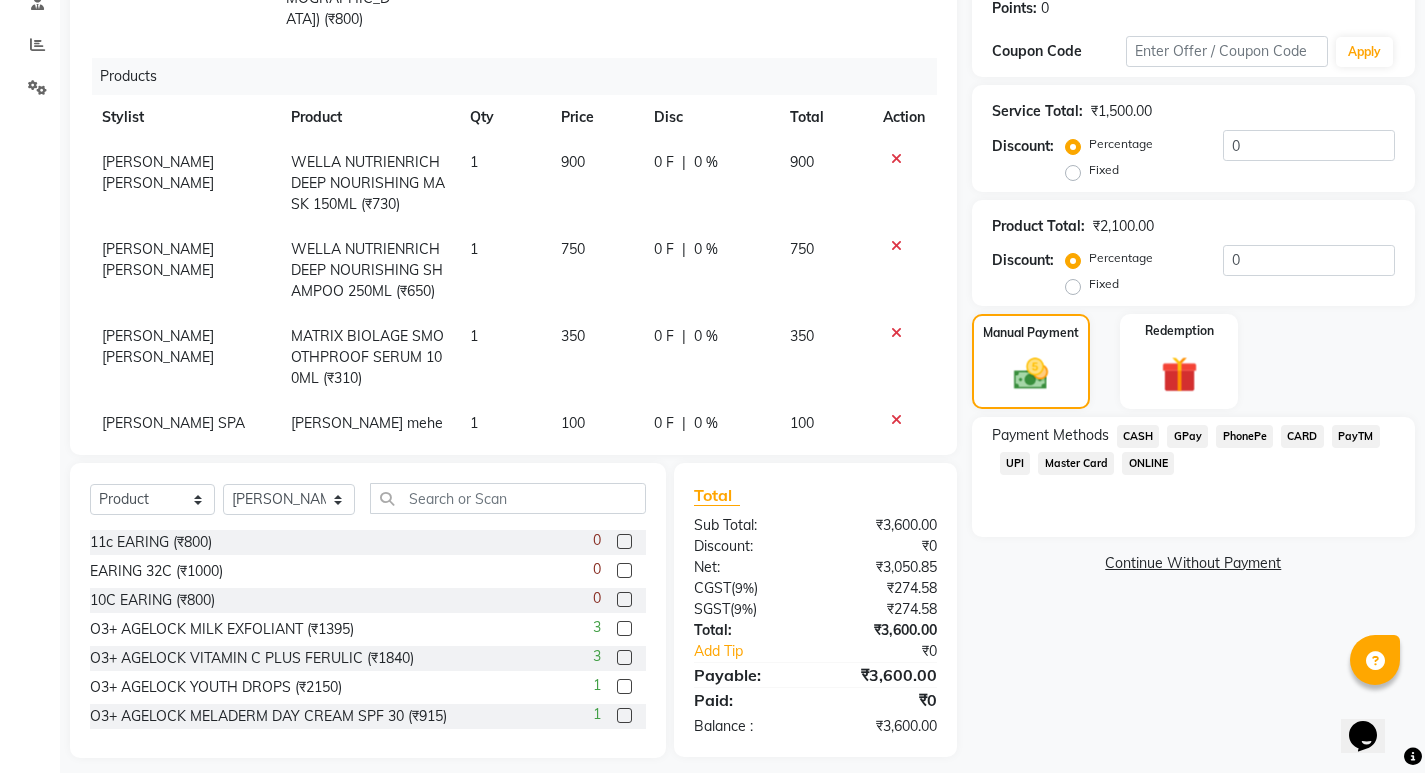 scroll, scrollTop: 328, scrollLeft: 0, axis: vertical 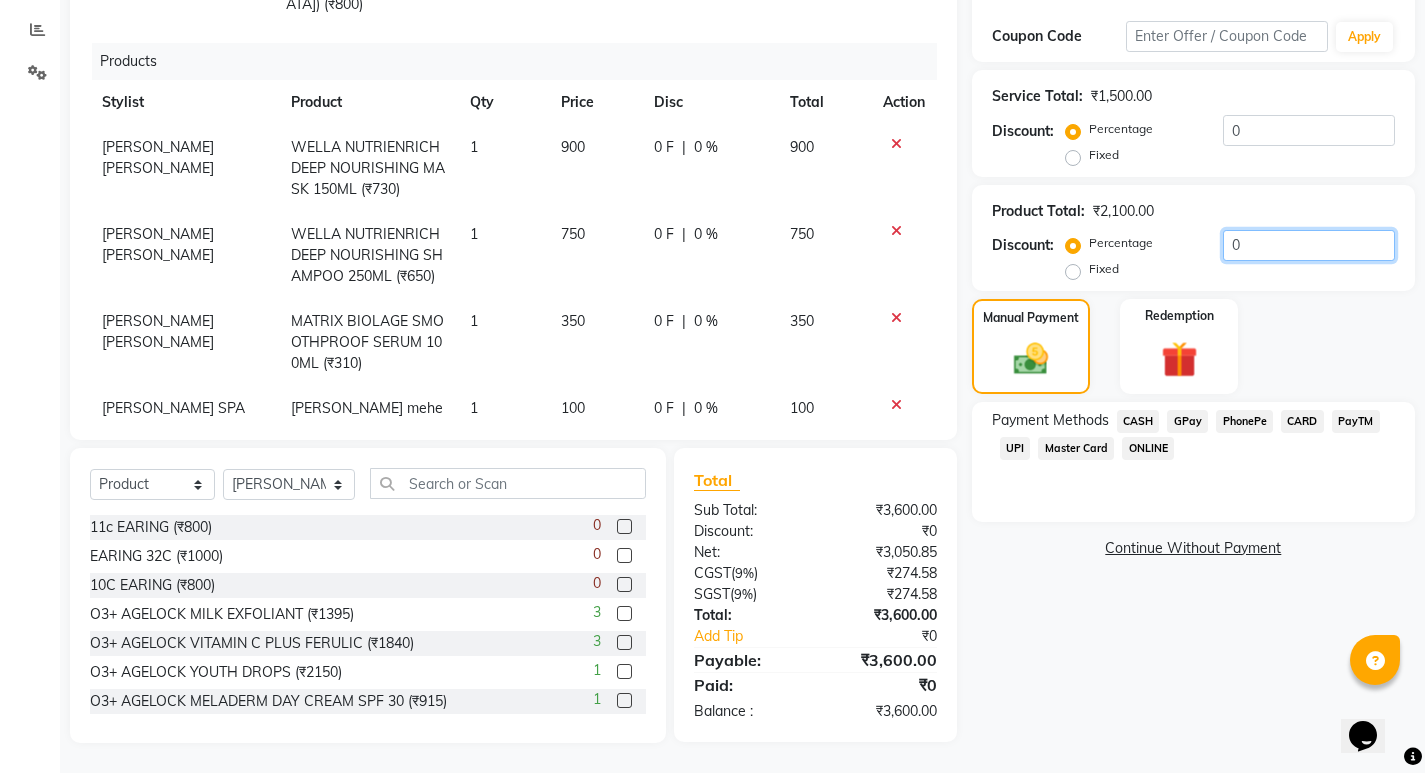 click on "0" 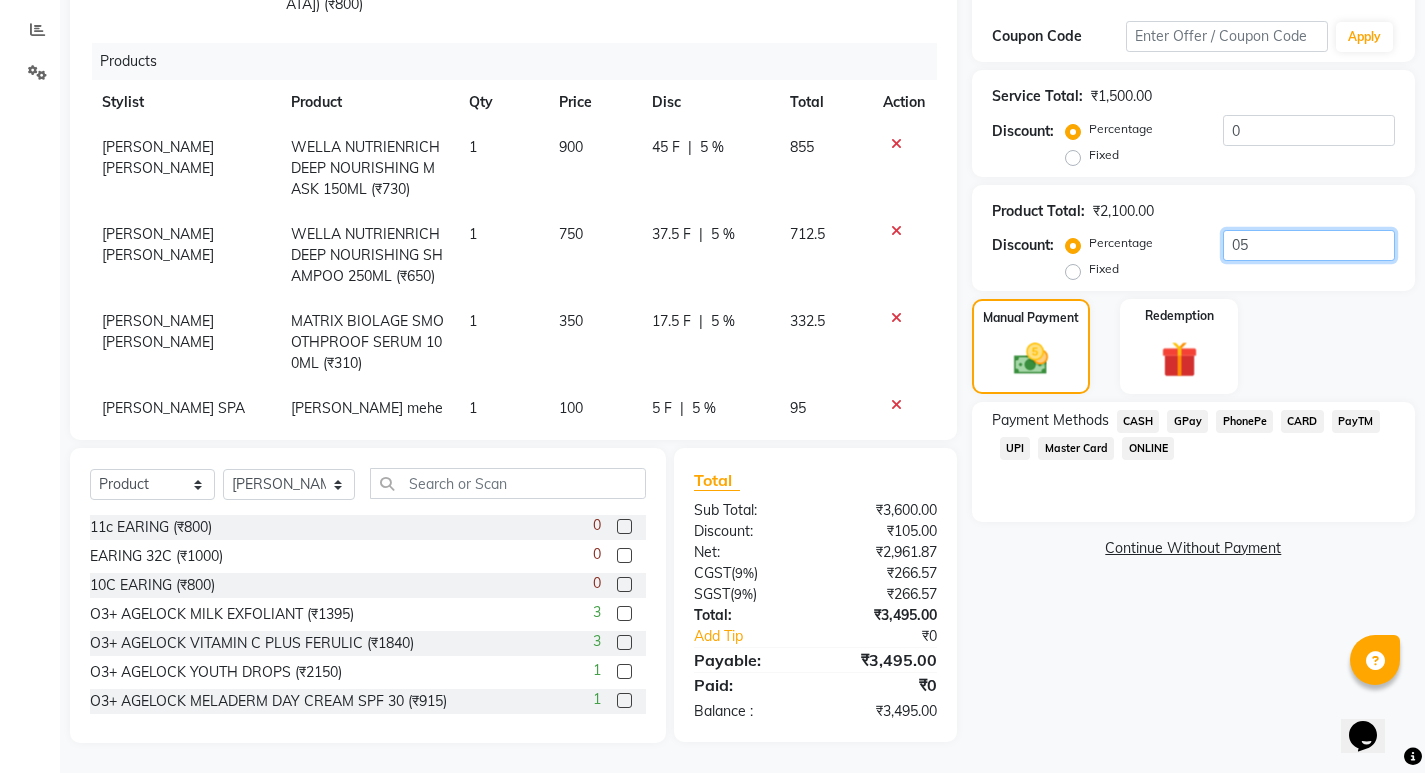 type on "0" 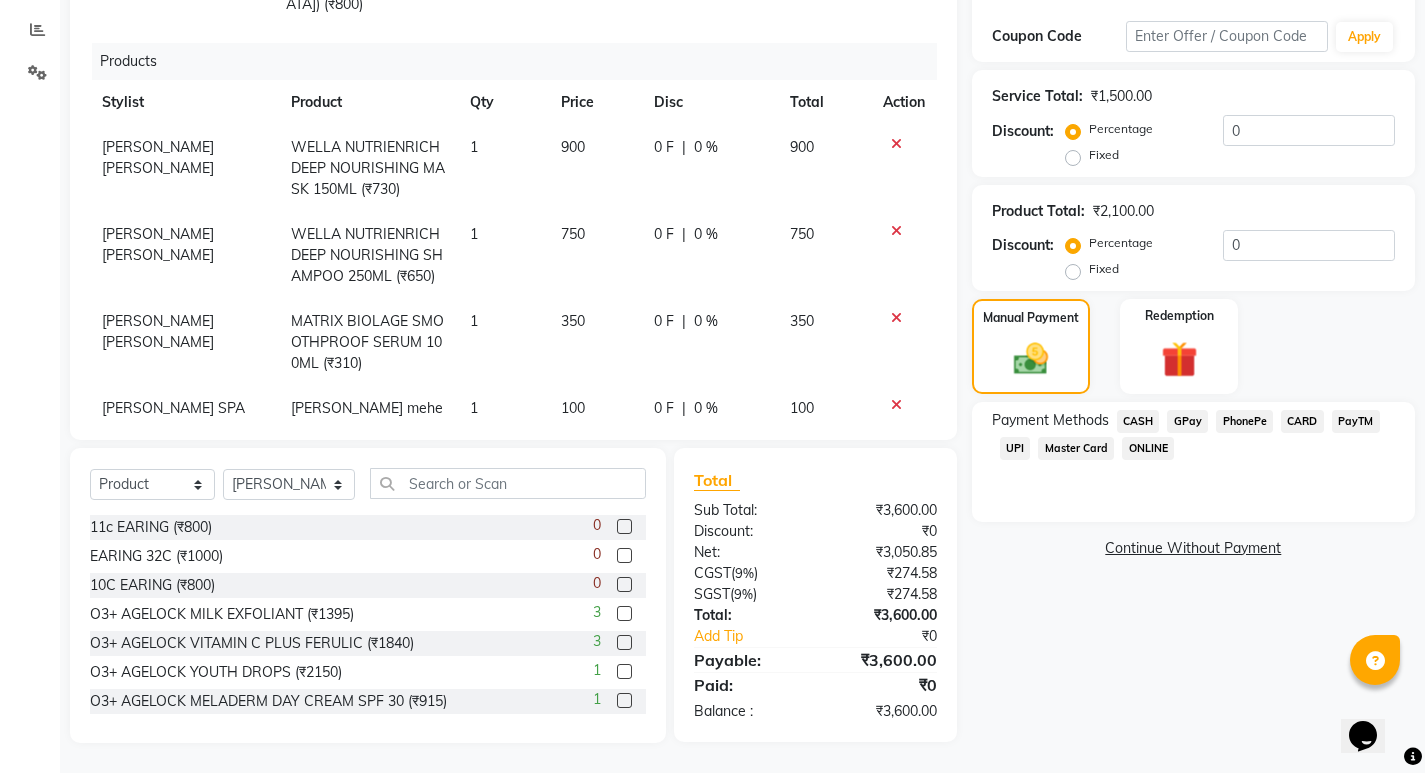 click on "PhonePe" 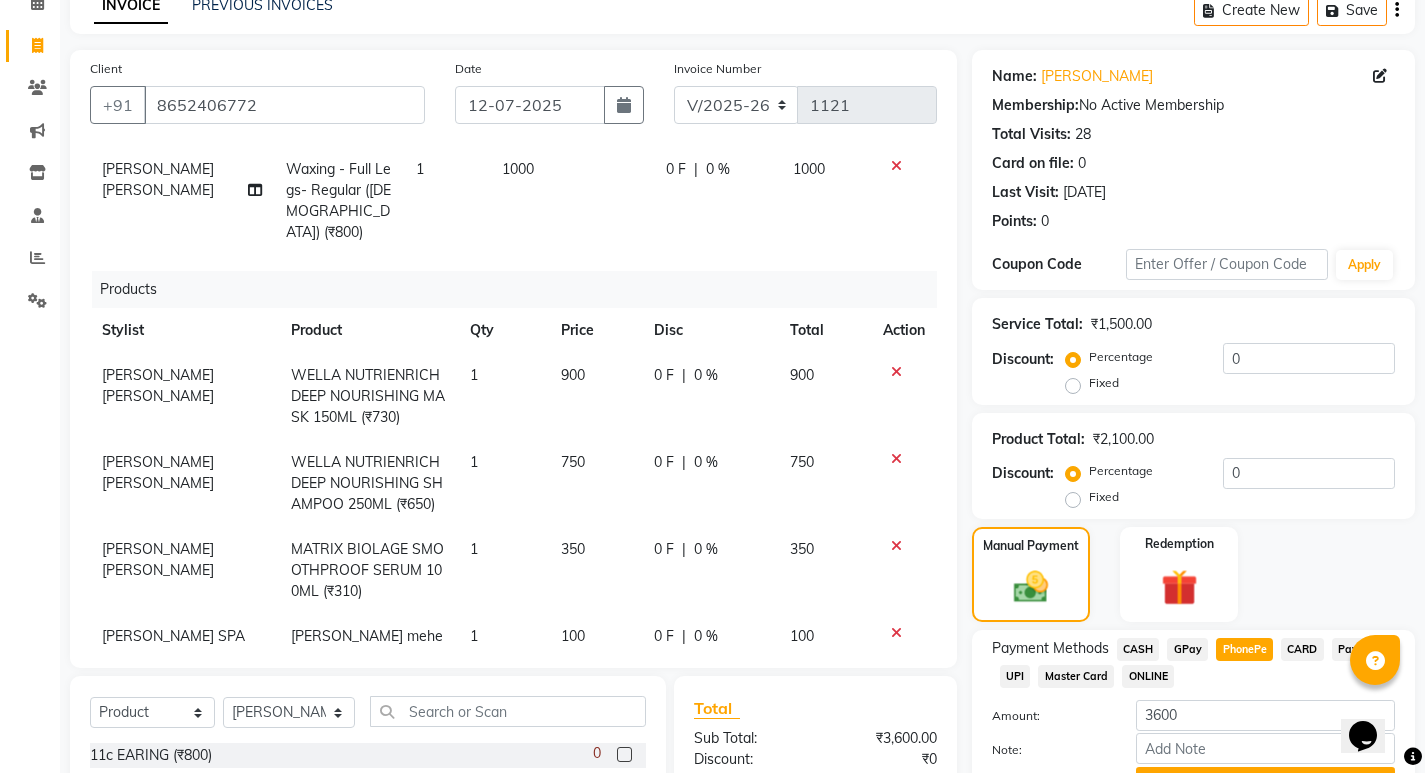 scroll, scrollTop: 328, scrollLeft: 0, axis: vertical 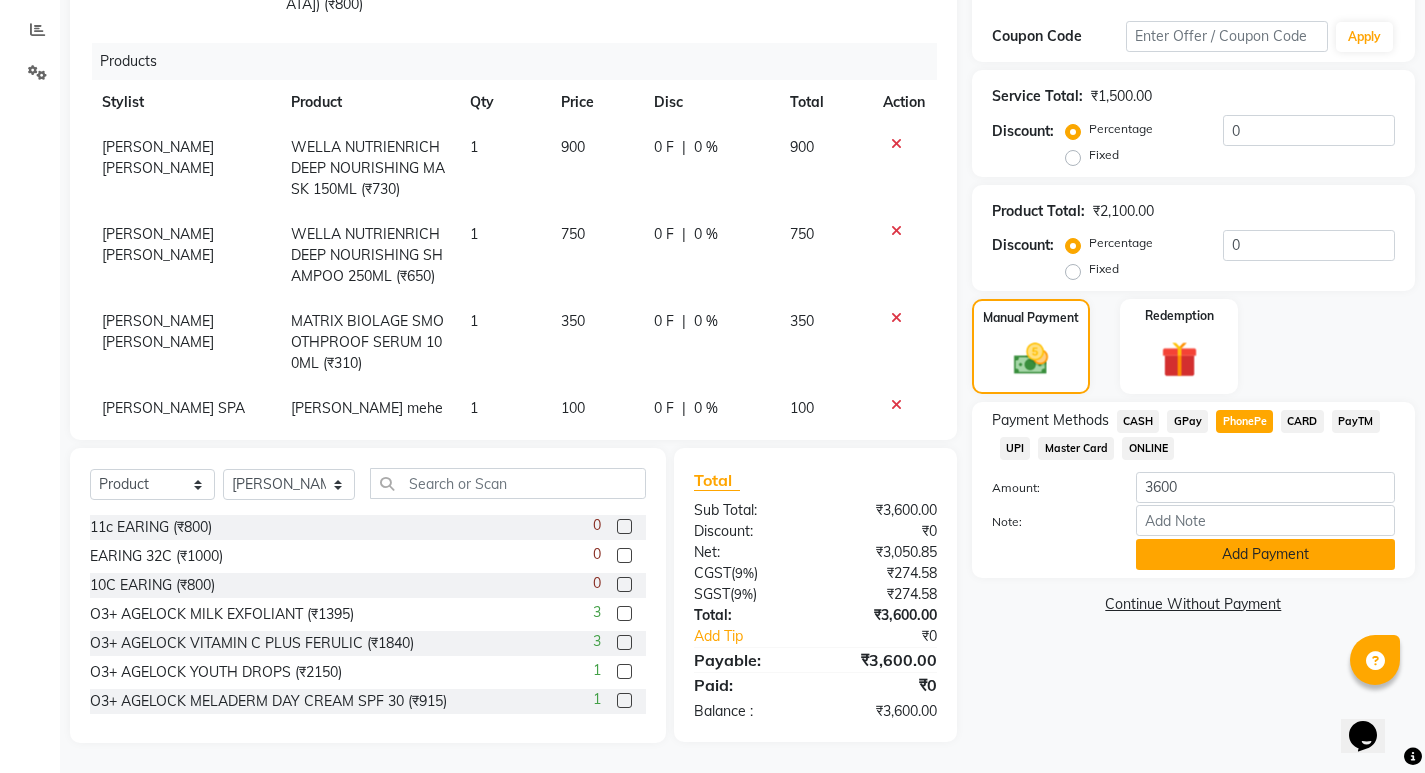 click on "Add Payment" 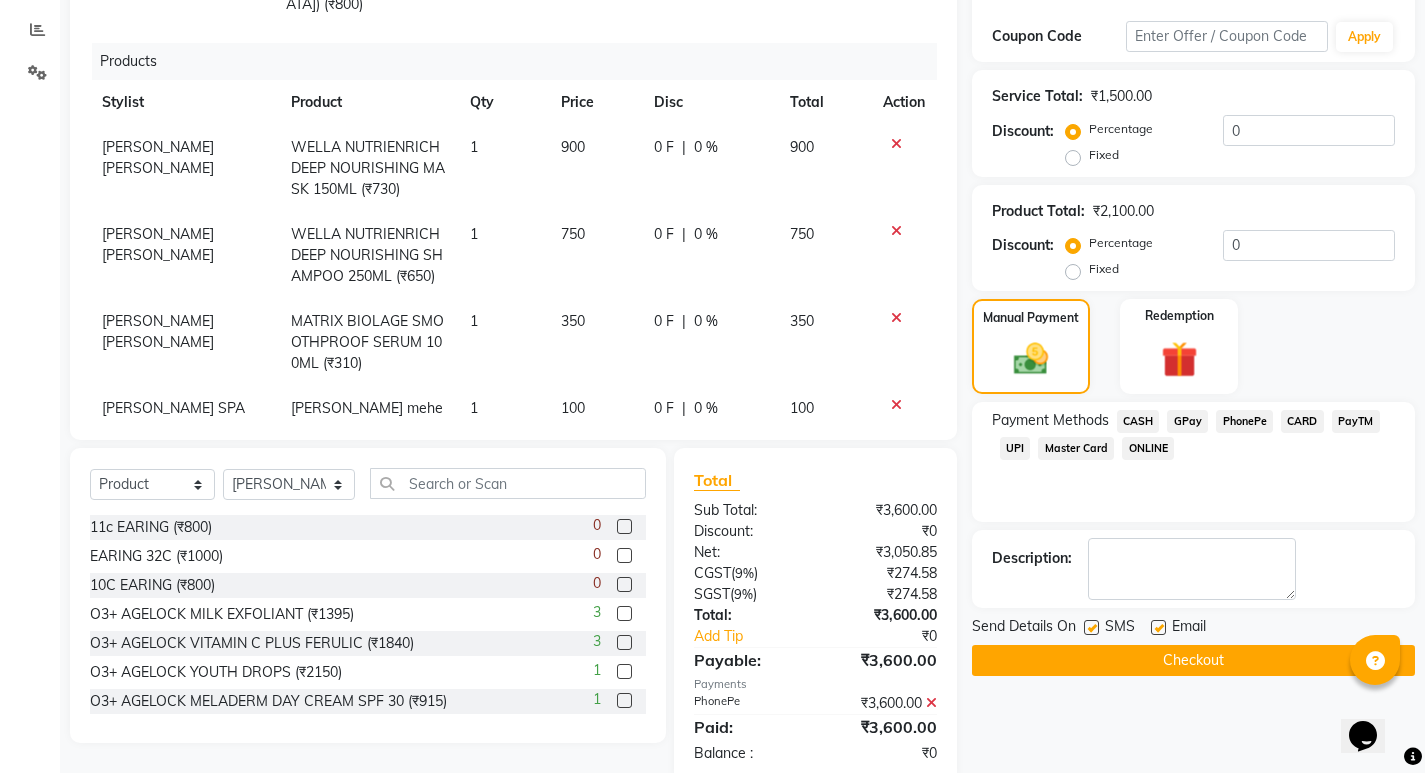 click on "Checkout" 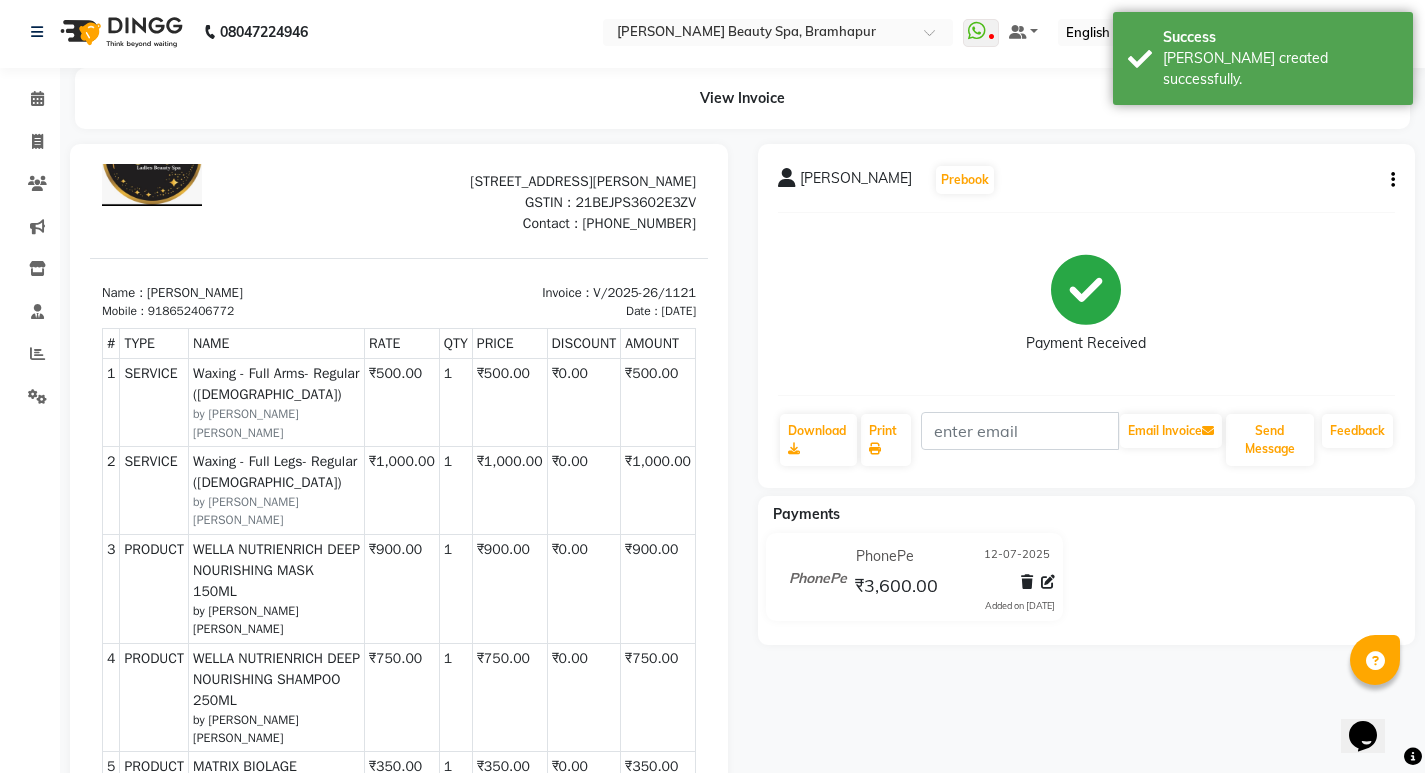 scroll, scrollTop: 0, scrollLeft: 0, axis: both 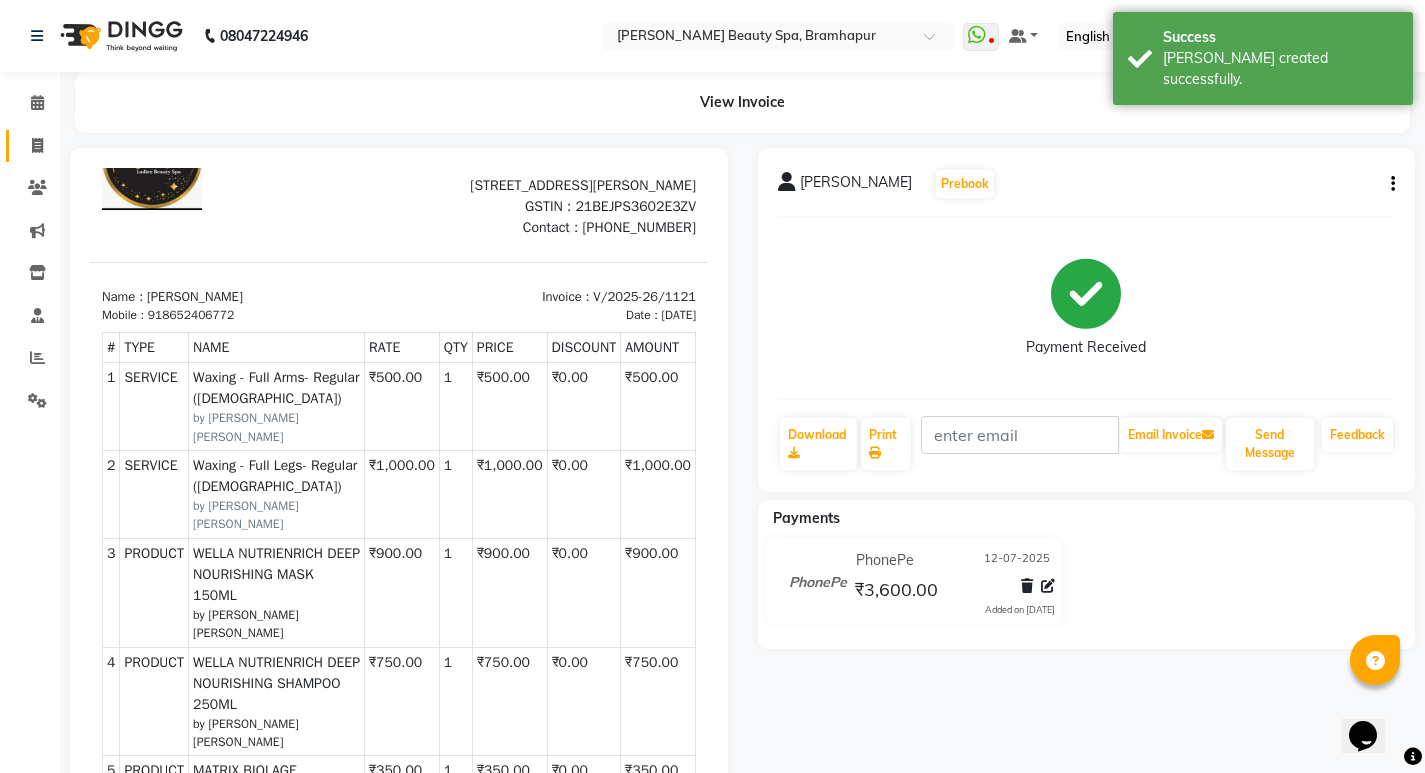 click on "Invoice" 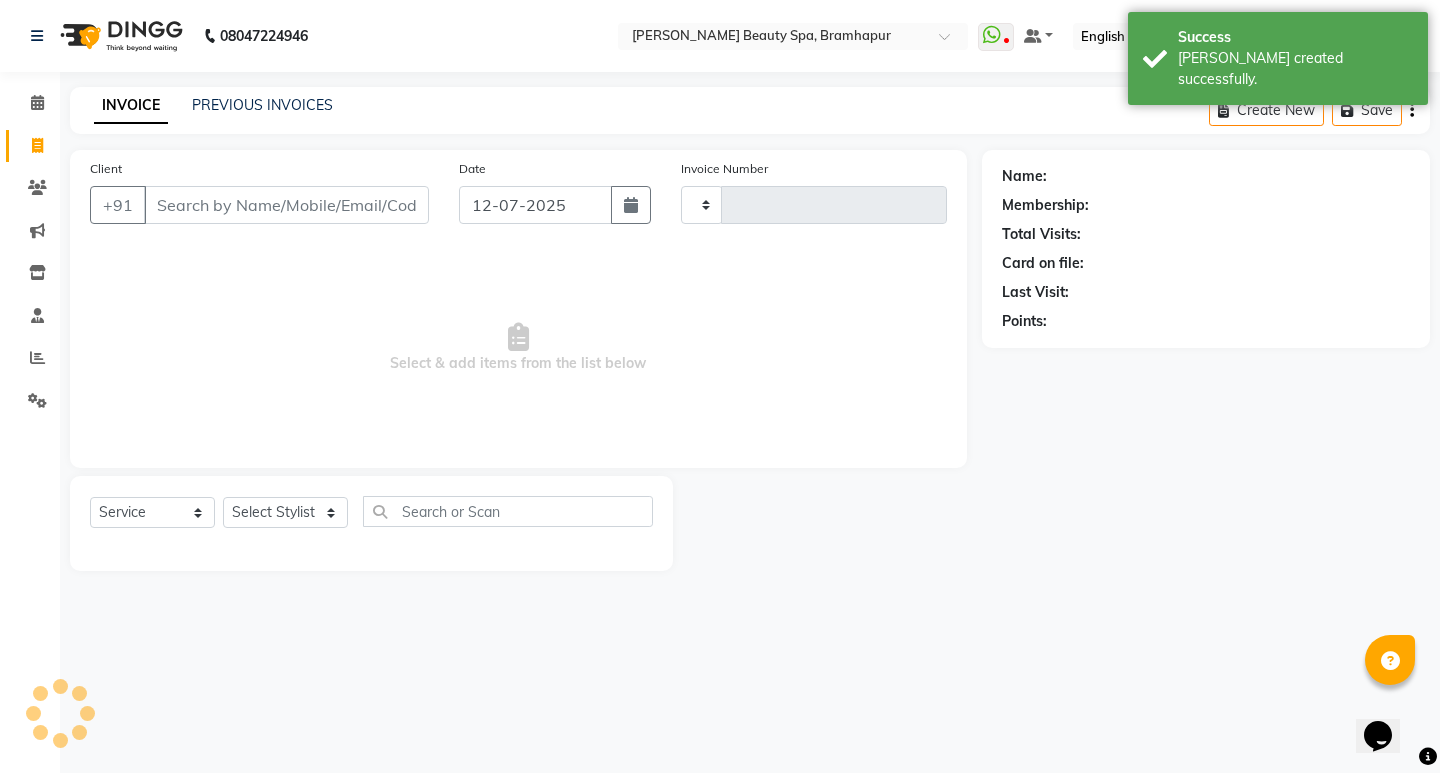 type on "1122" 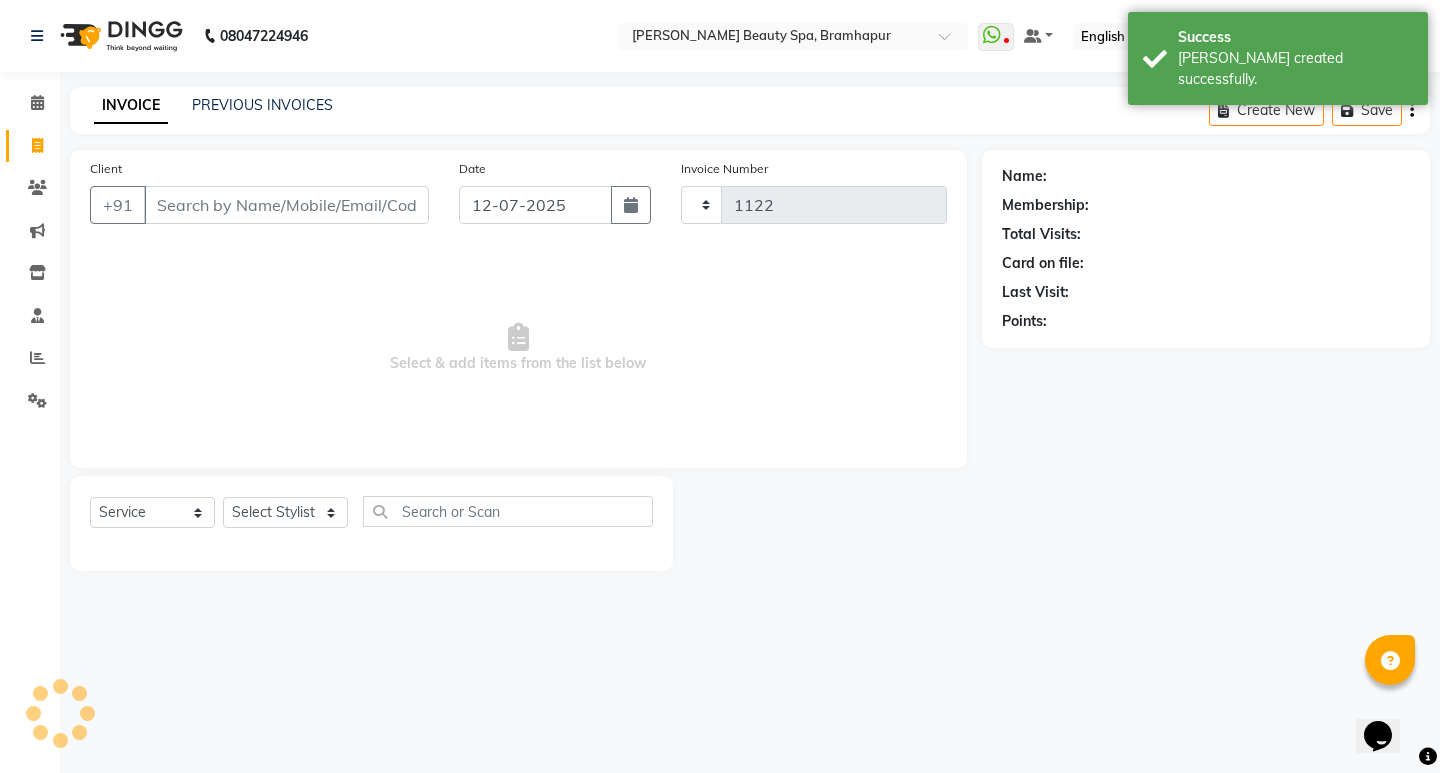 select on "3622" 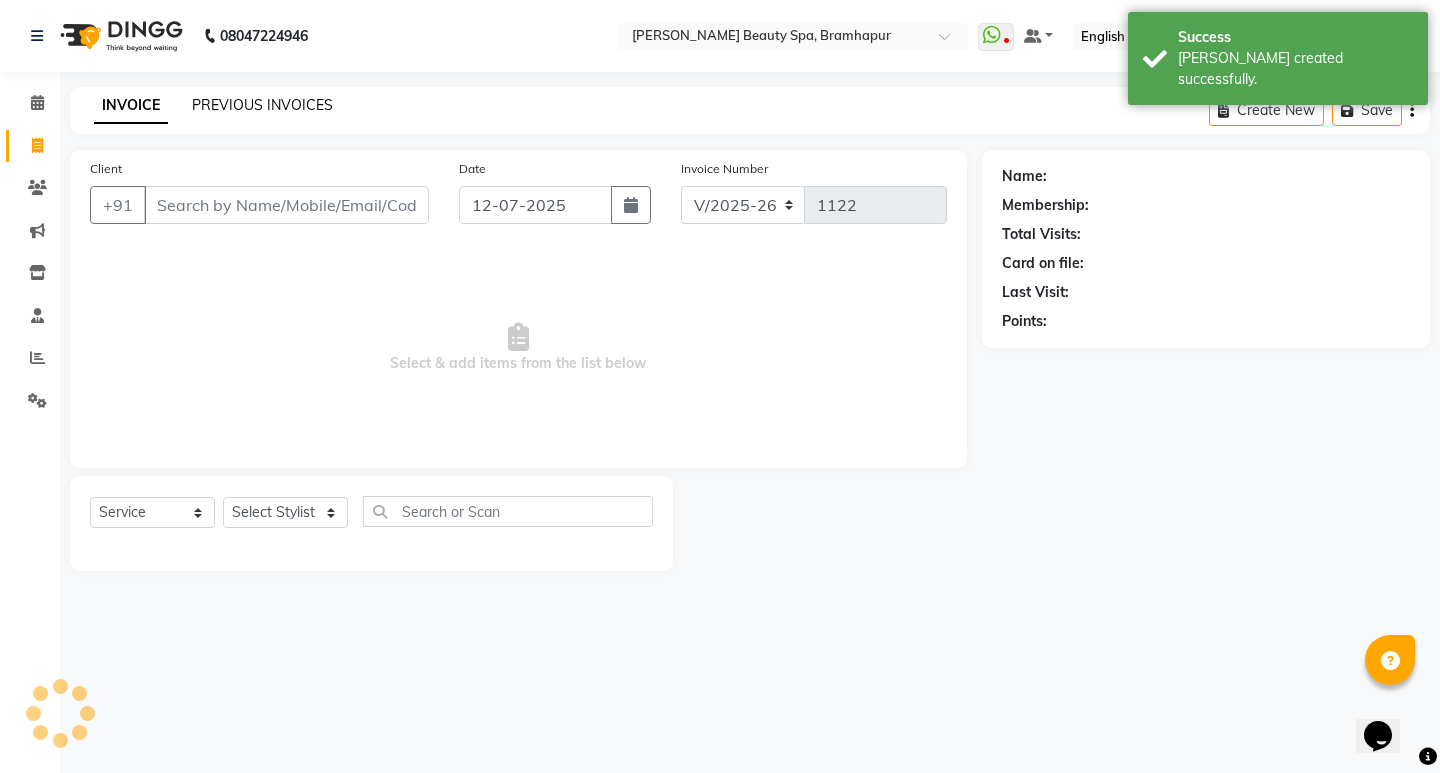 click on "PREVIOUS INVOICES" 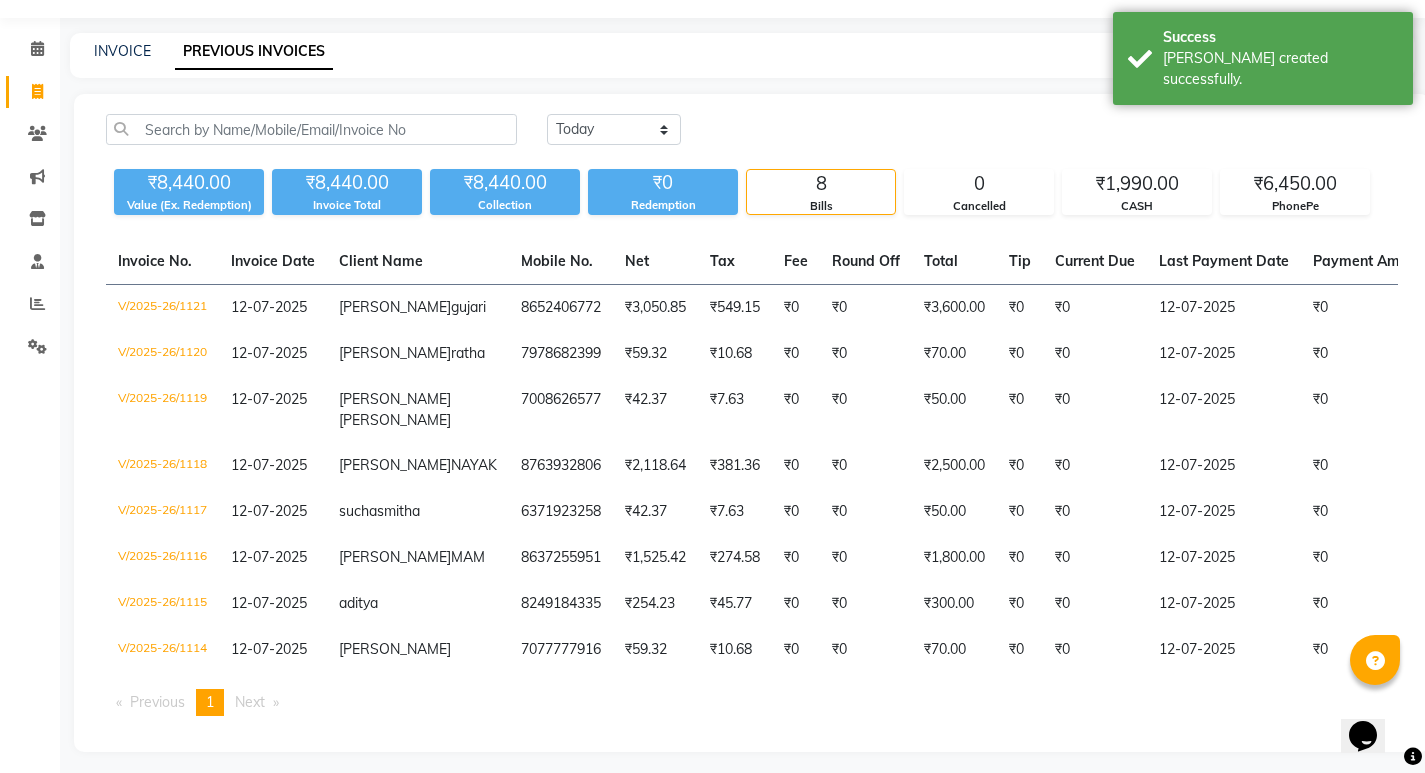 scroll, scrollTop: 100, scrollLeft: 0, axis: vertical 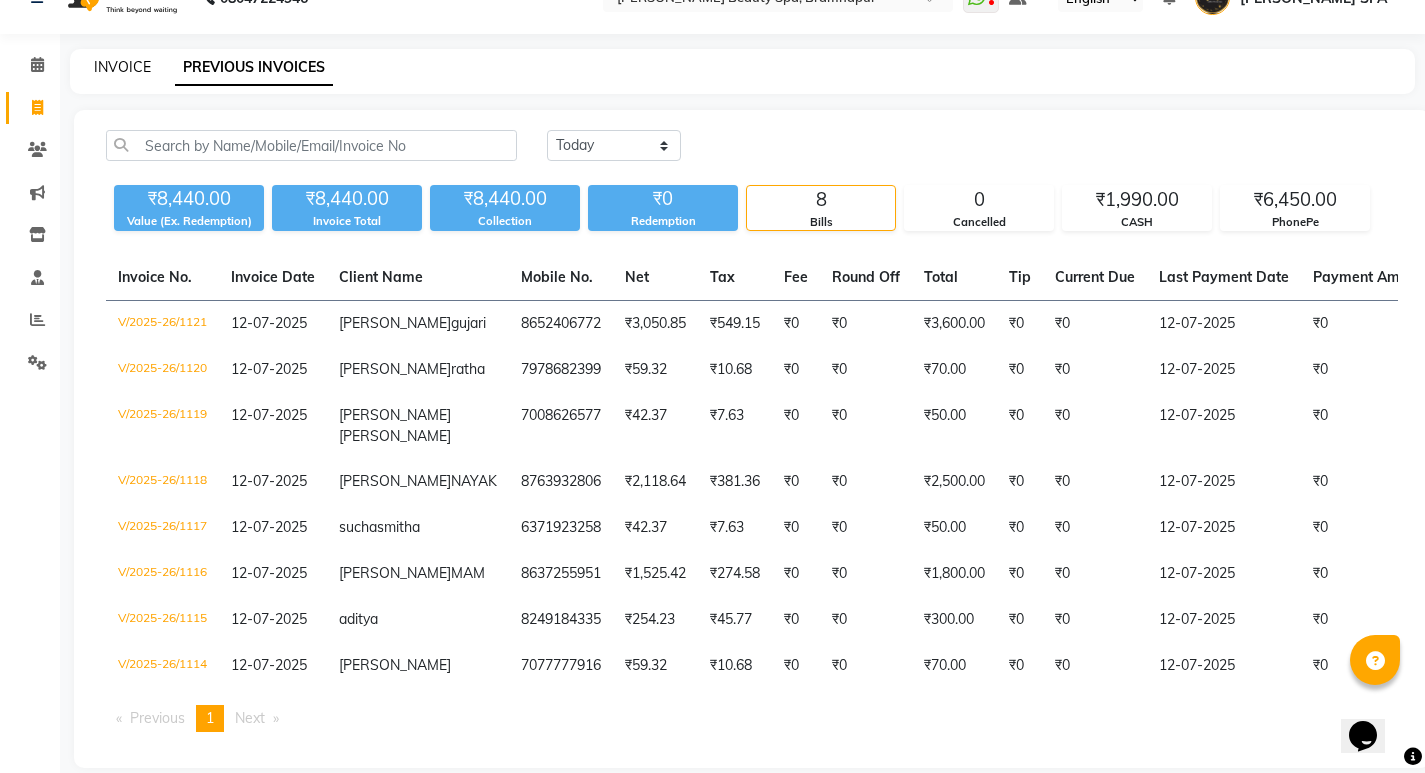 click on "INVOICE" 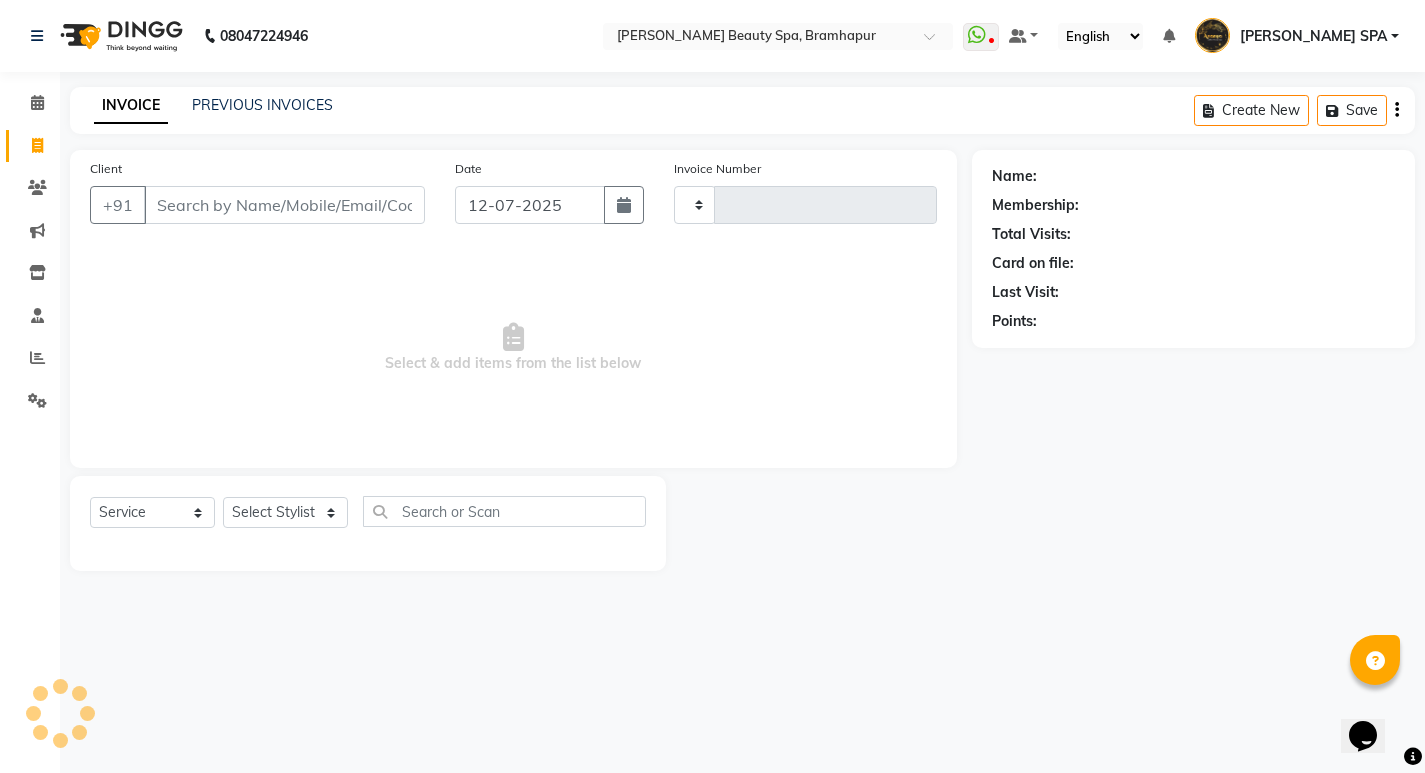 scroll, scrollTop: 0, scrollLeft: 0, axis: both 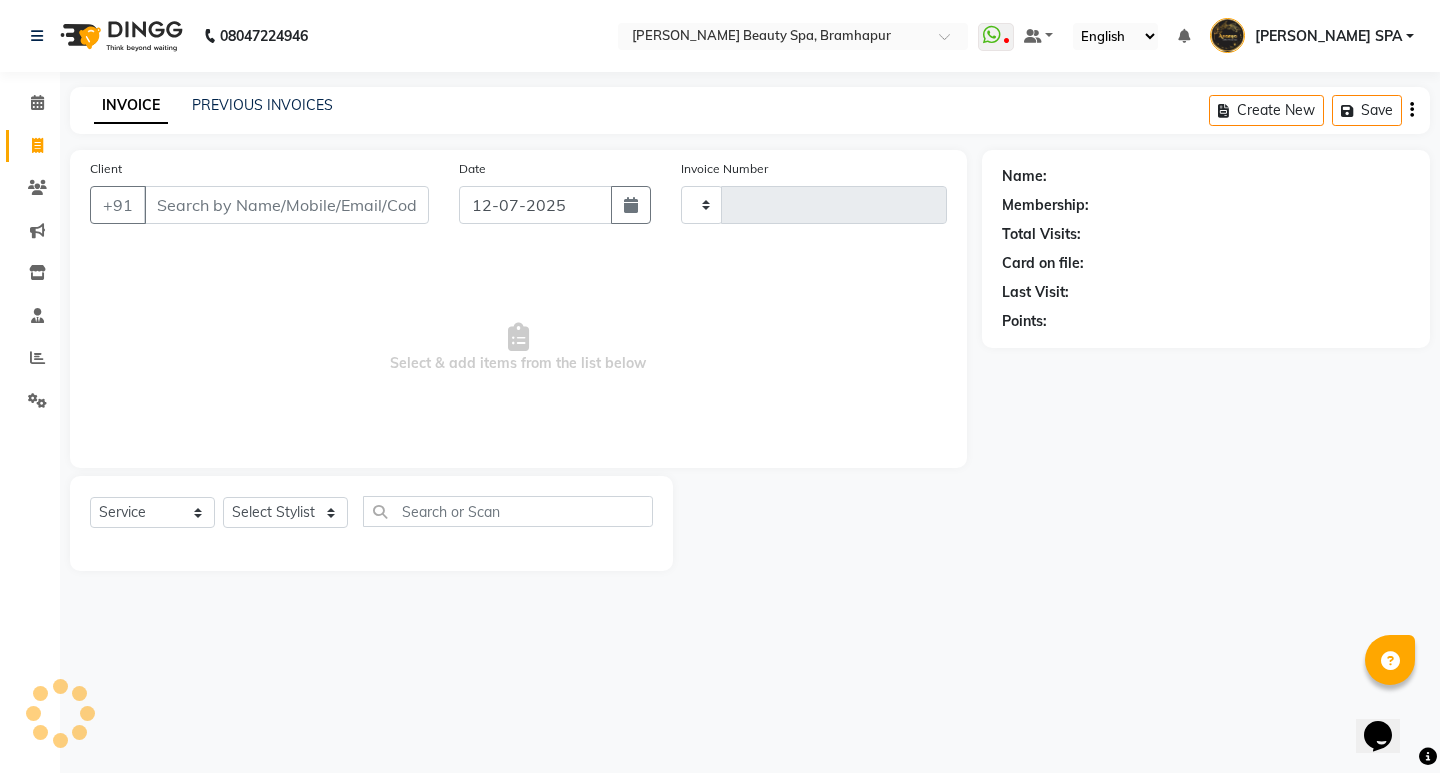 type on "1122" 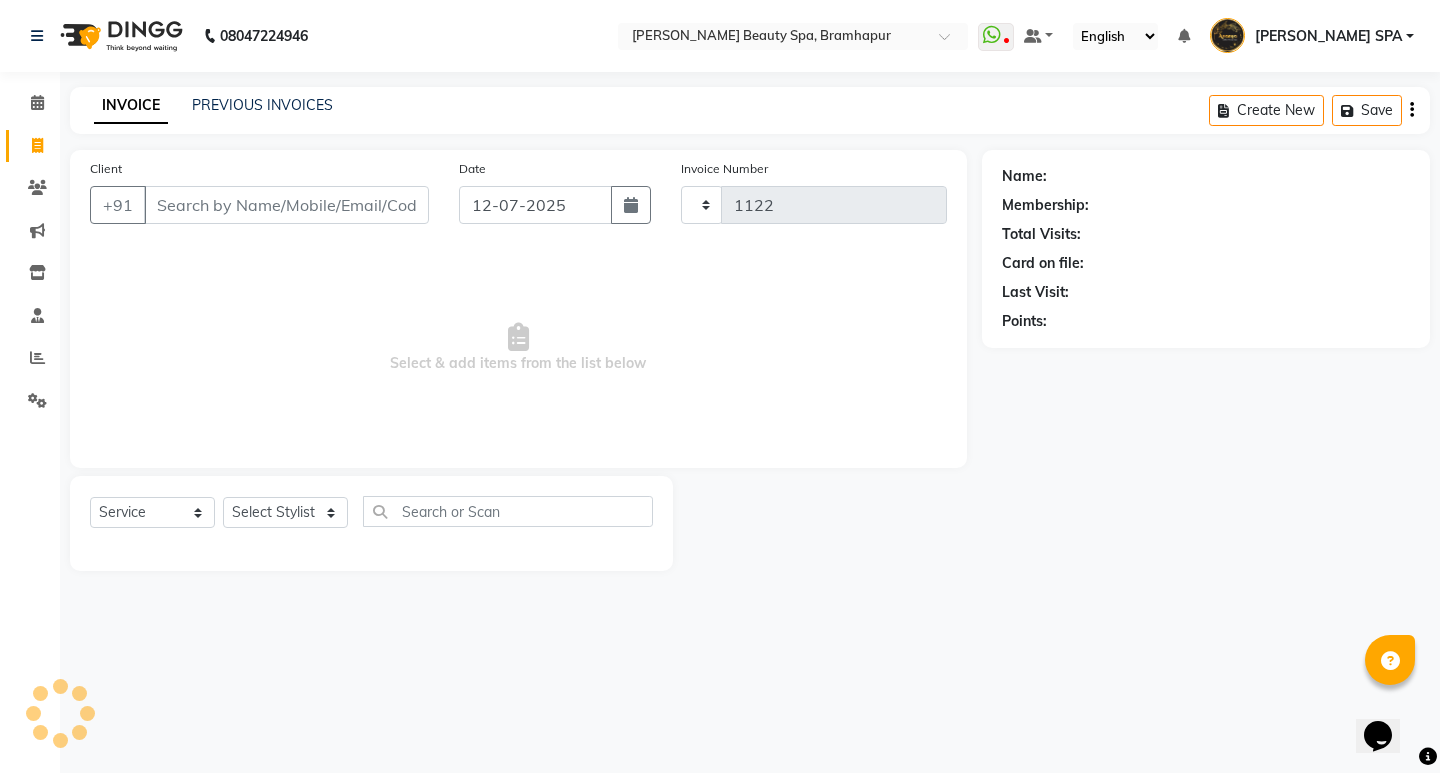 select on "3622" 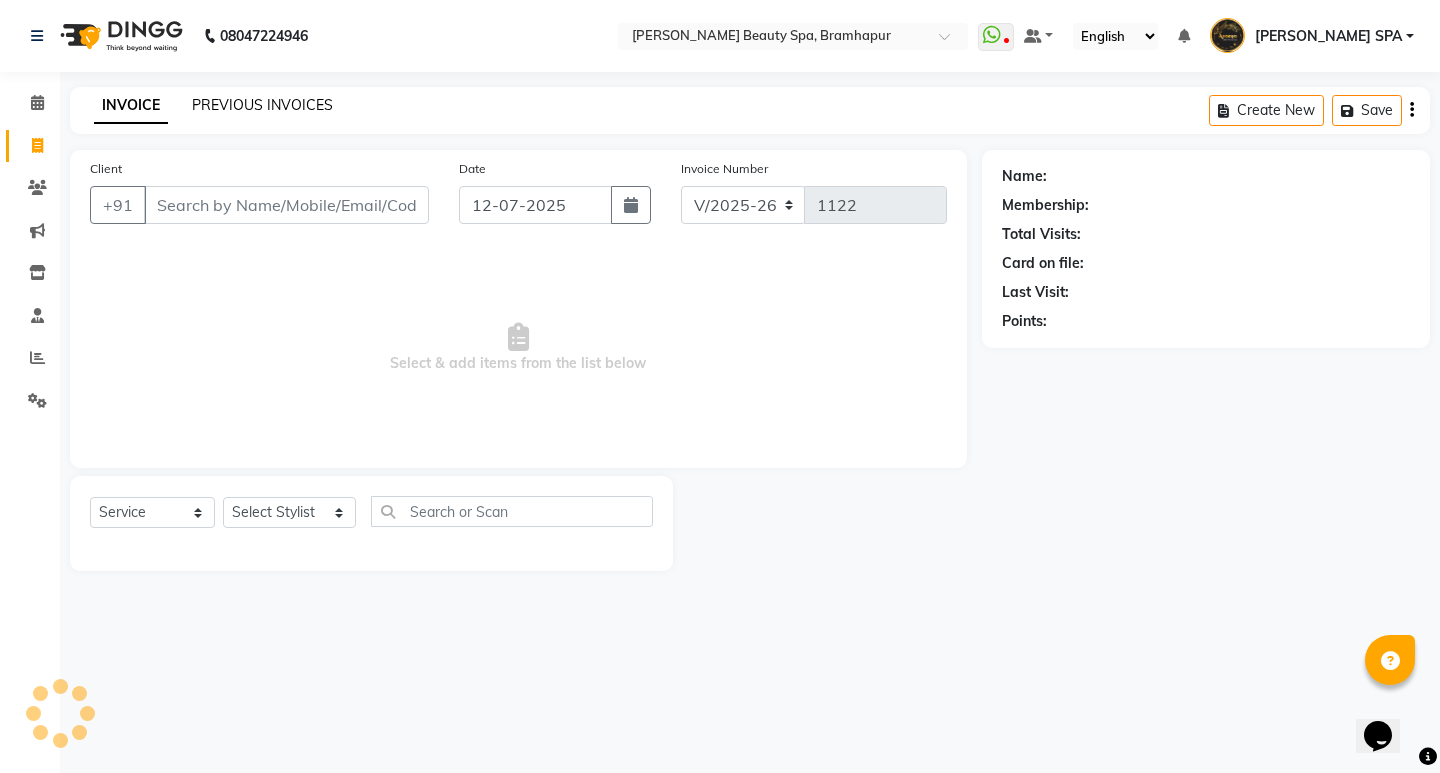 click on "PREVIOUS INVOICES" 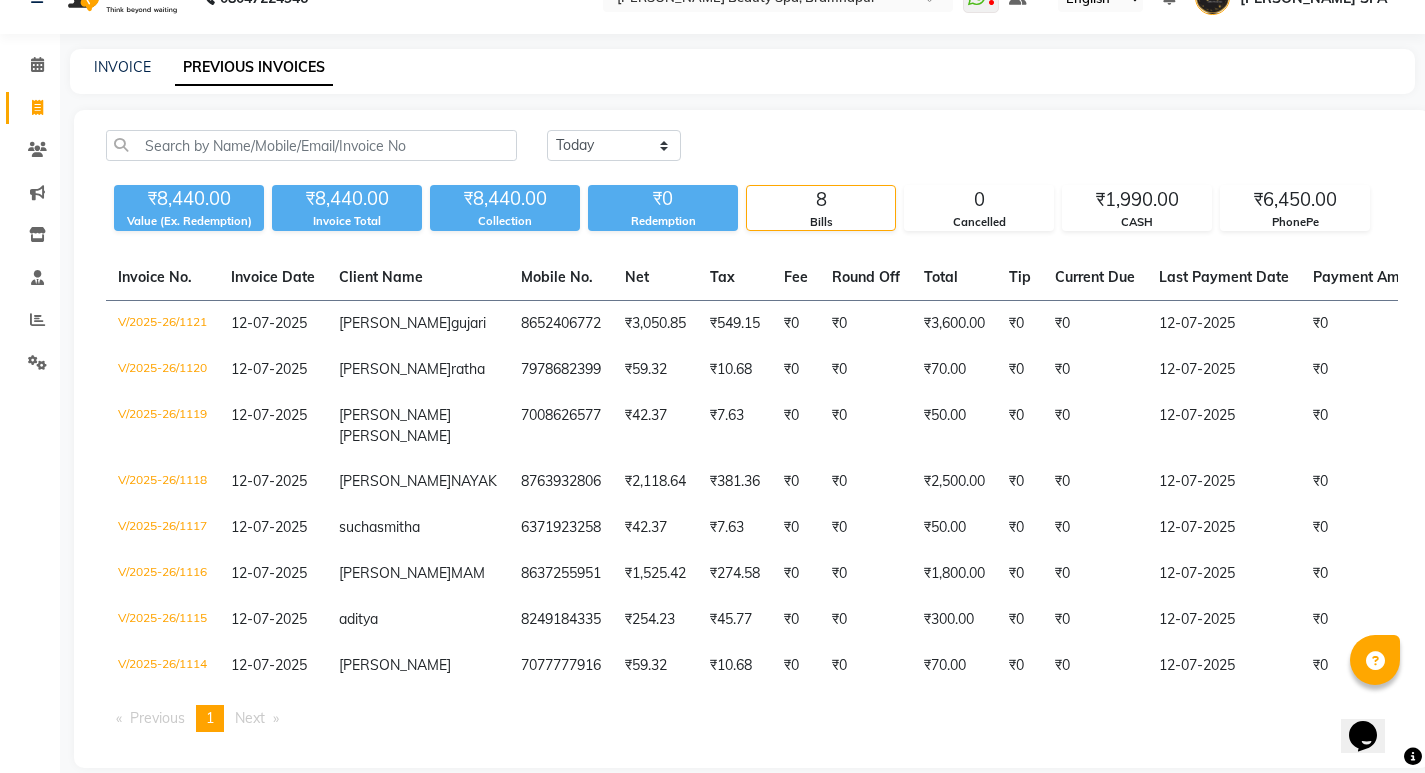 scroll, scrollTop: 138, scrollLeft: 0, axis: vertical 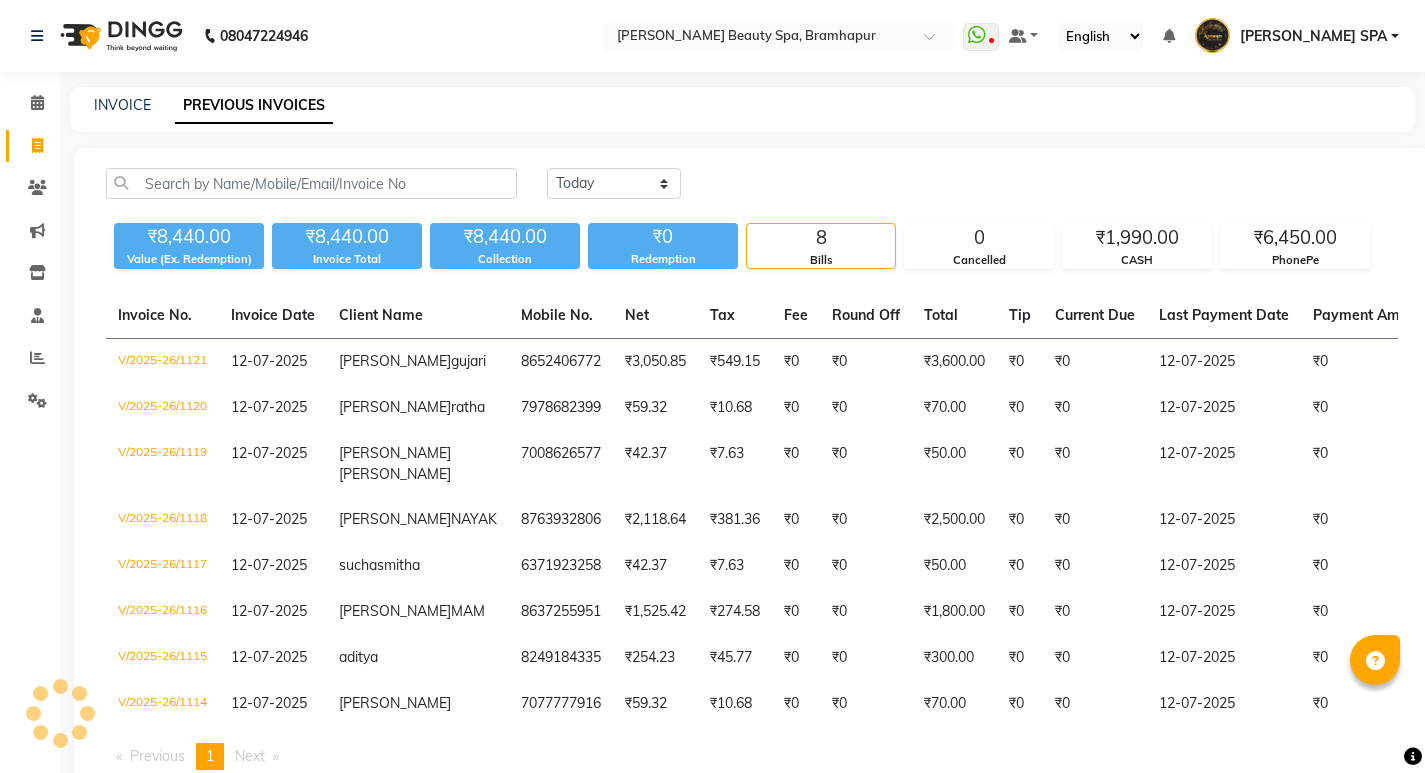 select on "en" 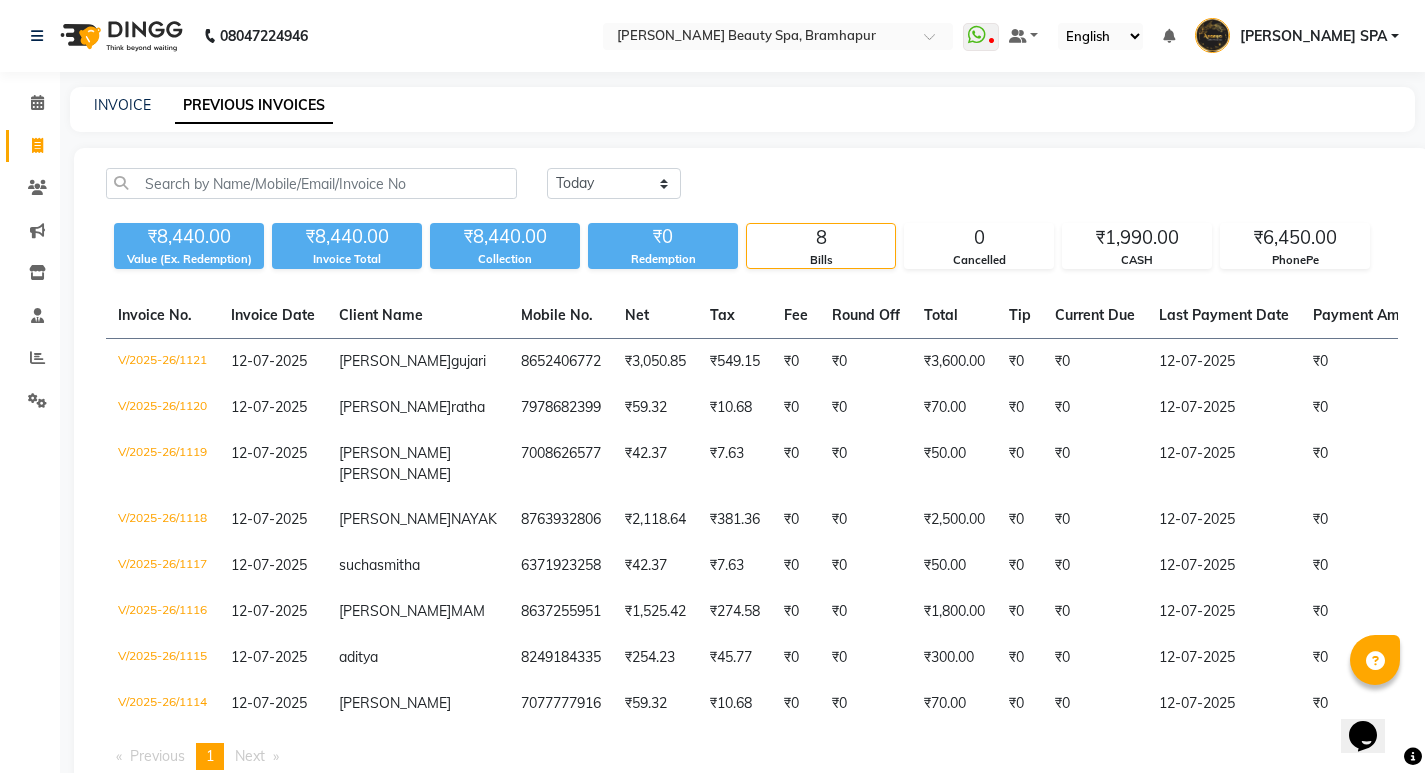 scroll, scrollTop: 0, scrollLeft: 0, axis: both 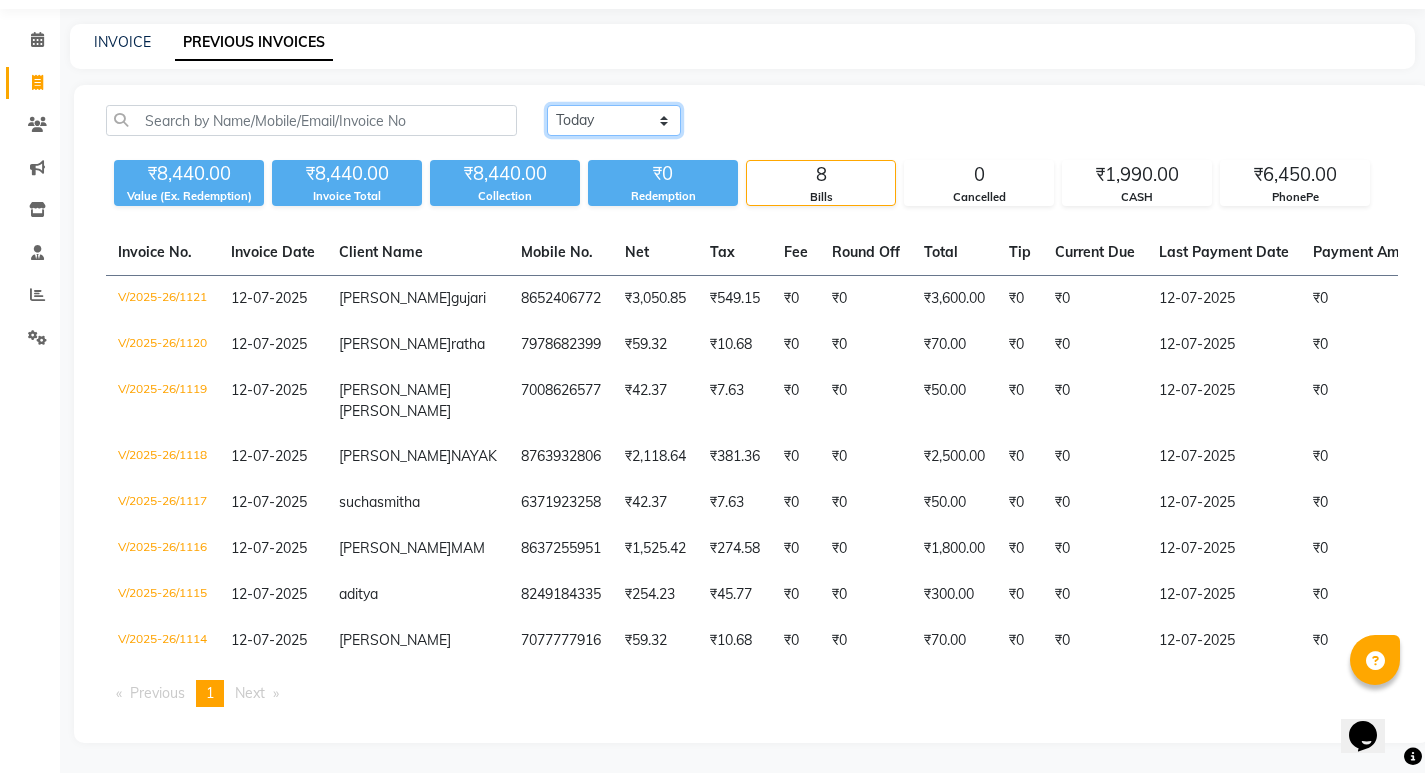 click on "Today Yesterday Custom Range" 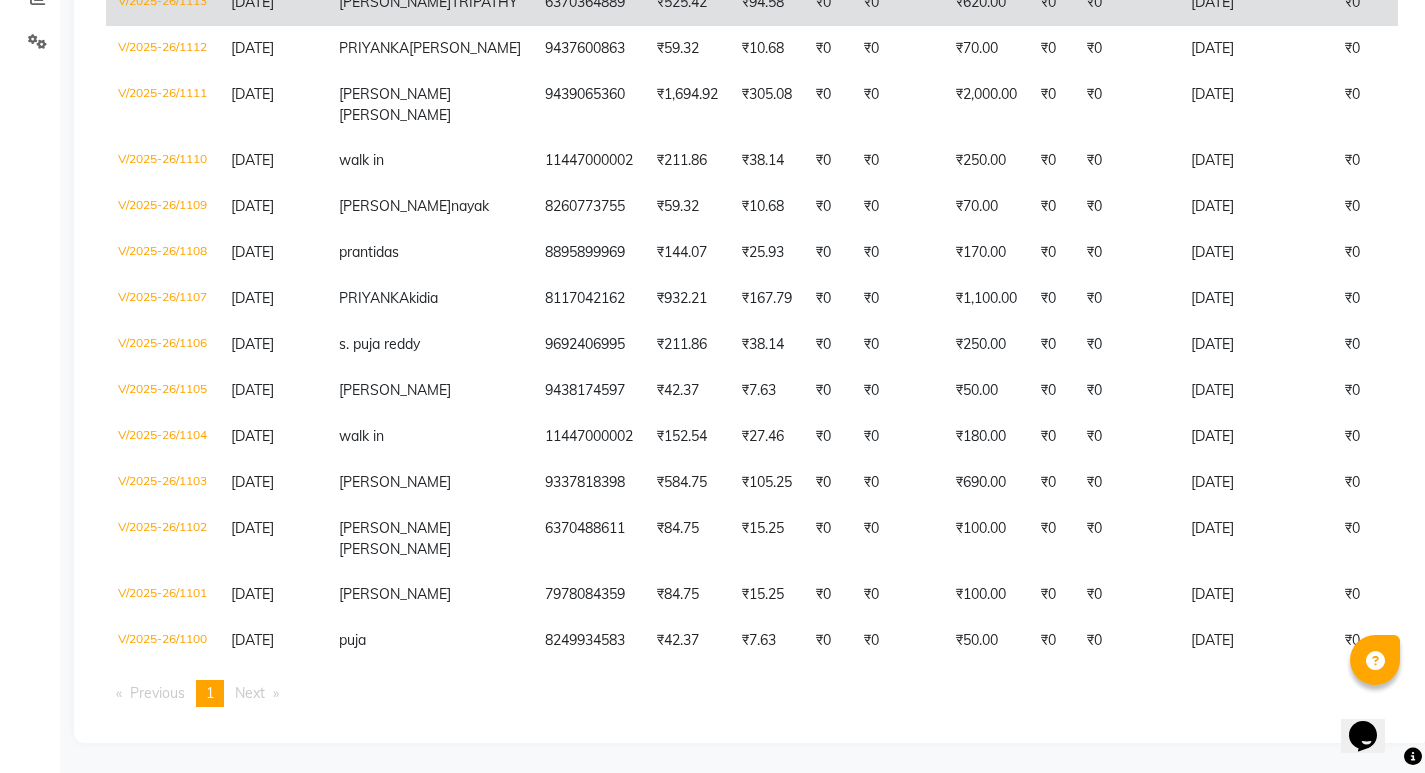 scroll, scrollTop: 0, scrollLeft: 0, axis: both 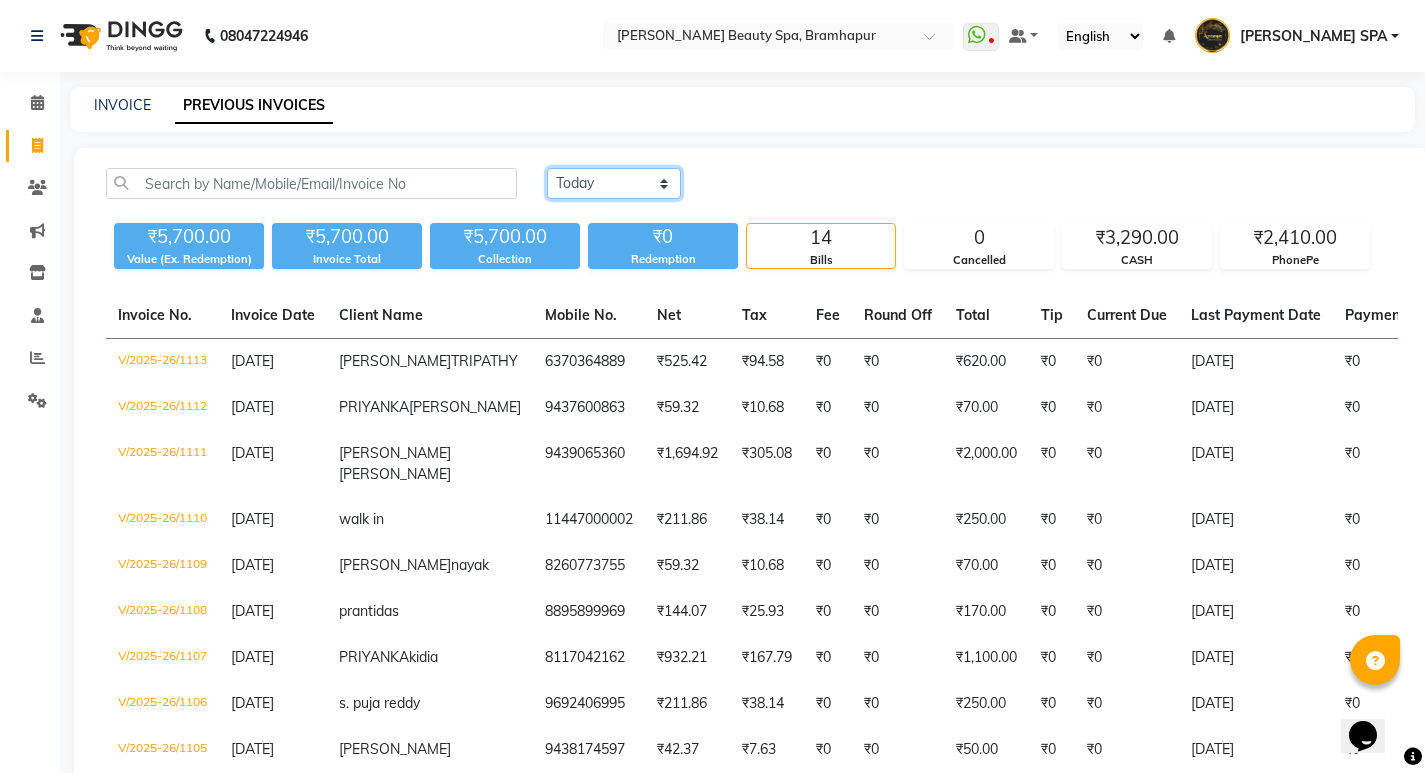 click on "[DATE] [DATE] Custom Range" 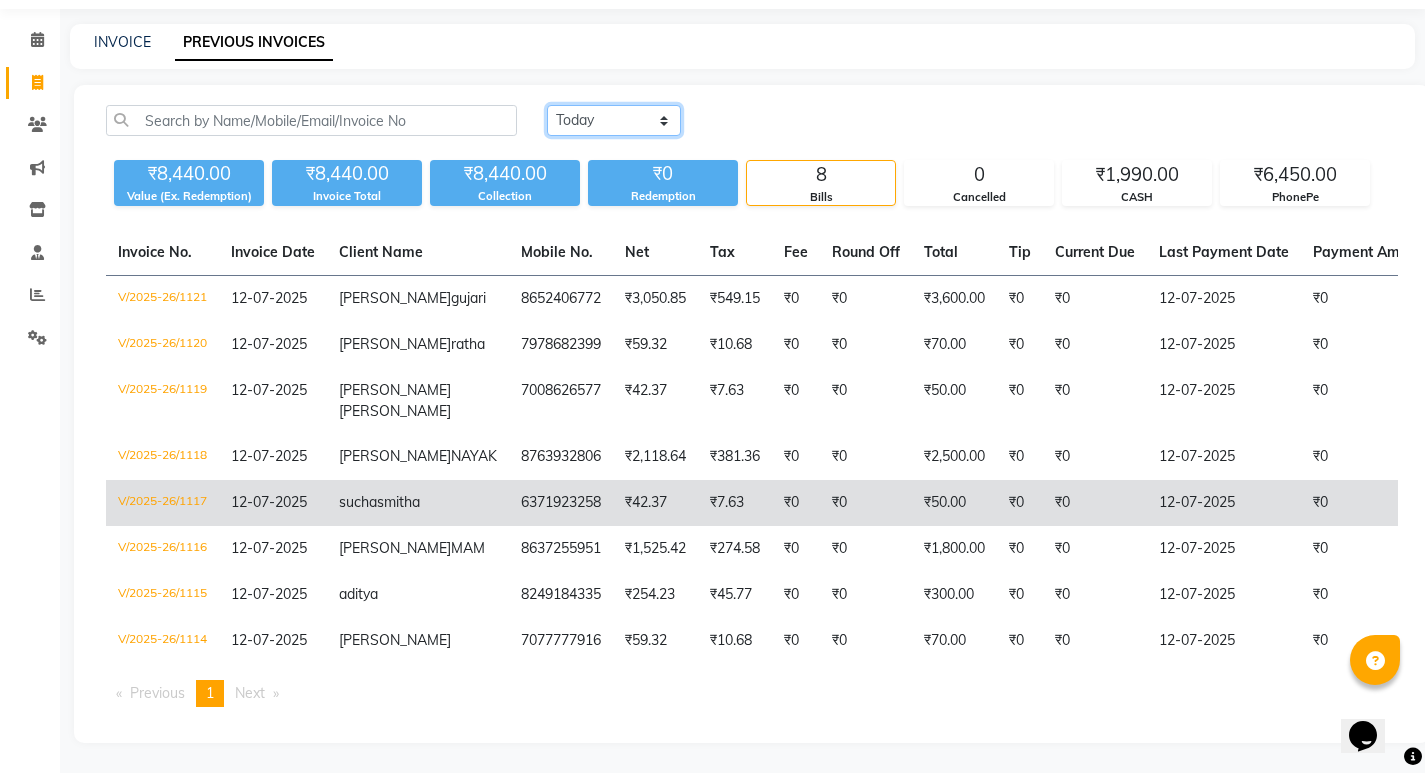 scroll, scrollTop: 38, scrollLeft: 0, axis: vertical 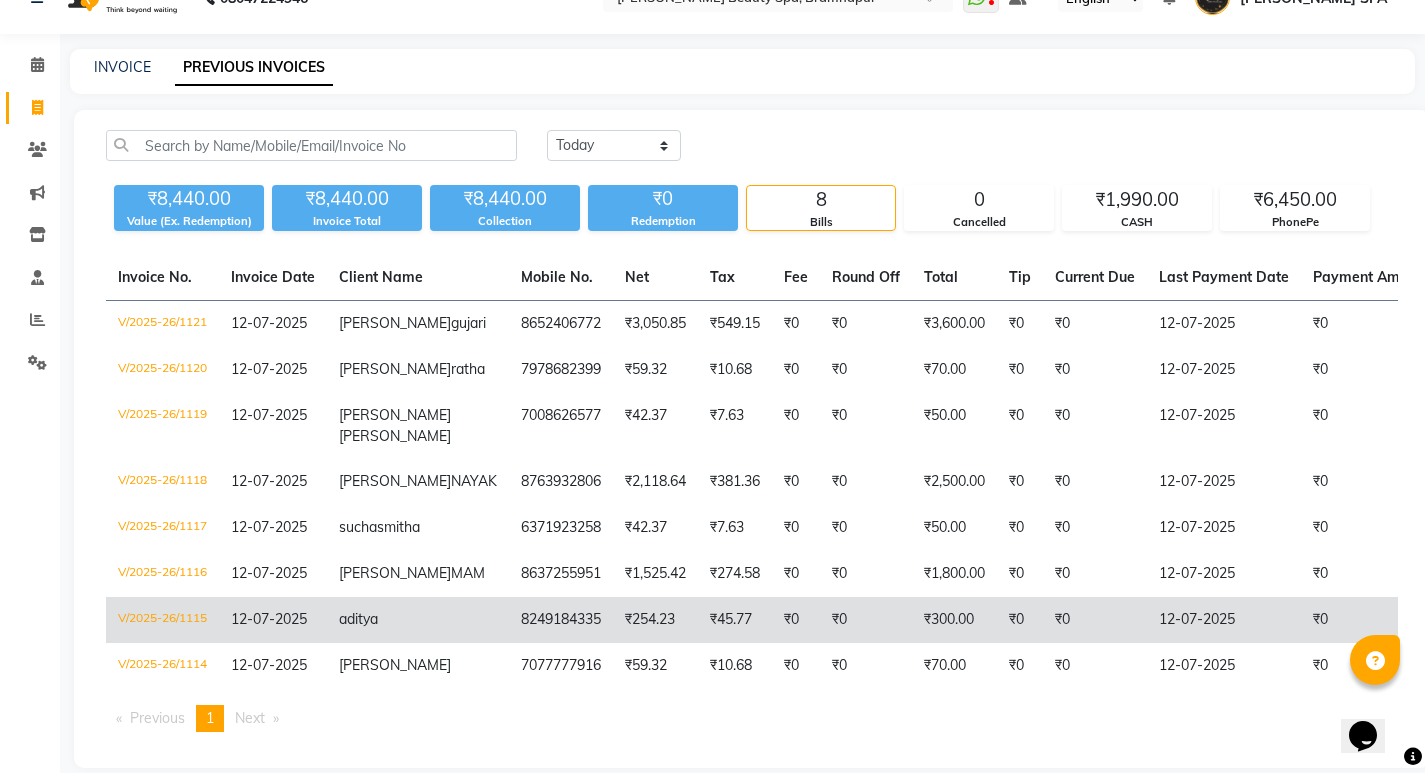 click on "₹300.00" 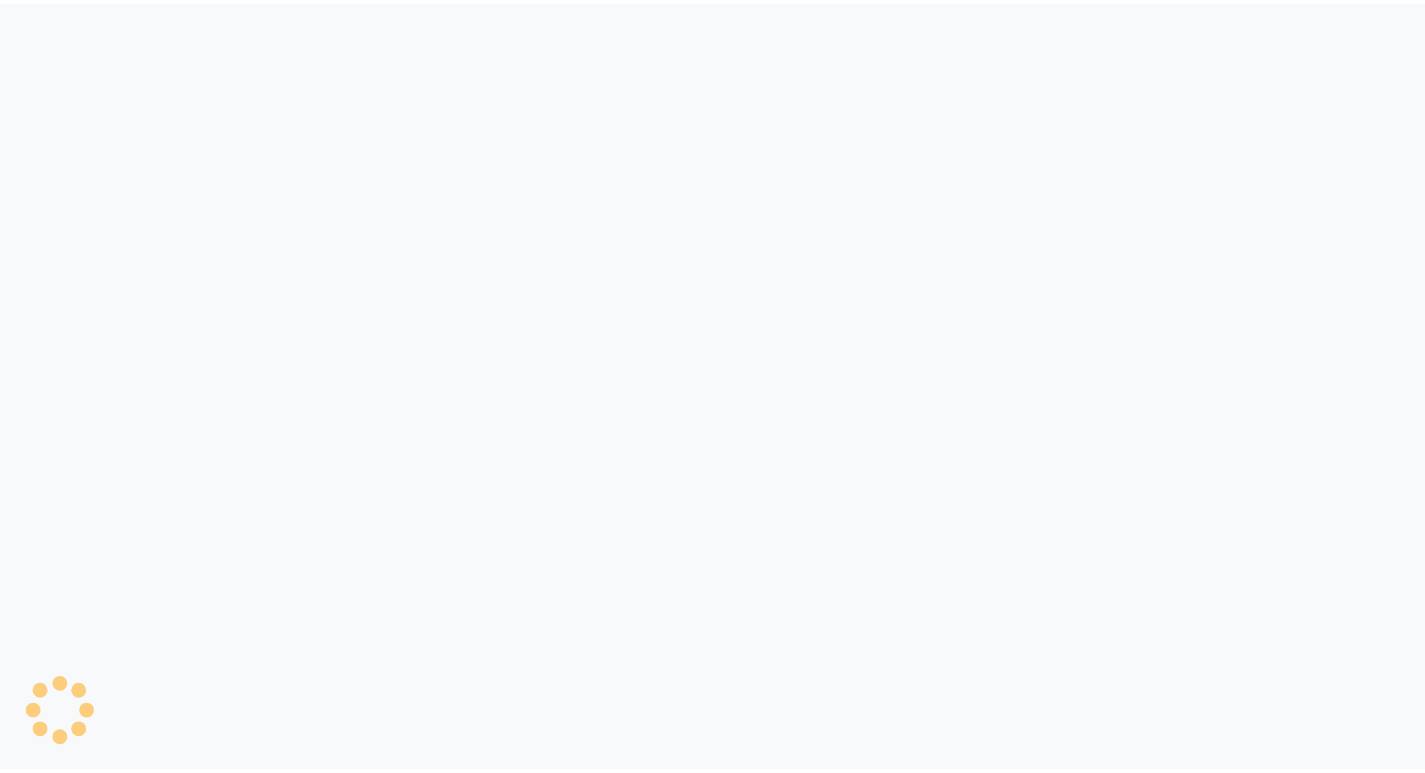 scroll, scrollTop: 0, scrollLeft: 0, axis: both 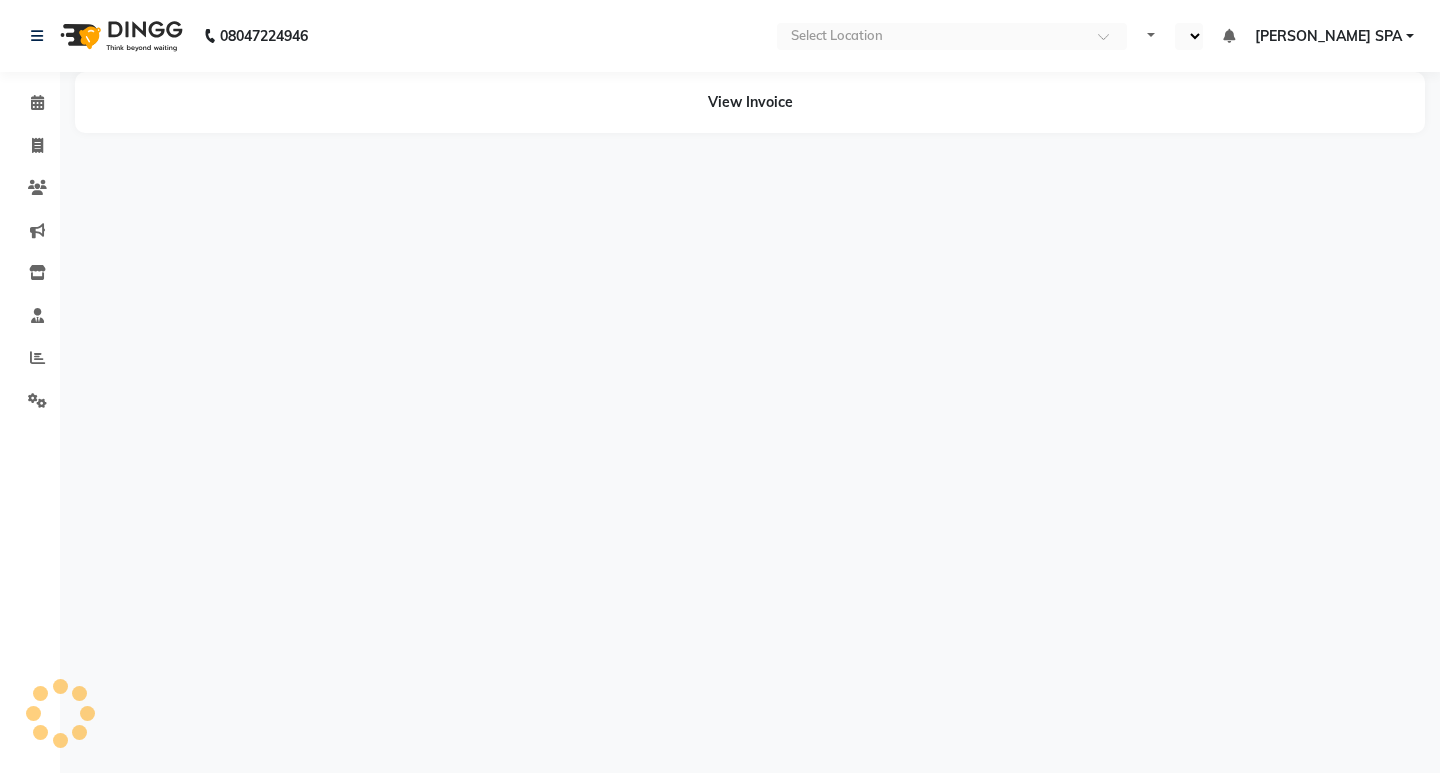 select on "en" 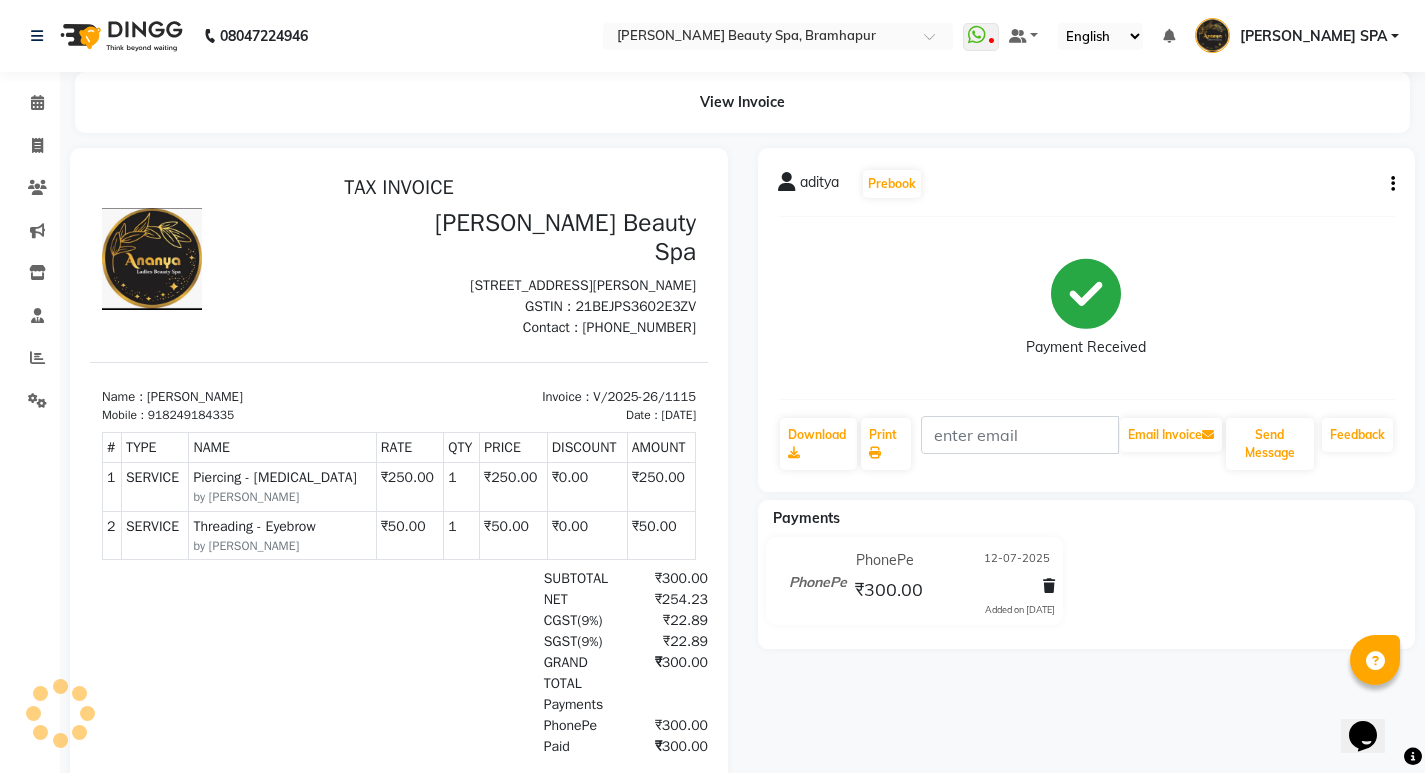 scroll, scrollTop: 0, scrollLeft: 0, axis: both 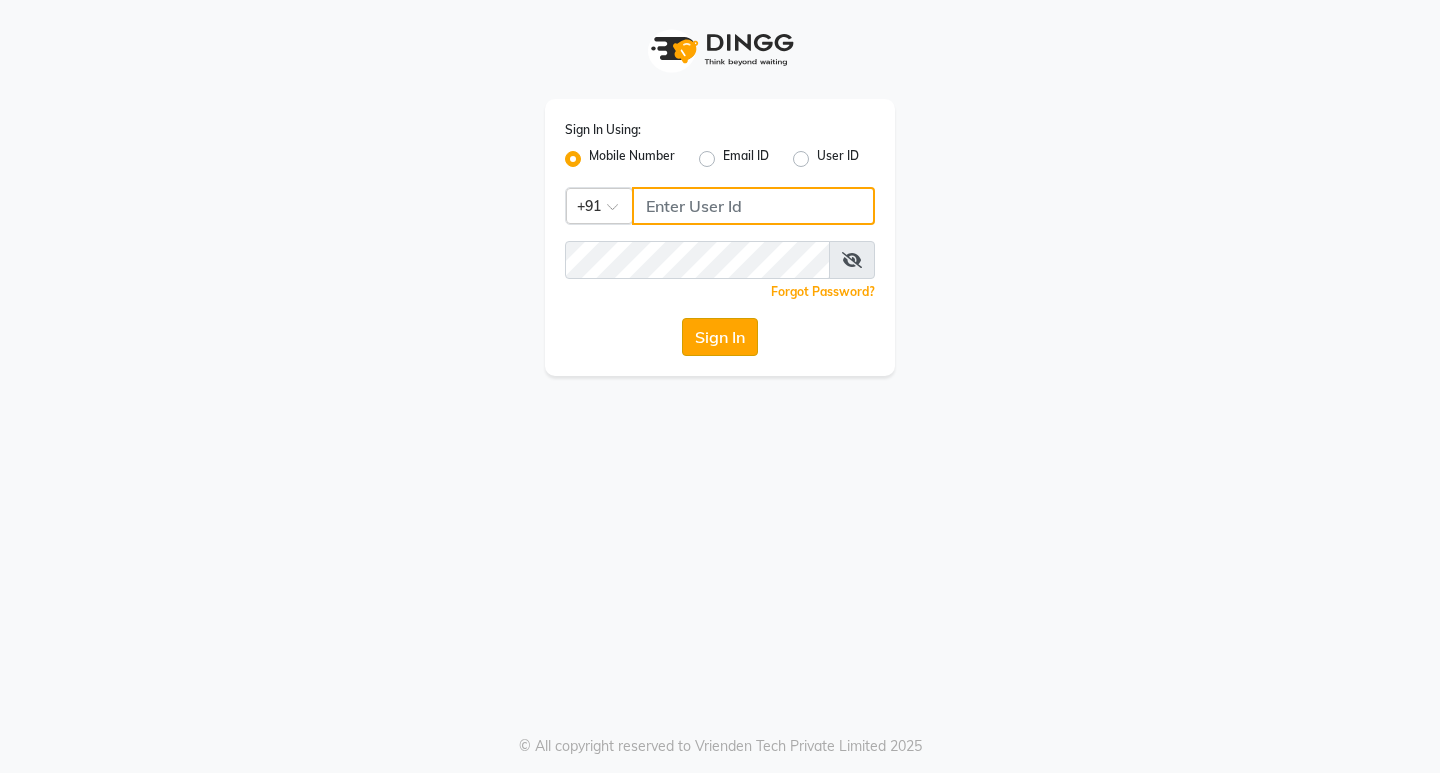 type on "8280086186" 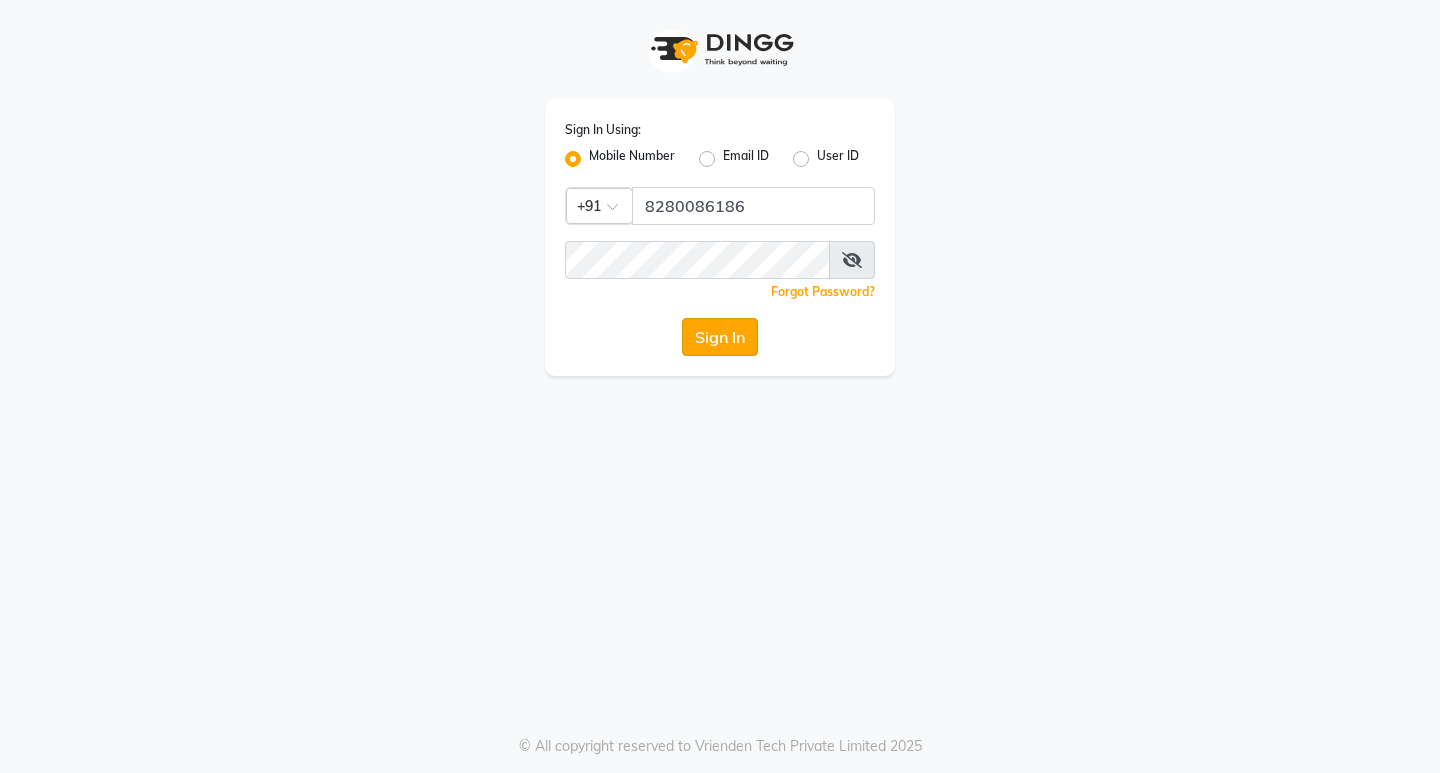 click on "Sign In" 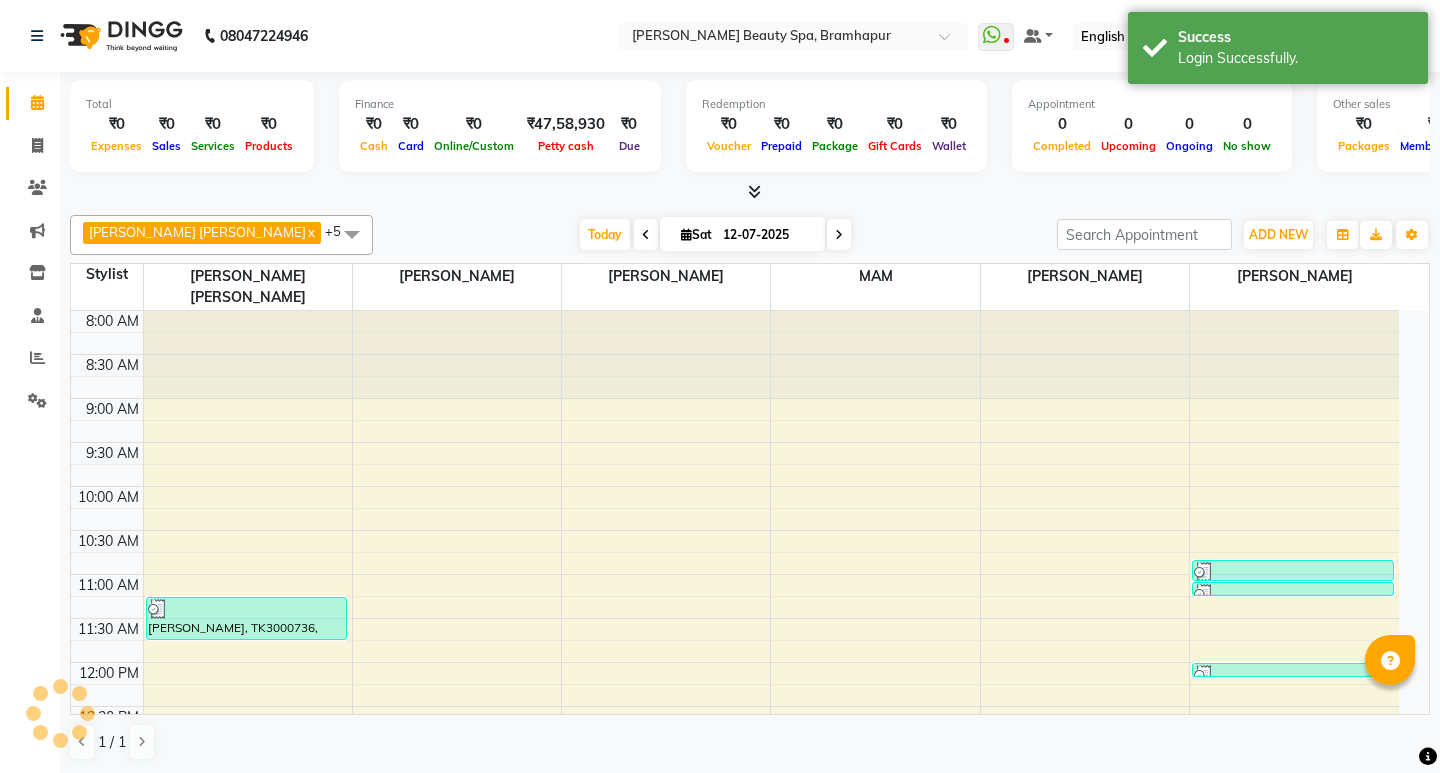 select on "en" 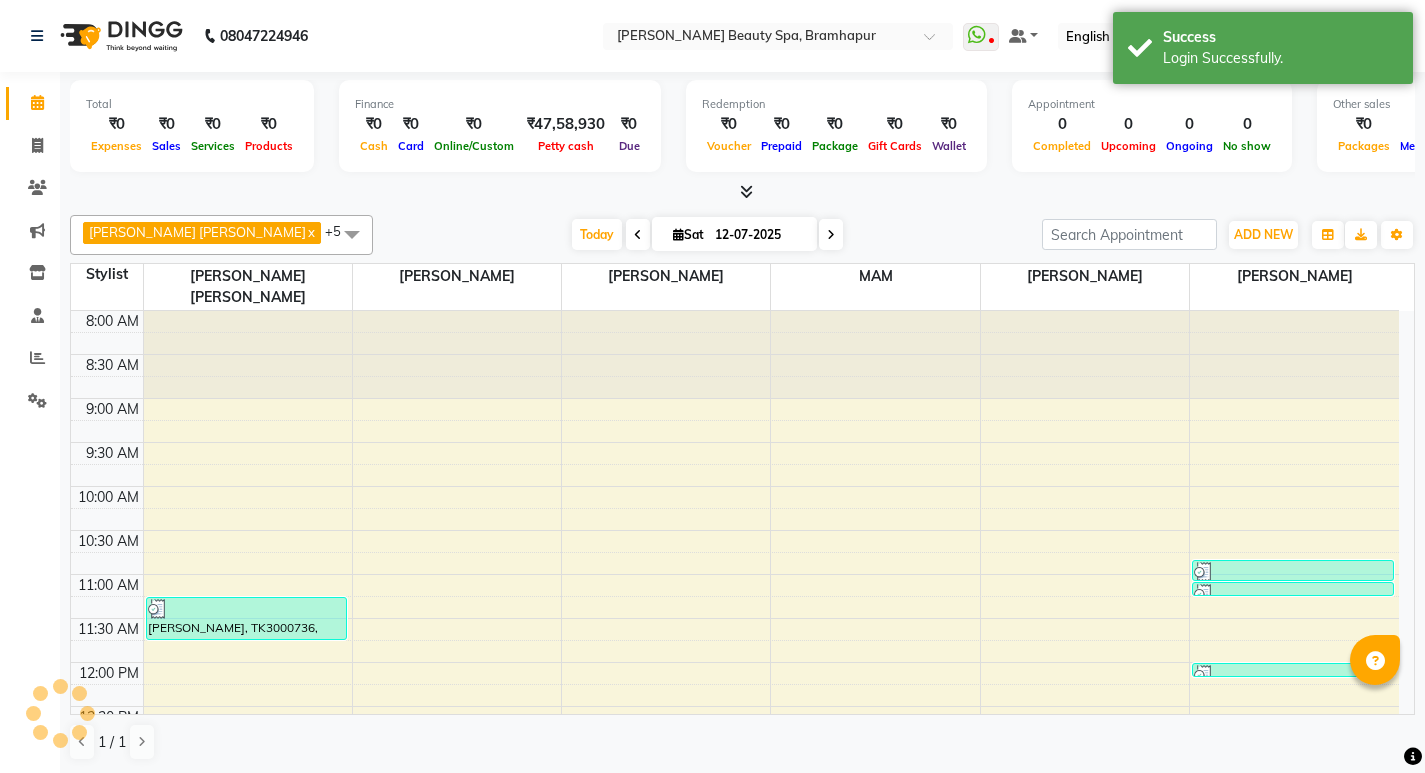 scroll, scrollTop: 0, scrollLeft: 0, axis: both 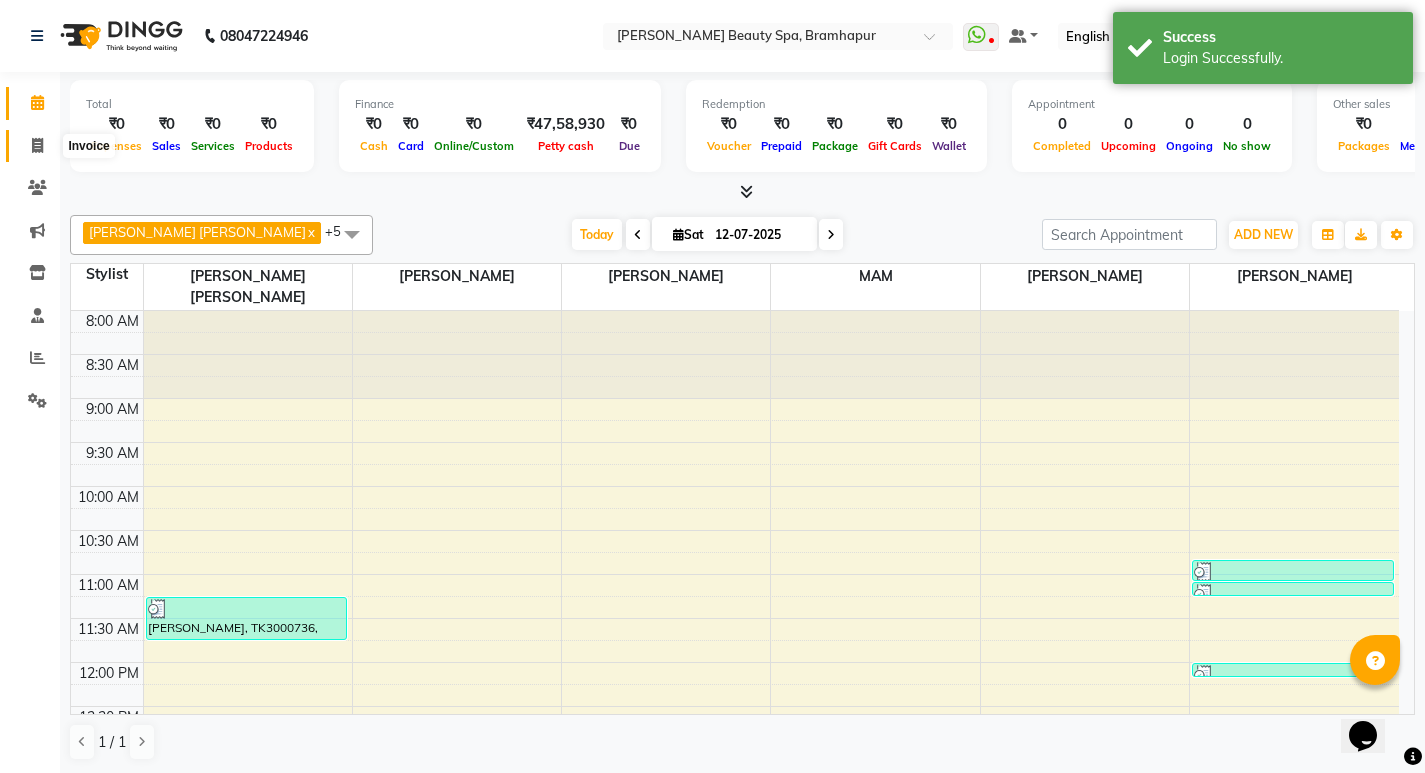 click 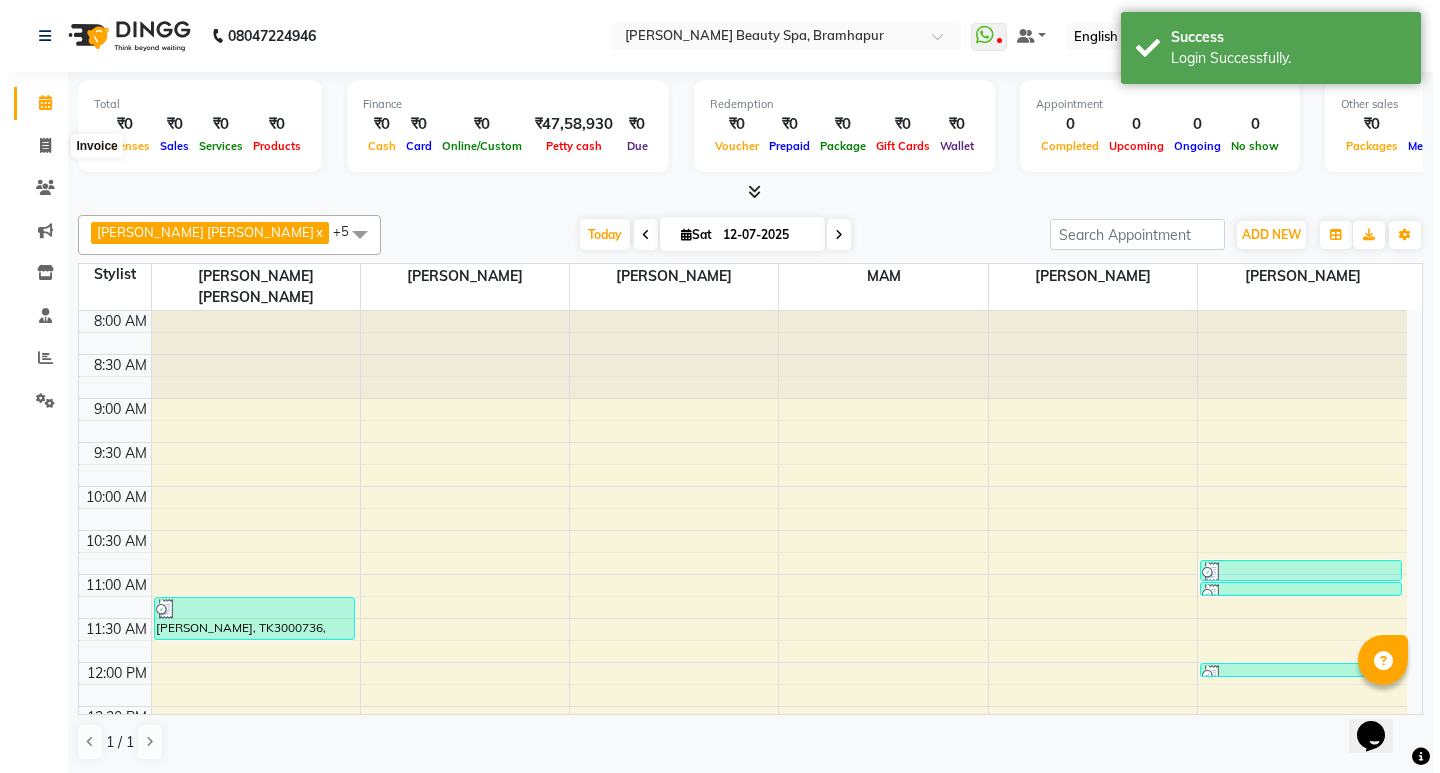 scroll, scrollTop: 0, scrollLeft: 0, axis: both 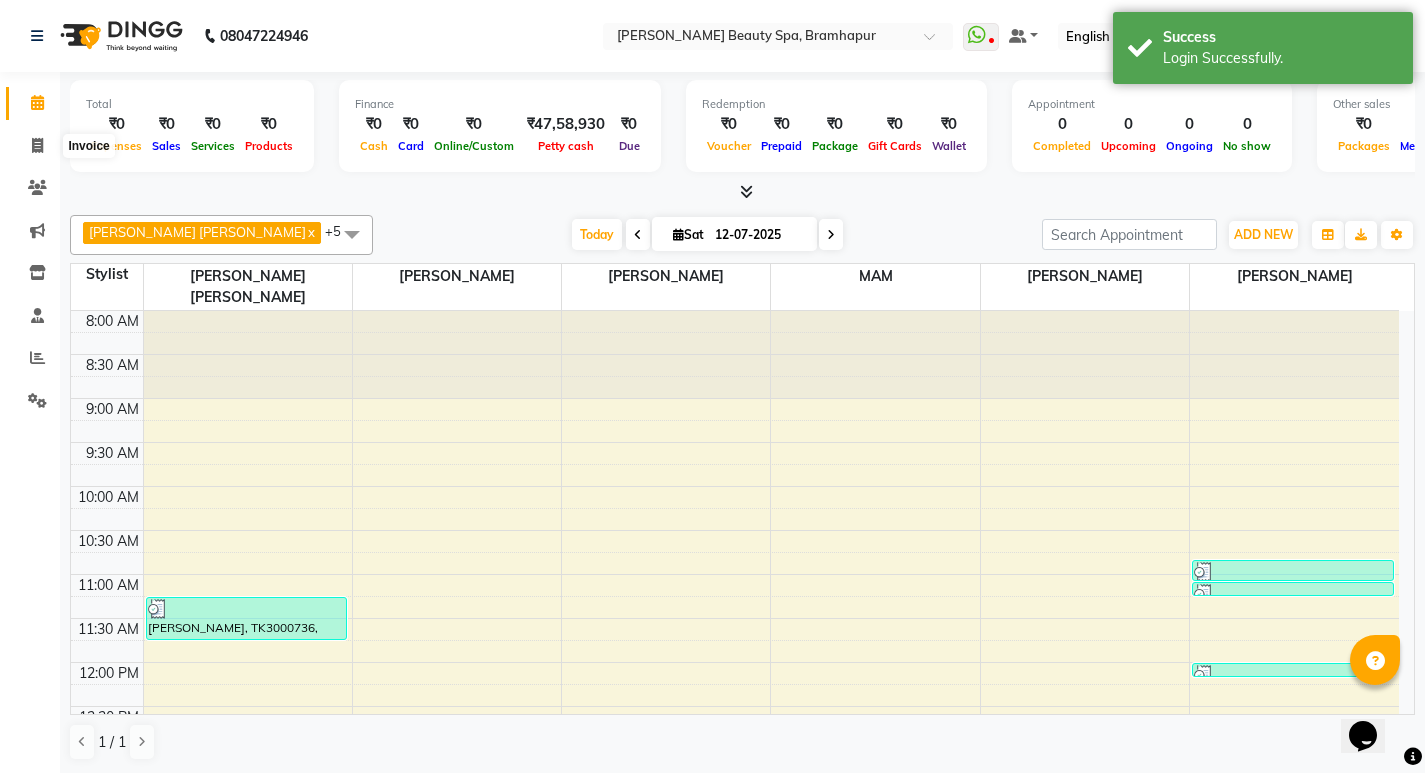 select on "service" 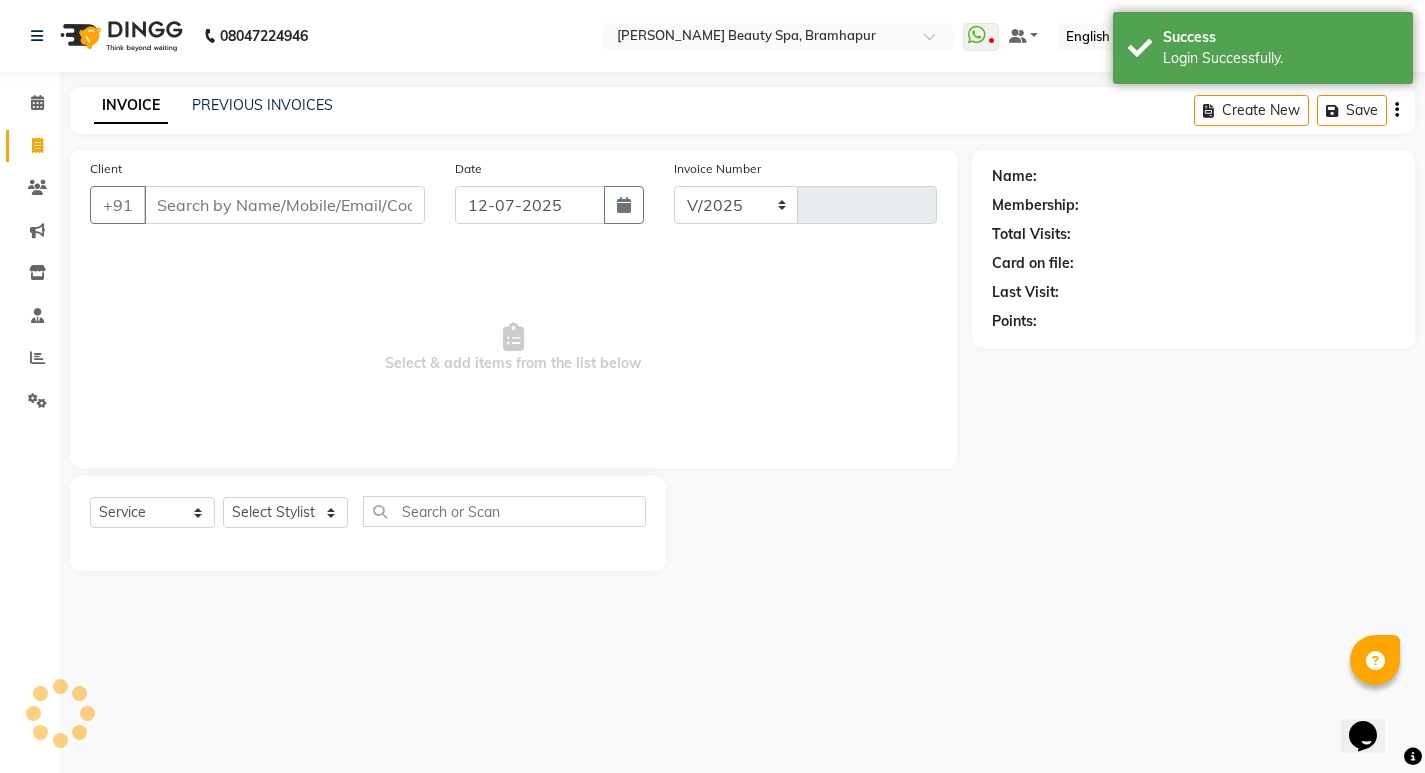 select on "3622" 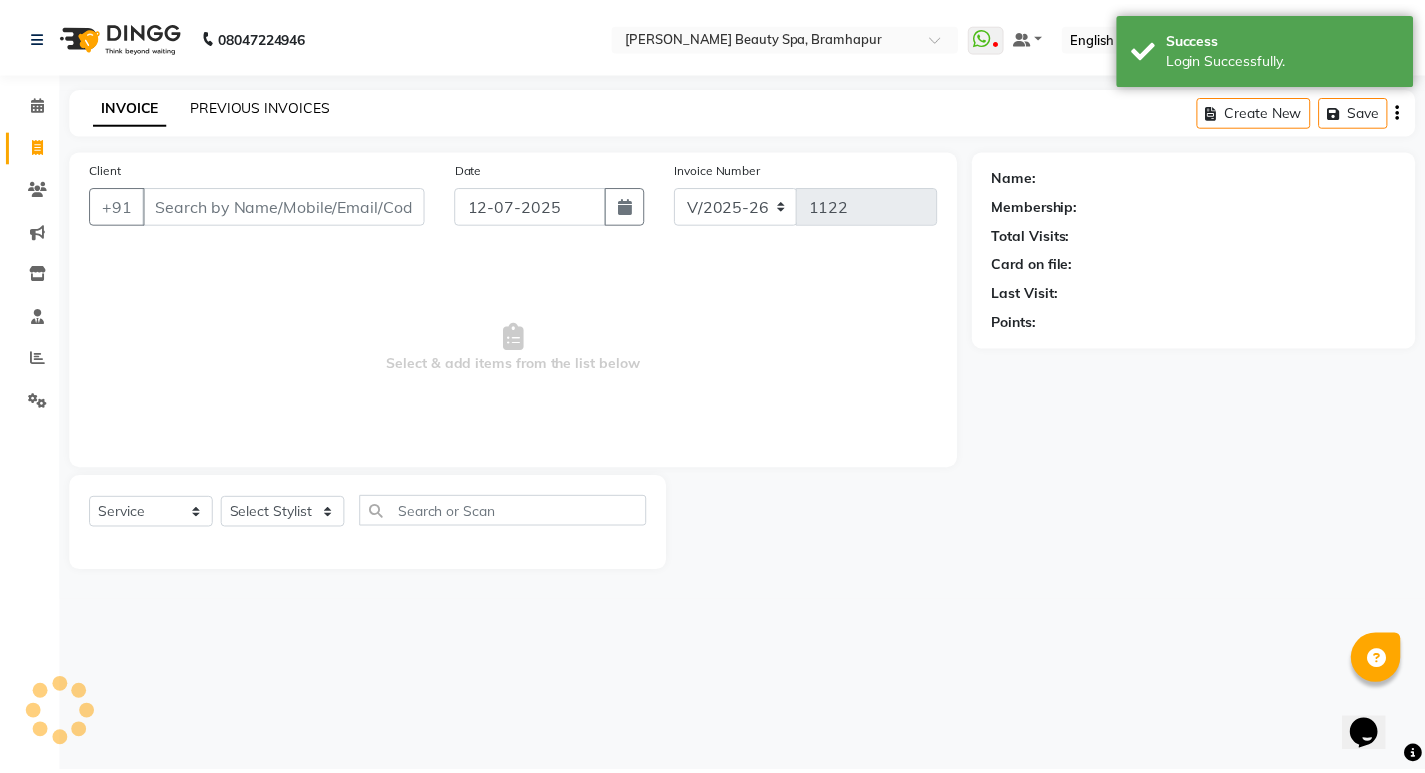 scroll, scrollTop: 0, scrollLeft: 0, axis: both 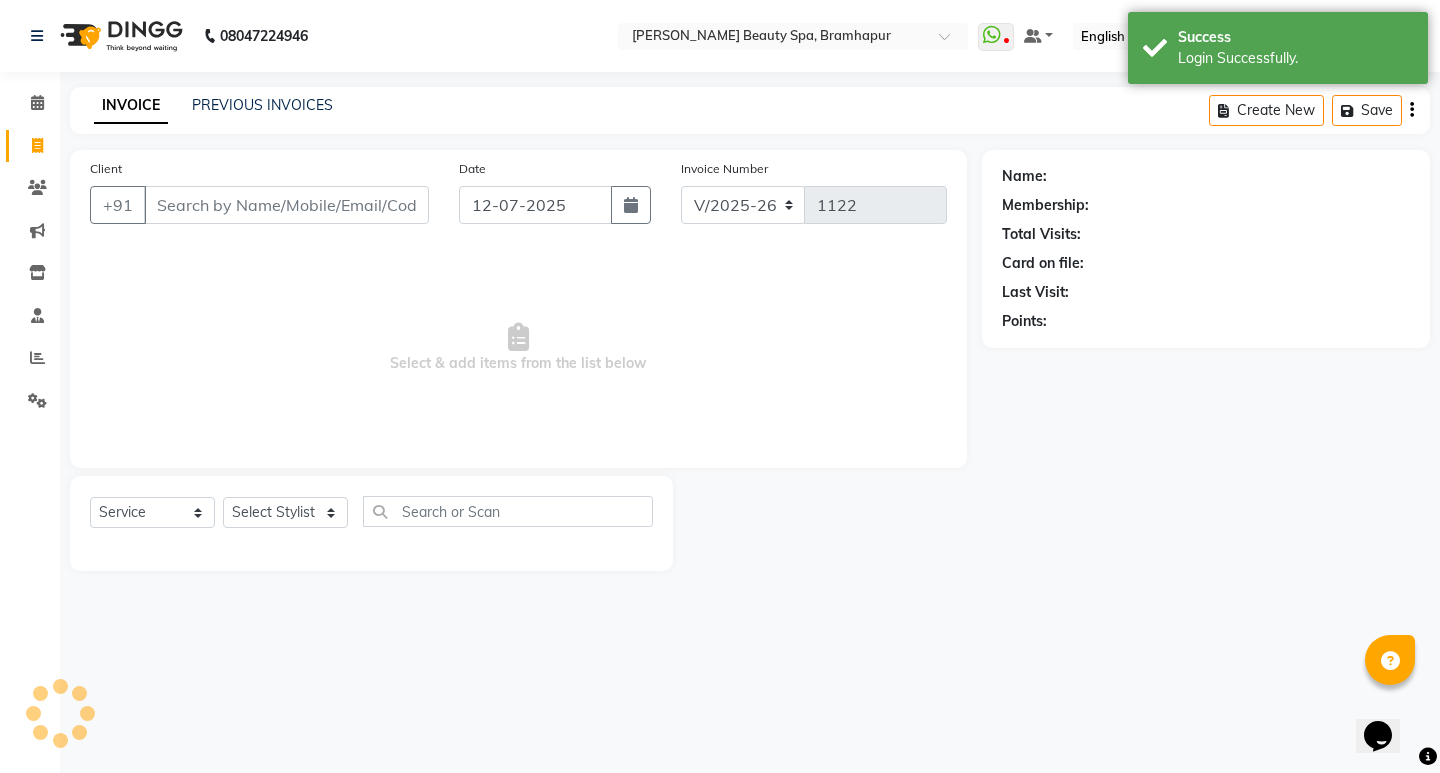 drag, startPoint x: 240, startPoint y: 94, endPoint x: 237, endPoint y: 109, distance: 15.297058 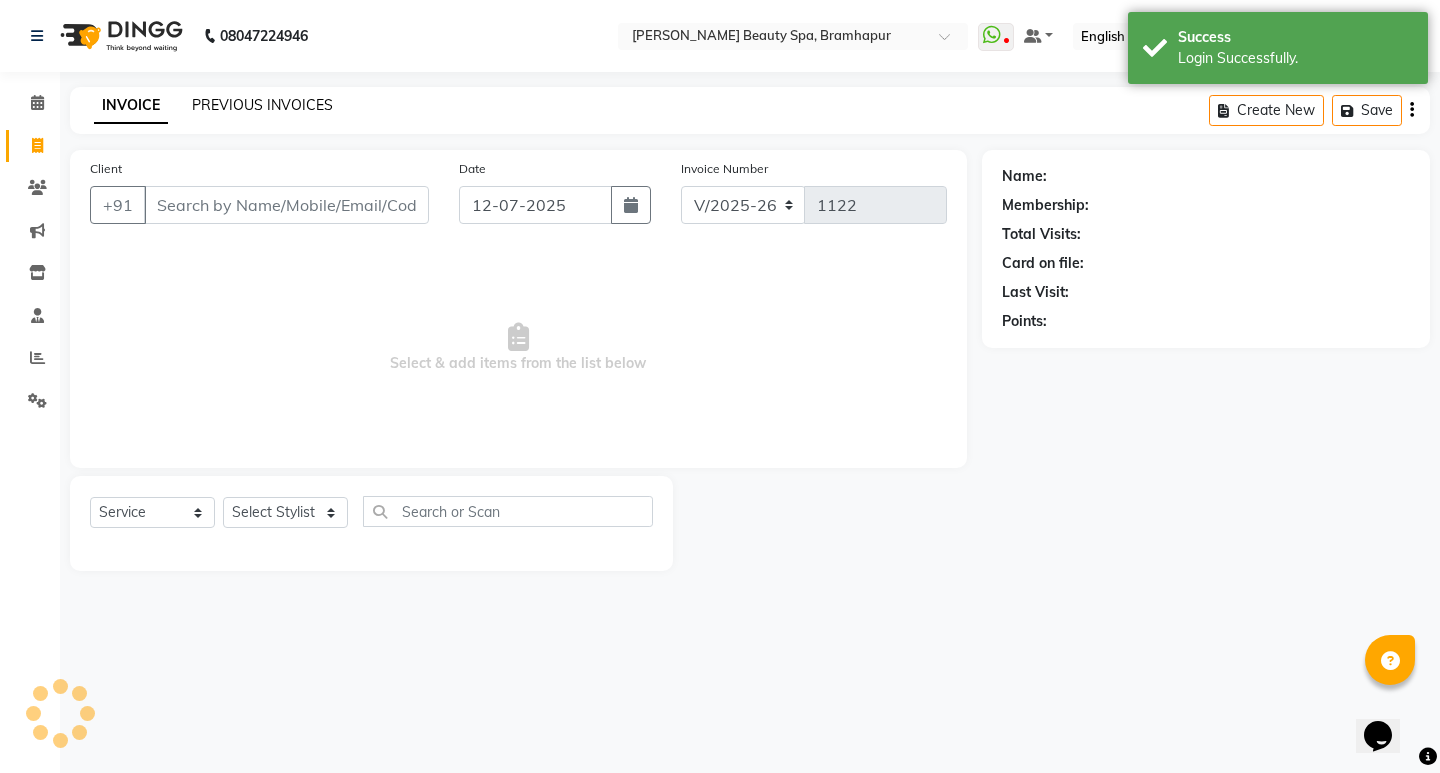 click on "INVOICE PREVIOUS INVOICES Create New   Save" 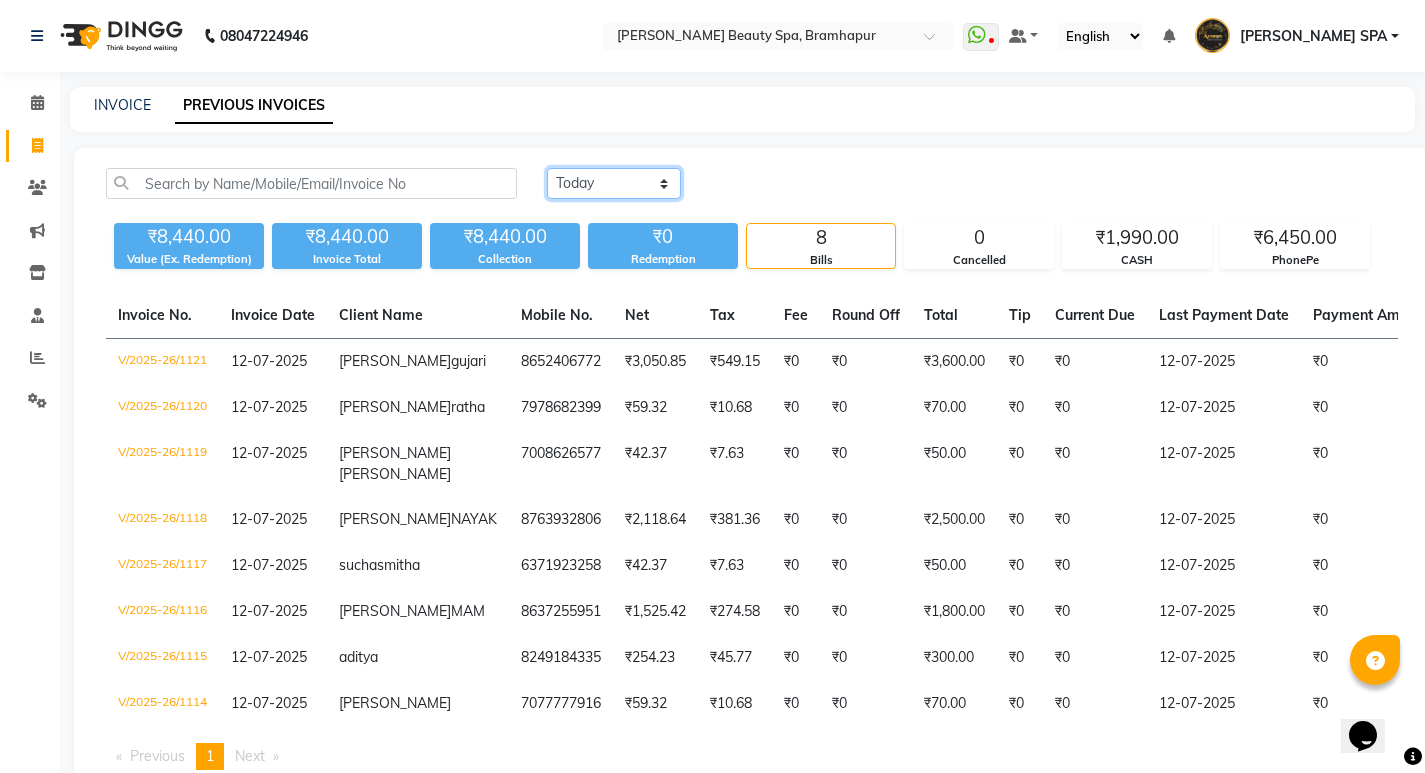 click on "[DATE] [DATE] Custom Range" 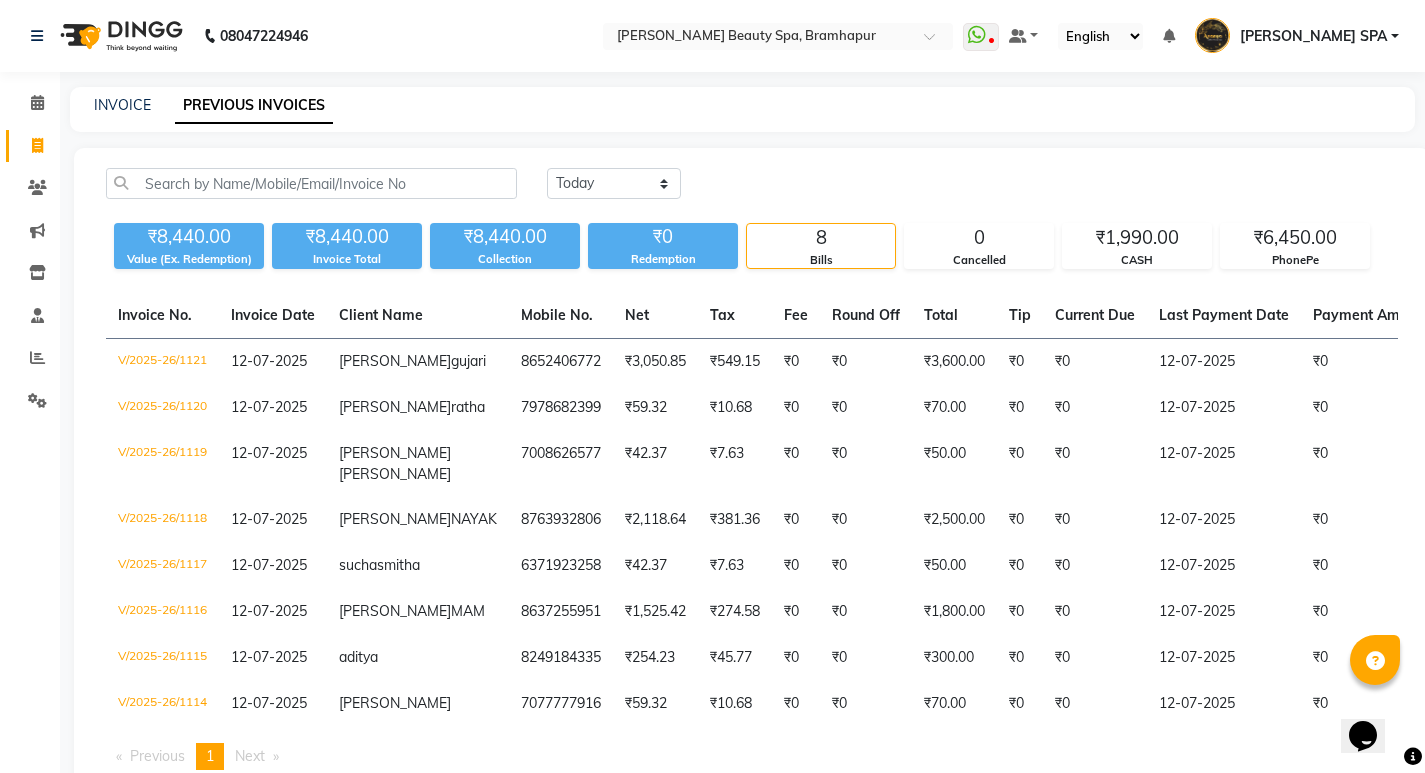click on "[DATE] [DATE] Custom Range ₹8,440.00 Value (Ex. Redemption) ₹8,440.00 Invoice Total  ₹8,440.00 Collection ₹0 Redemption 8 Bills 0 Cancelled ₹1,990.00 CASH ₹6,450.00 PhonePe  Invoice No.   Invoice Date   Client Name   Mobile No.   Net   Tax   Fee   Round Off   Total   Tip   Current Due   Last Payment Date   Payment Amount   Payment Methods   Cancel Reason   Status   V/2025-26/1121  [DATE] [PERSON_NAME] 8652406772 ₹3,050.85 ₹549.15  ₹0  ₹0 ₹3,600.00 ₹0 ₹0 [DATE] ₹0  PhonePe - PAID  V/2025-26/1120  [DATE] [PERSON_NAME] 7978682399 ₹59.32 ₹10.68  ₹0  ₹0 ₹70.00 ₹0 ₹0 [DATE] ₹0  CASH - PAID  V/2025-26/1119  [DATE] [PERSON_NAME] 7008626577 ₹42.37 ₹7.63  ₹0  ₹0 ₹50.00 ₹0 ₹0 [DATE] ₹0  CASH - PAID  V/2025-26/1118  [DATE] [PERSON_NAME] 8763932806 ₹2,118.64 ₹381.36  ₹0  ₹0 ₹2,500.00 ₹0 ₹0 [DATE] ₹0  PhonePe - PAID  V/2025-26/1117  [DATE] suchasmitha   6371923258 ₹42.37 ₹7.63  ₹0  ₹0 ₹50.00 -" 